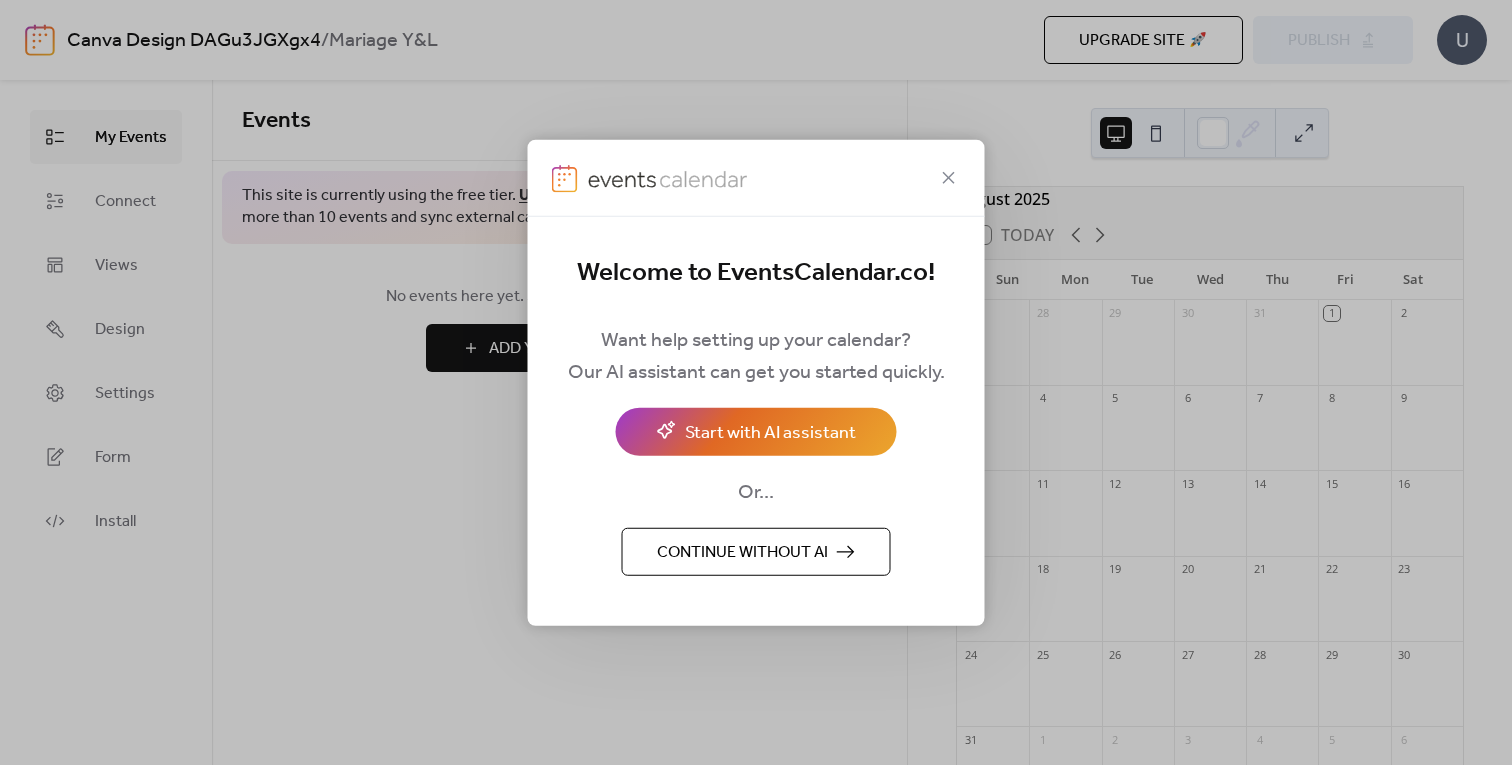 scroll, scrollTop: 0, scrollLeft: 0, axis: both 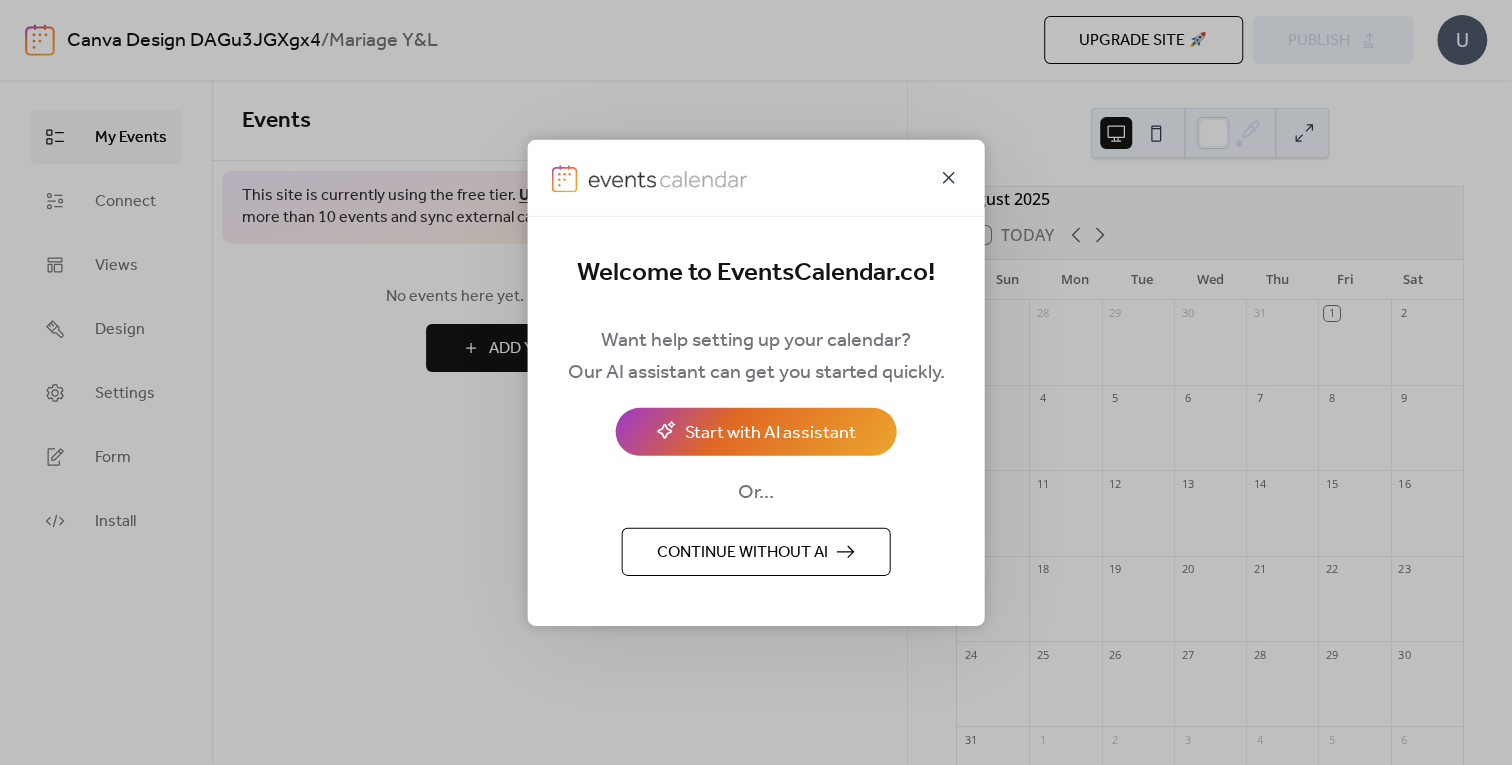 click 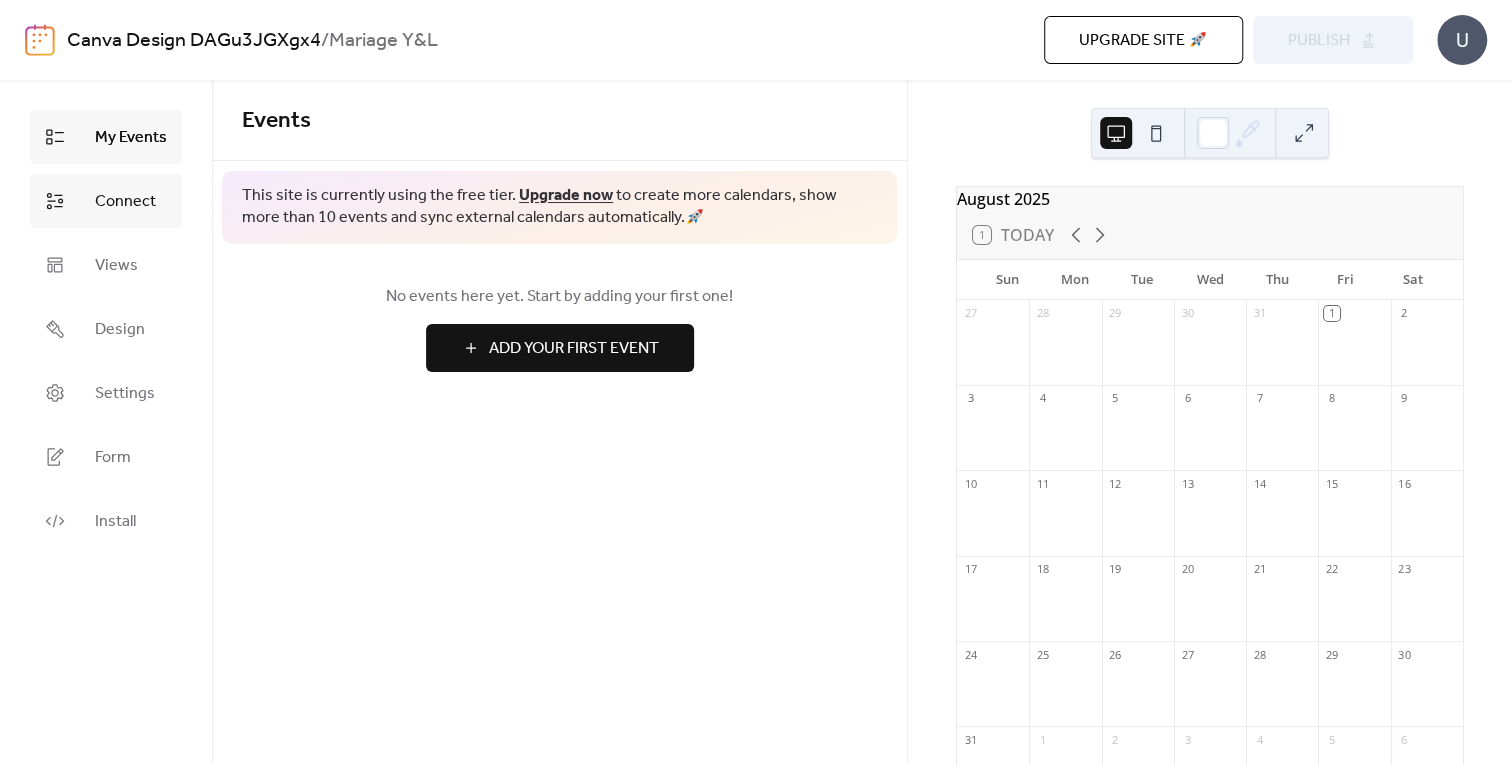 click on "Connect" at bounding box center (125, 202) 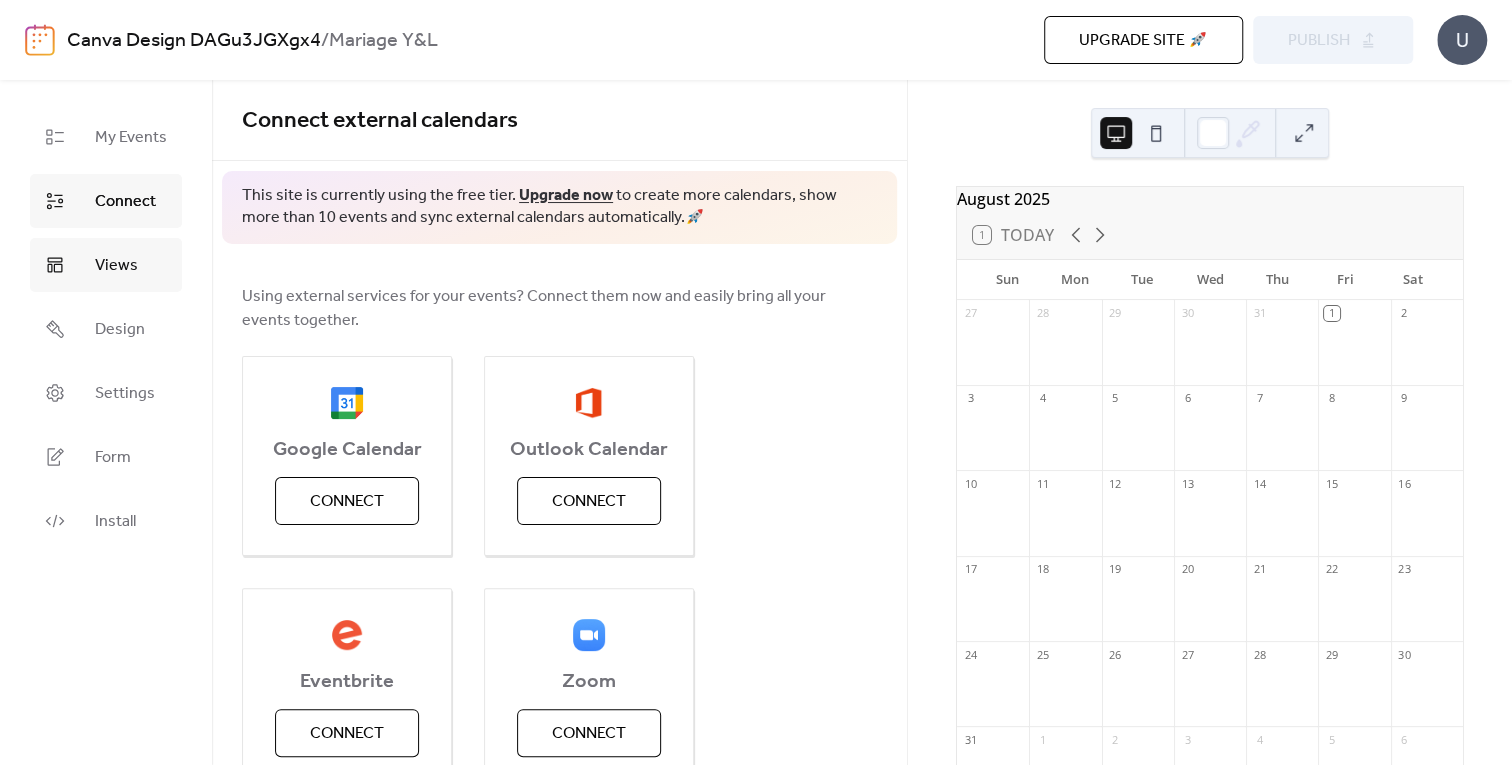 click on "Views" at bounding box center (106, 265) 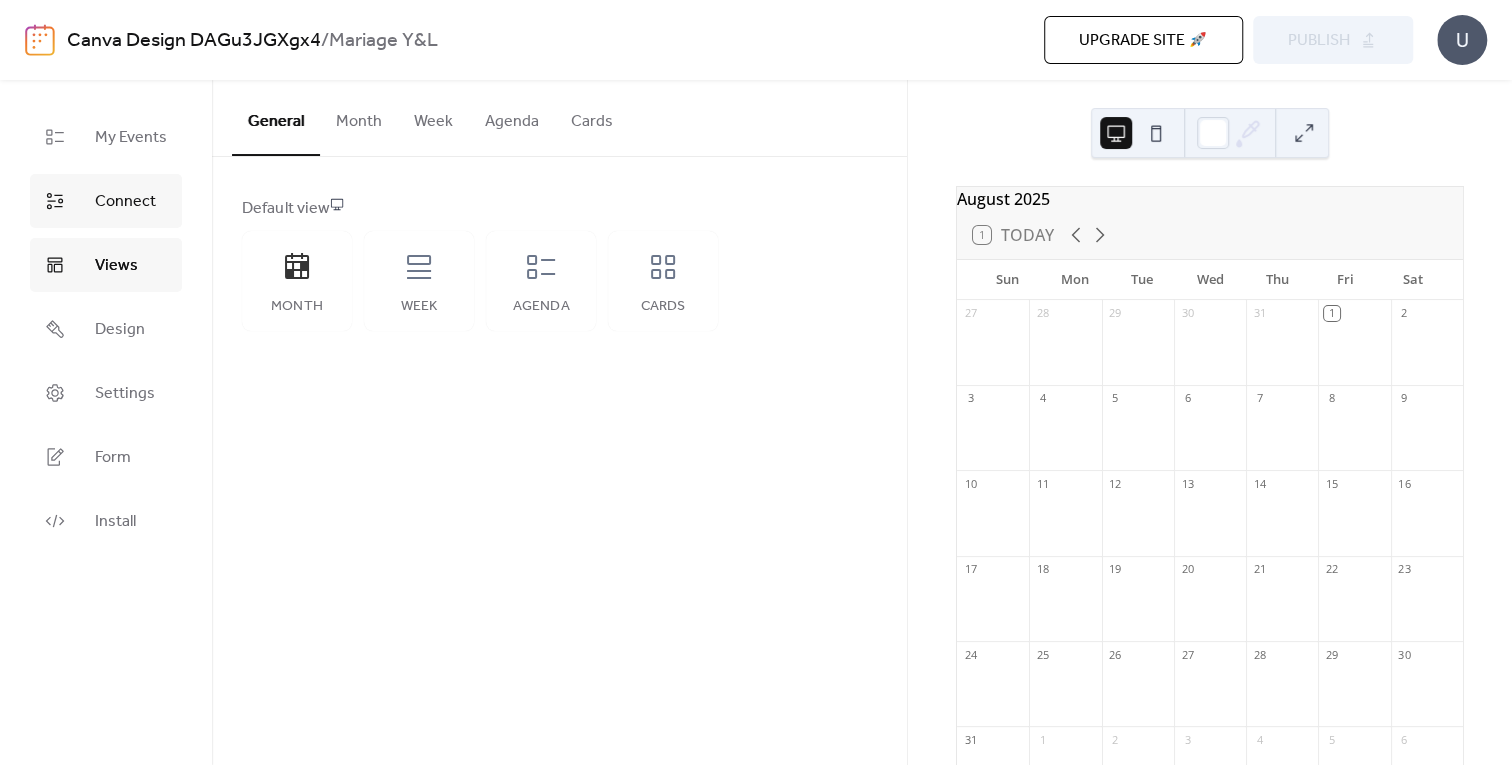 click on "Connect" at bounding box center (125, 202) 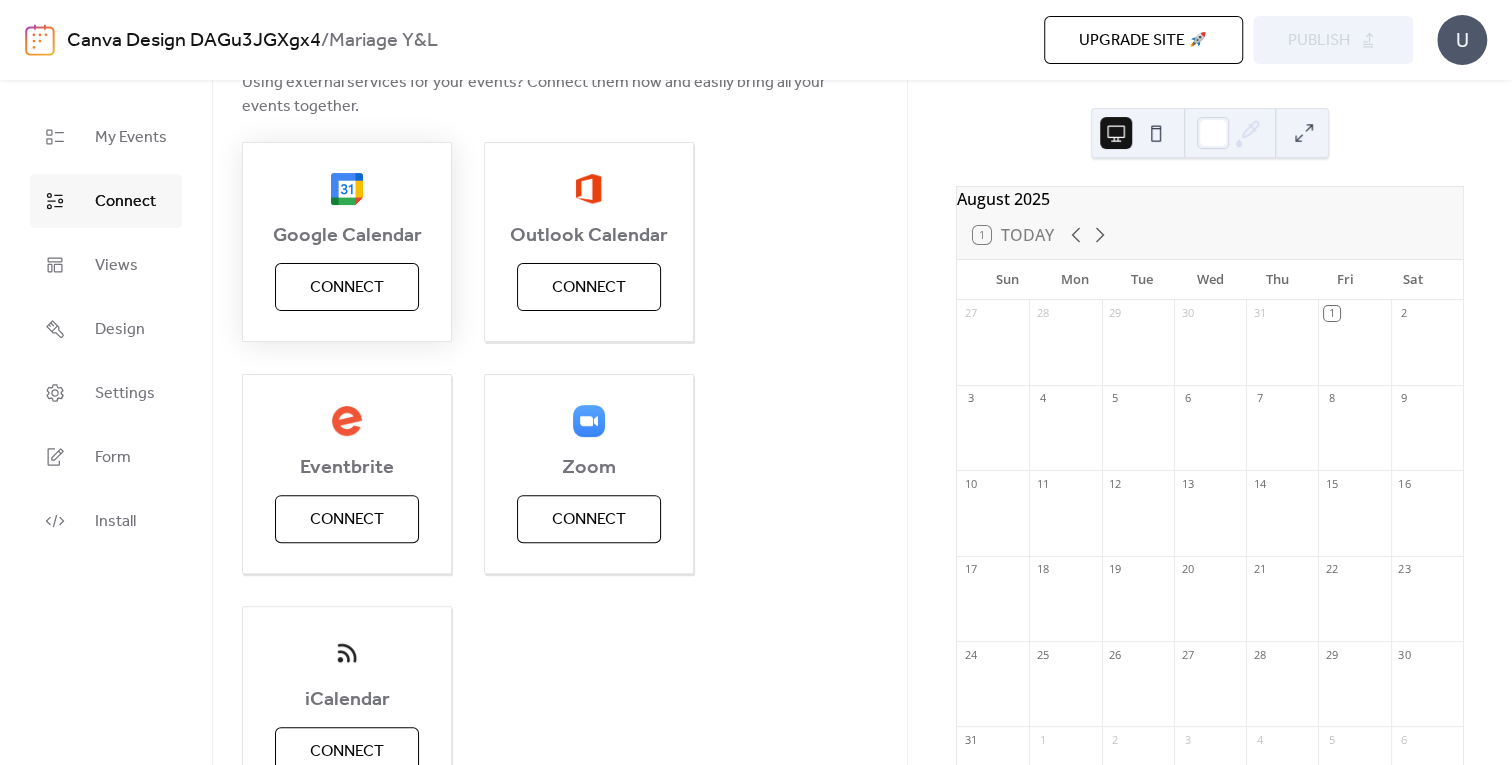 scroll, scrollTop: 172, scrollLeft: 0, axis: vertical 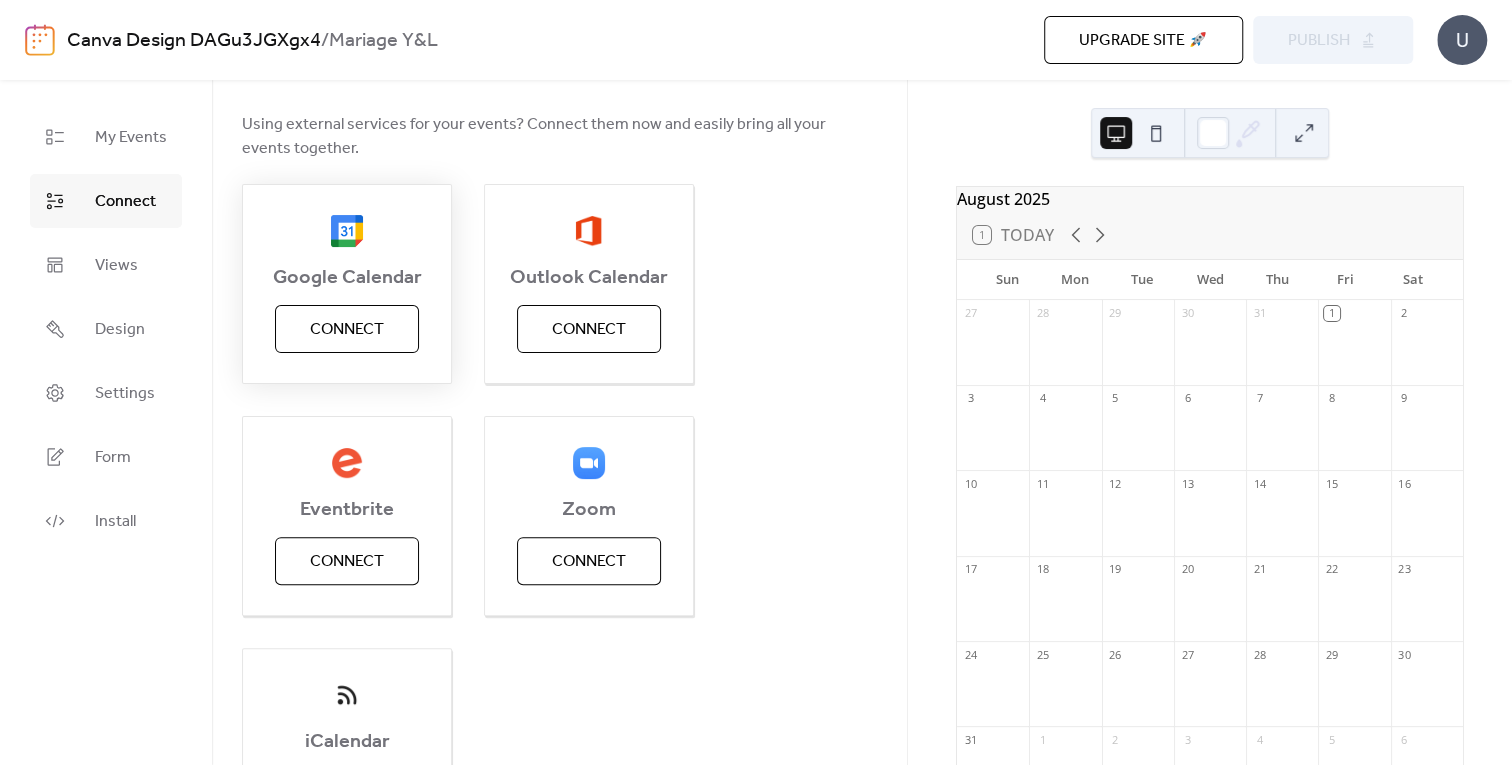 click on "Connect" at bounding box center [347, 330] 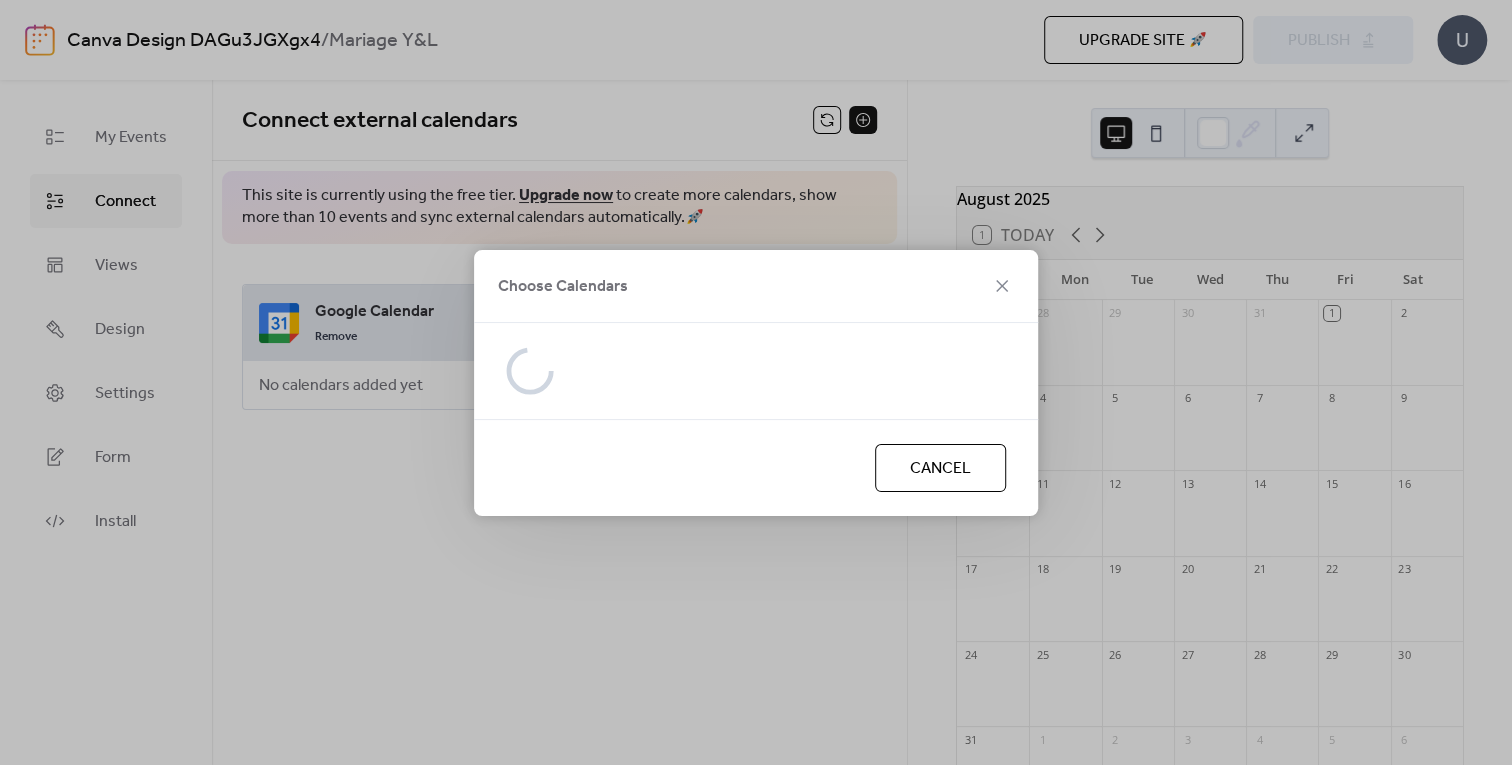 scroll, scrollTop: 0, scrollLeft: 0, axis: both 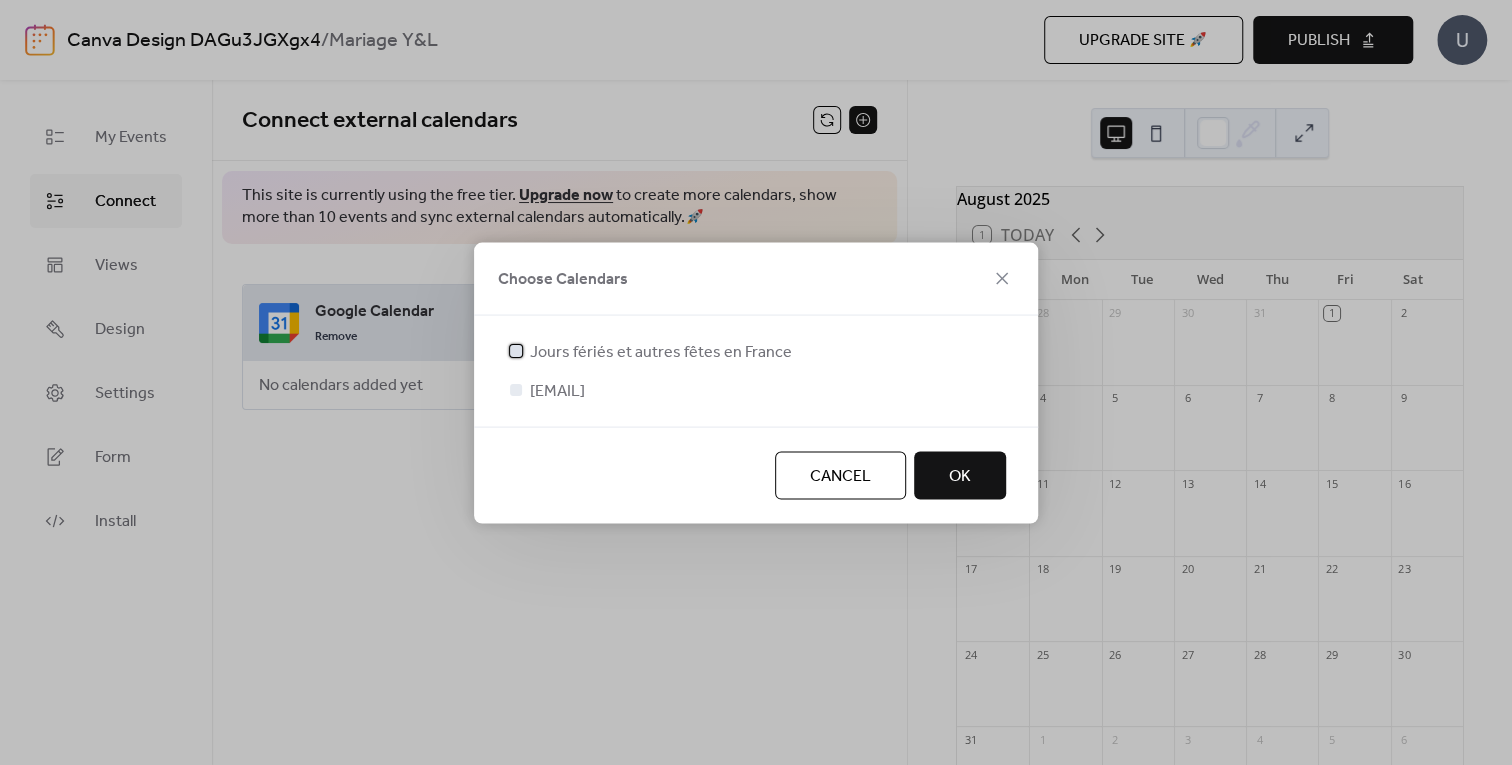 click on "Jours fériés et autres fêtes en [COUNTRY]" at bounding box center [661, 352] 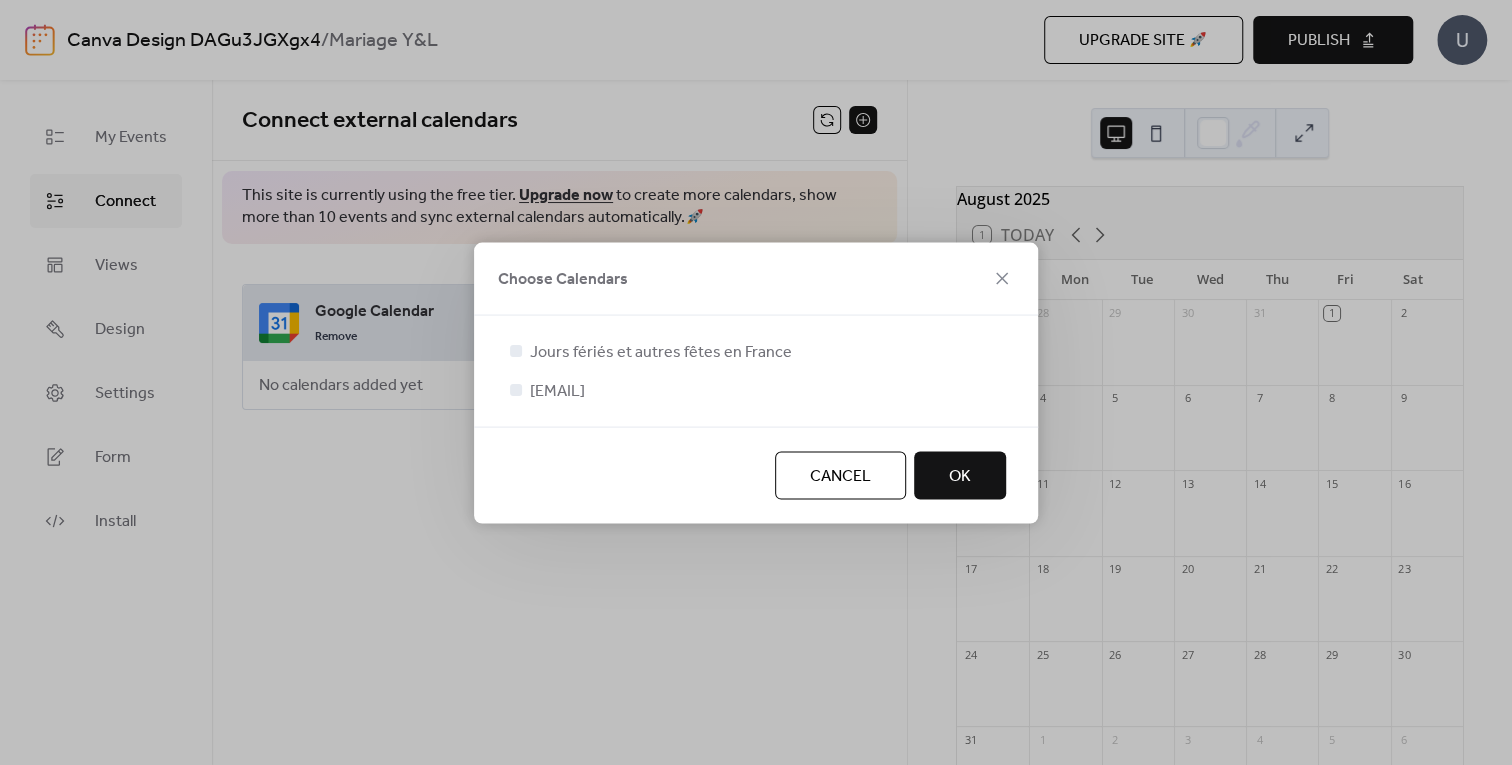 click on "linnyvesdinga@[EMAIL]" at bounding box center [557, 391] 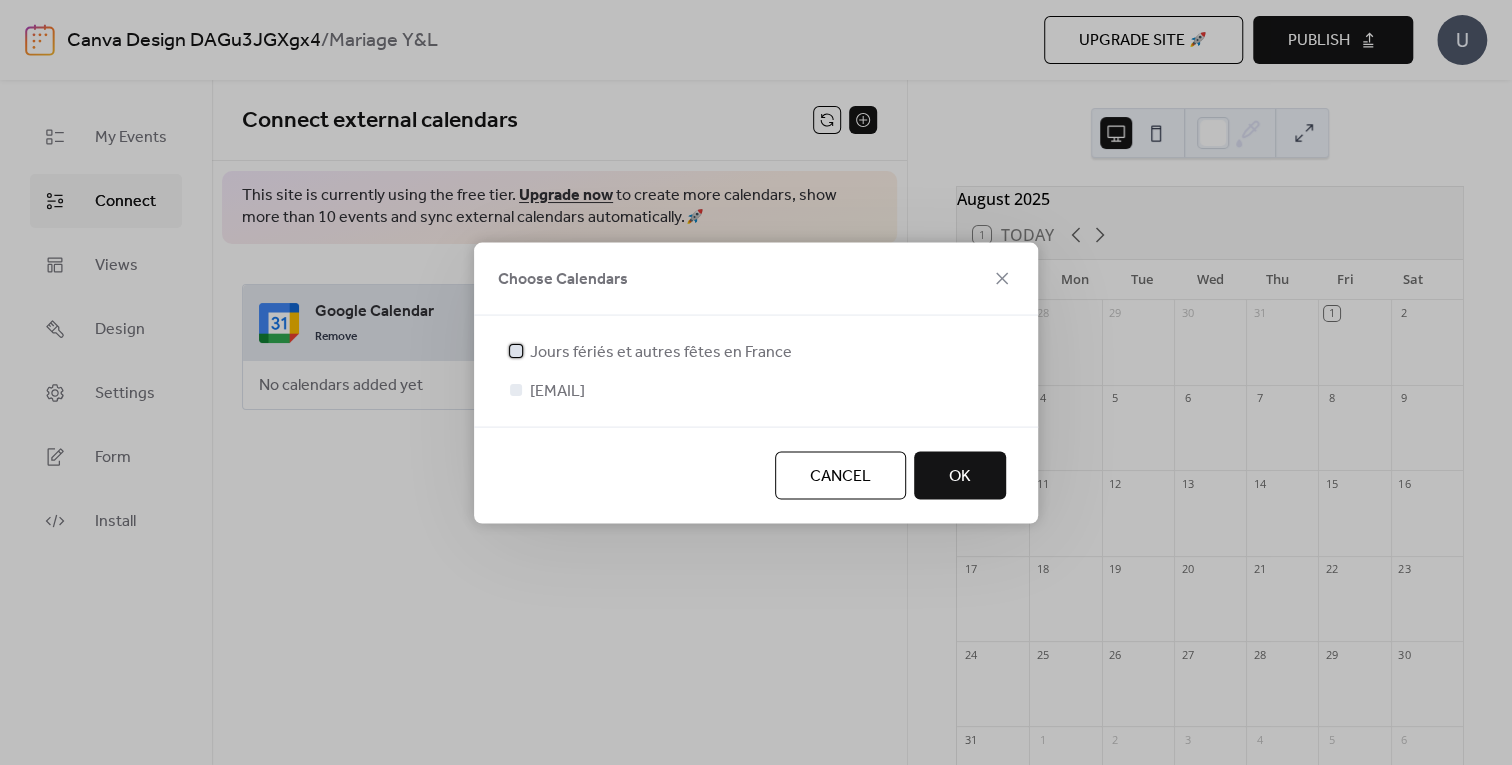 click on "Jours fériés et autres fêtes en [COUNTRY]" at bounding box center [661, 352] 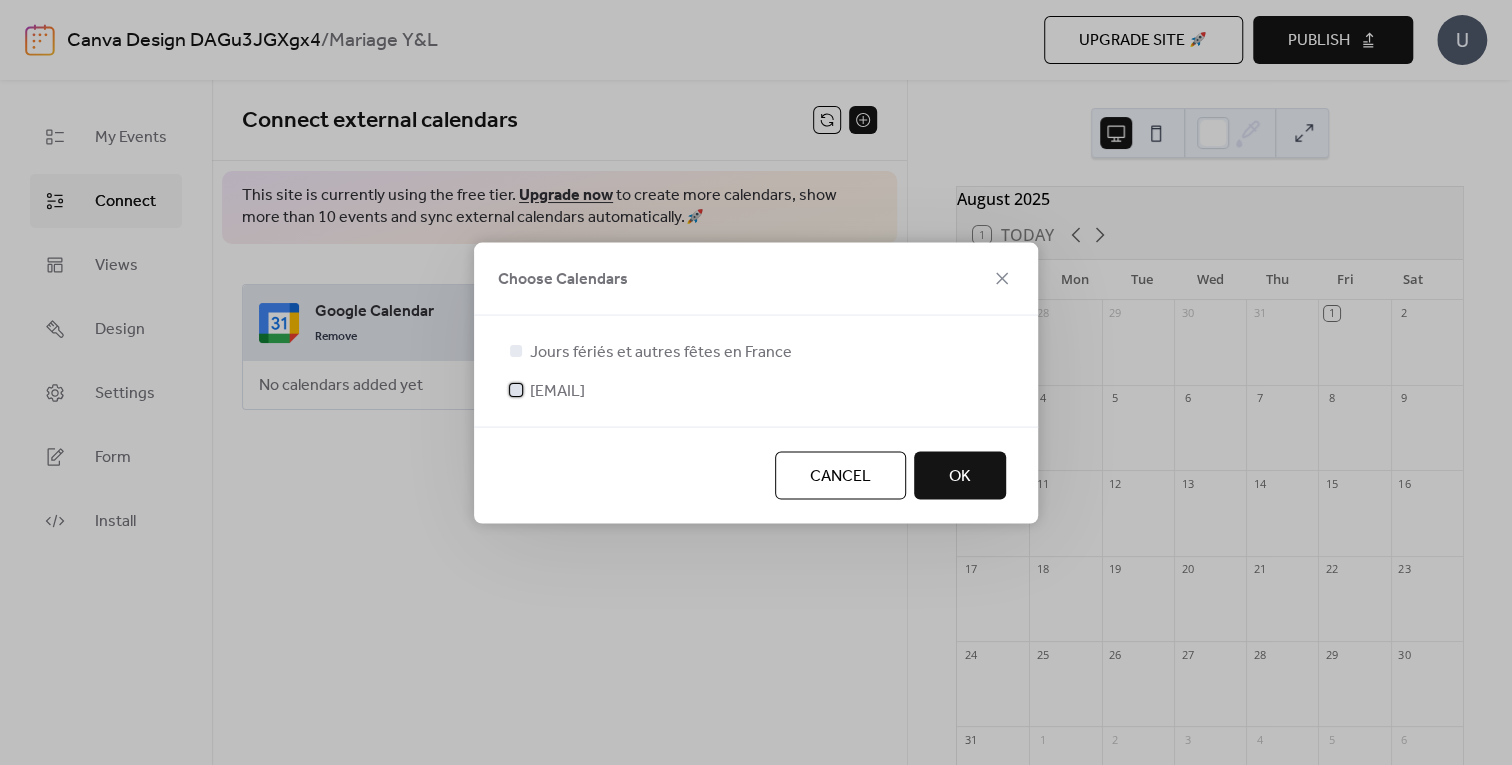 click at bounding box center (516, 389) 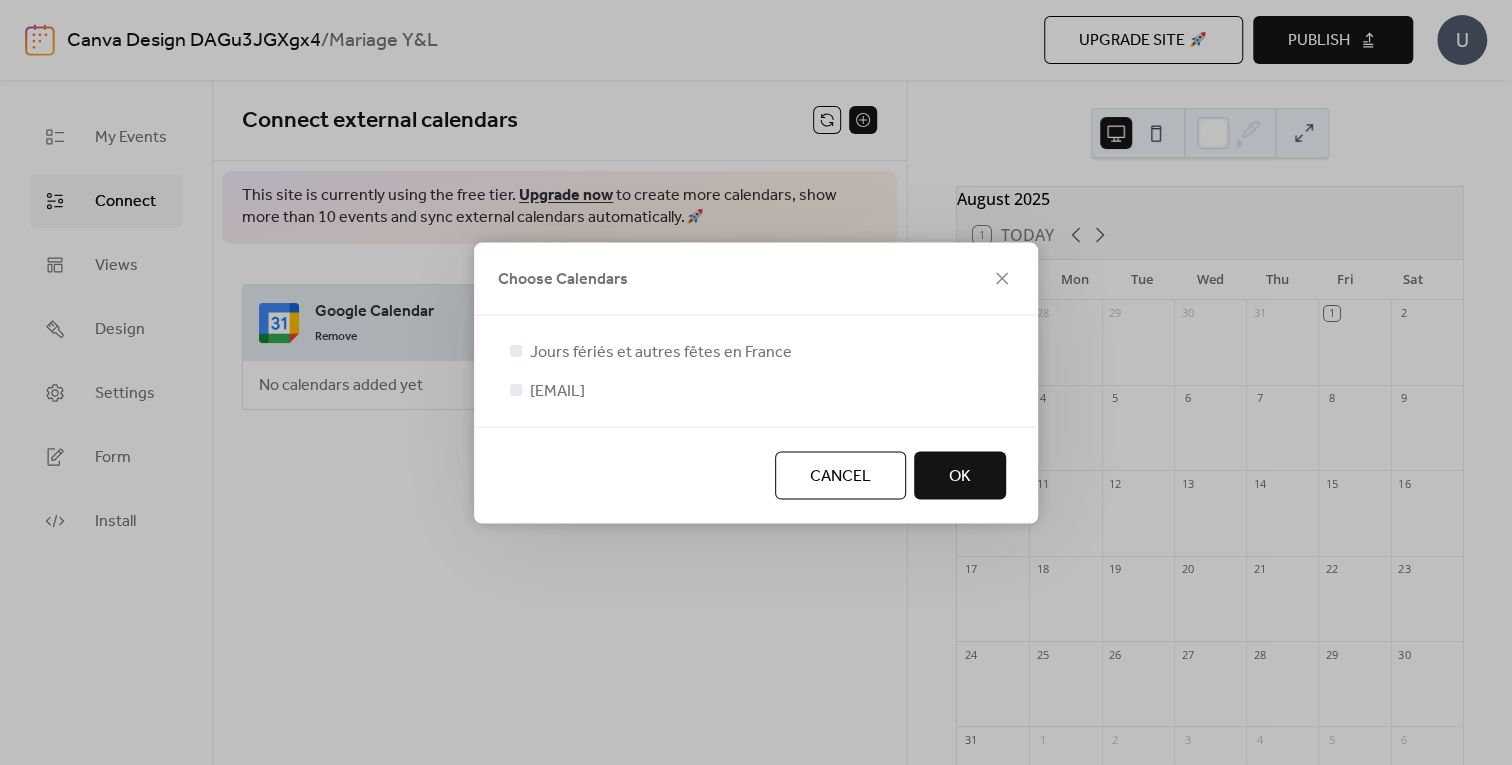 click on "OK" at bounding box center [960, 475] 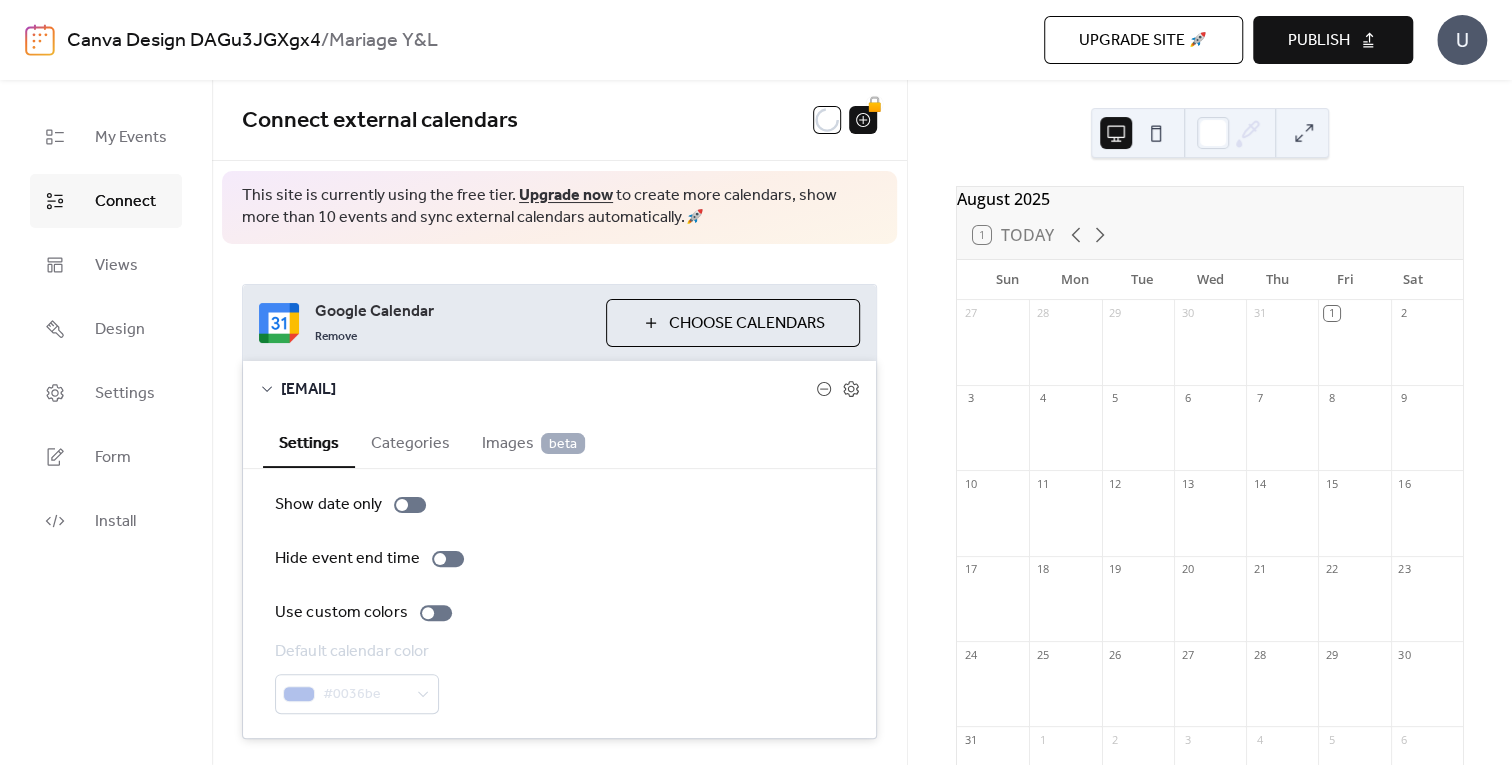 scroll, scrollTop: 52, scrollLeft: 0, axis: vertical 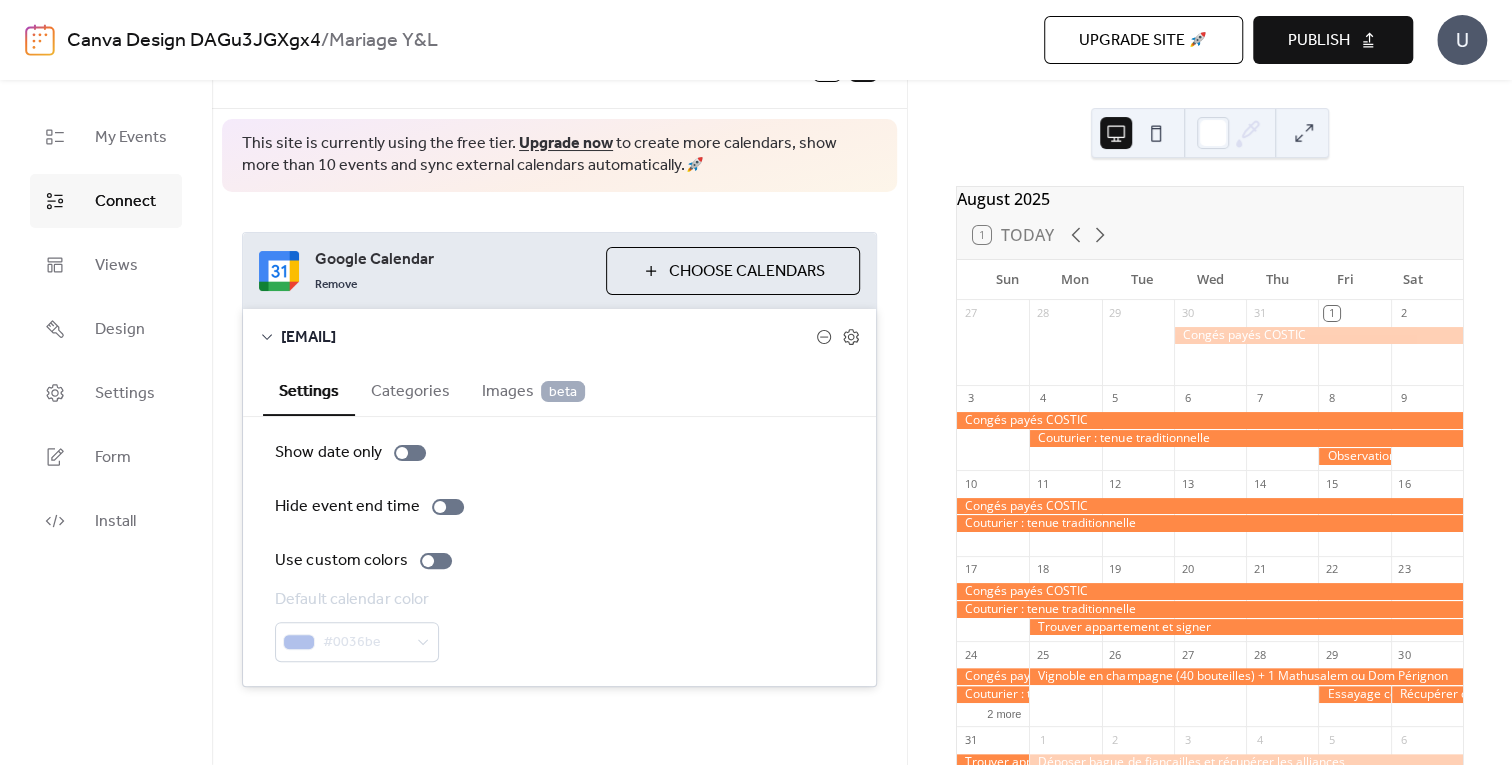 click on "Publish" at bounding box center [1333, 40] 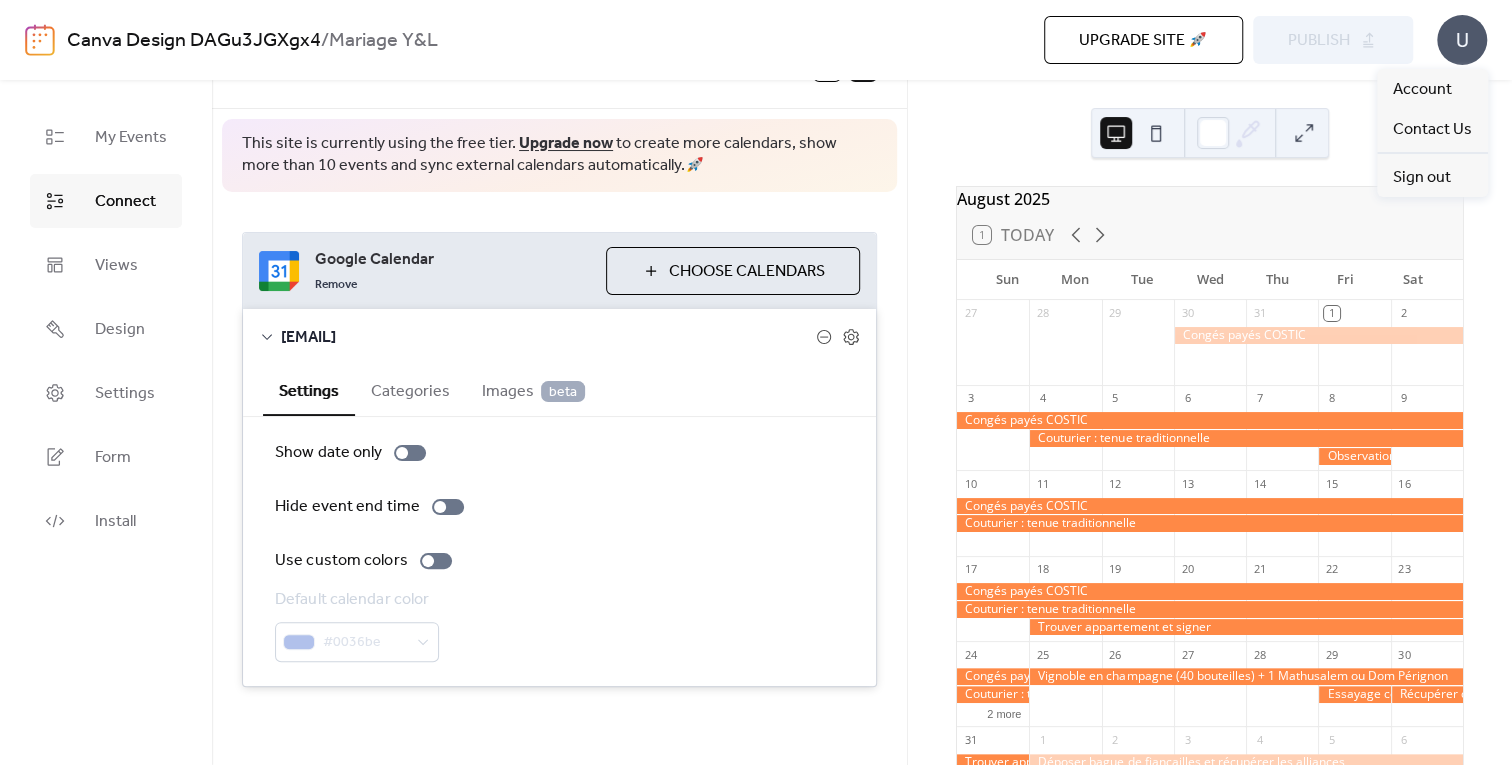 click on "U" at bounding box center (1462, 40) 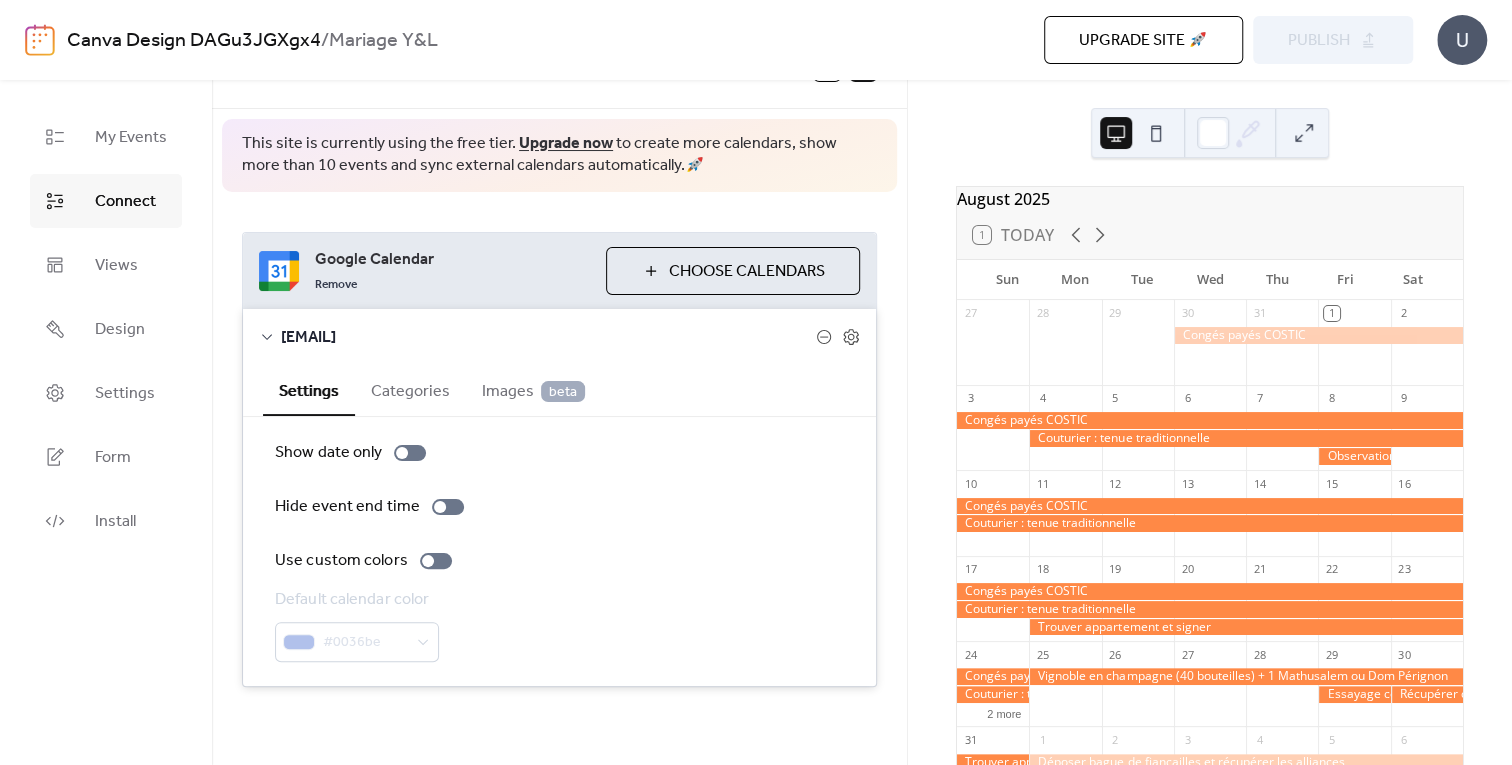 click on "Categories" at bounding box center [410, 389] 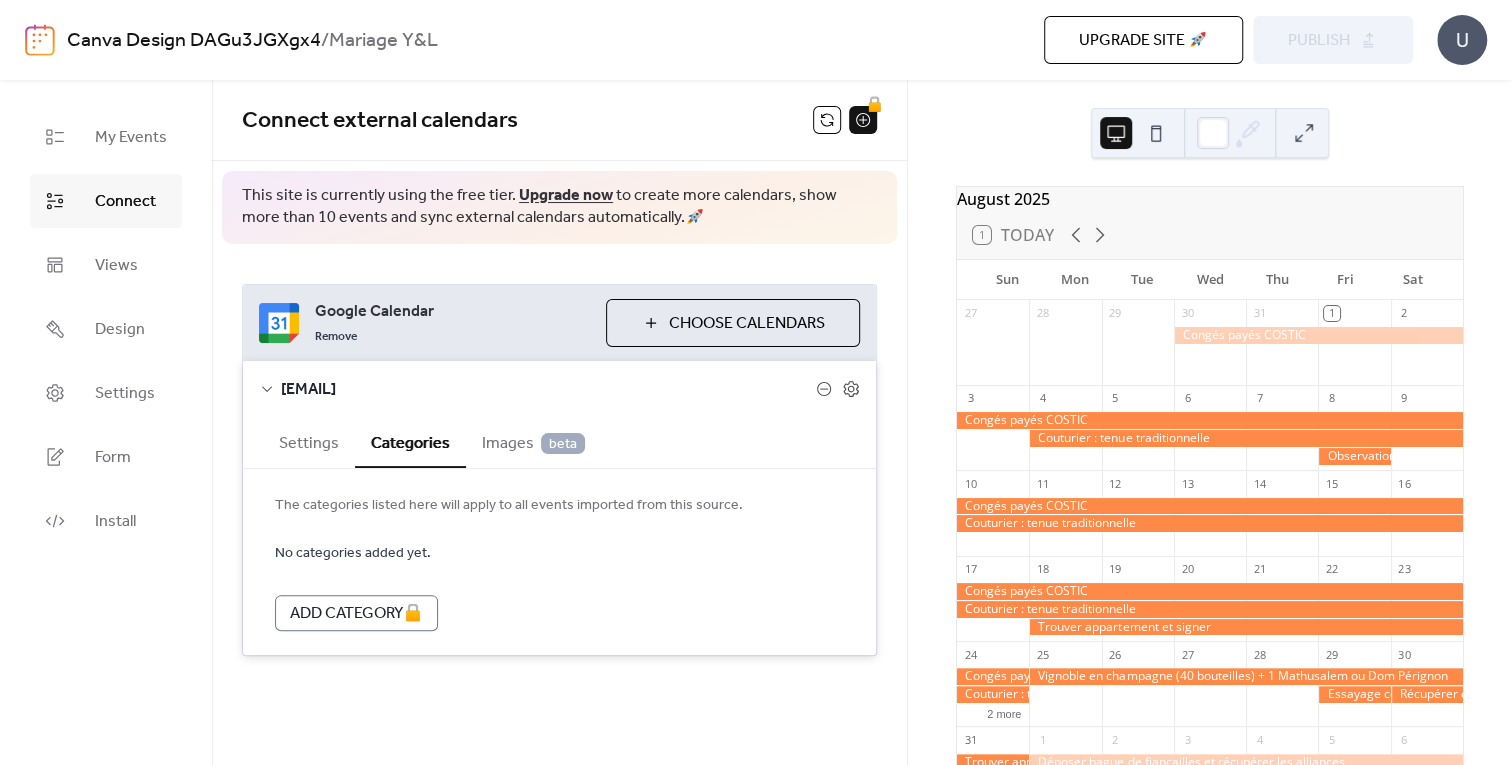 click on "Settings" at bounding box center (309, 441) 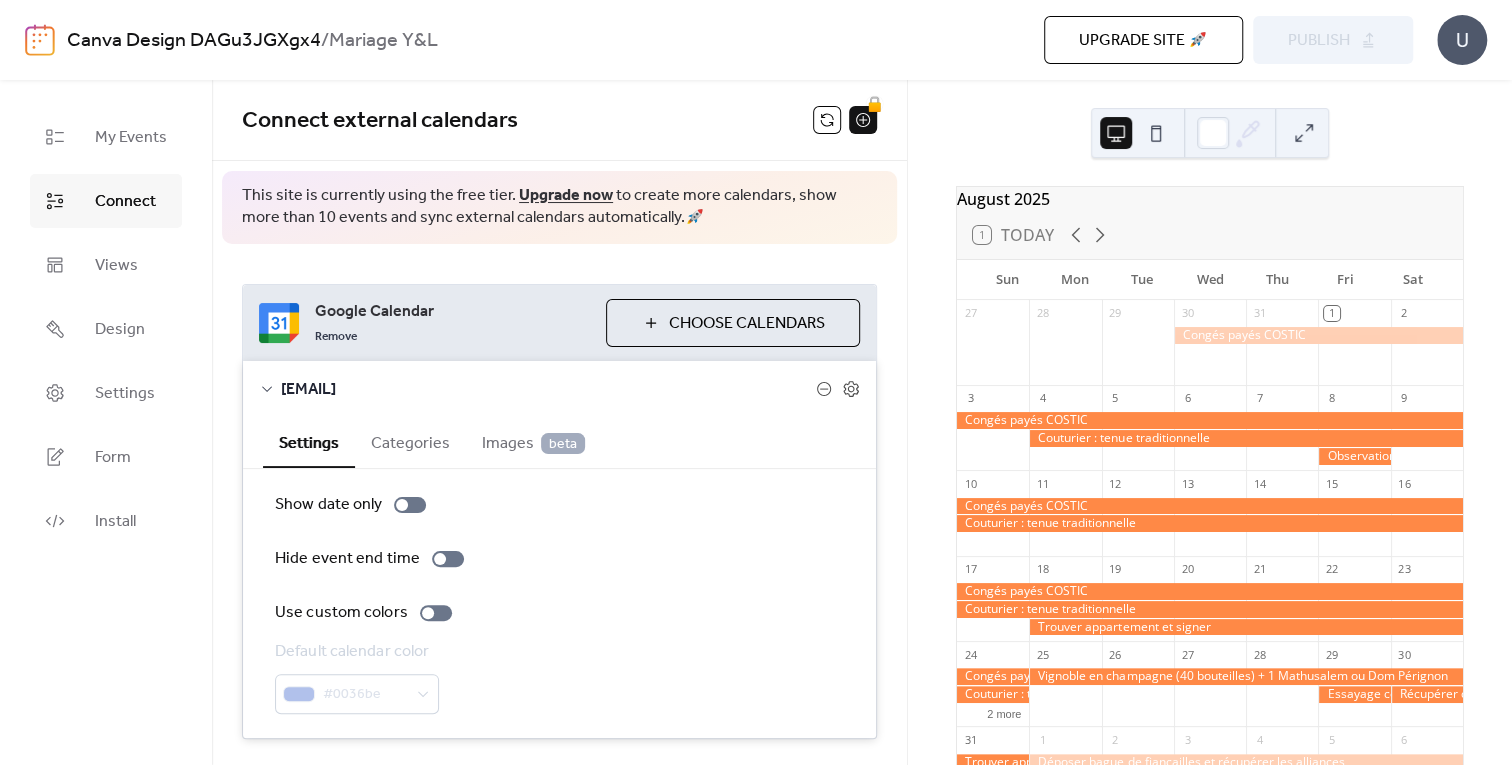 scroll, scrollTop: 52, scrollLeft: 0, axis: vertical 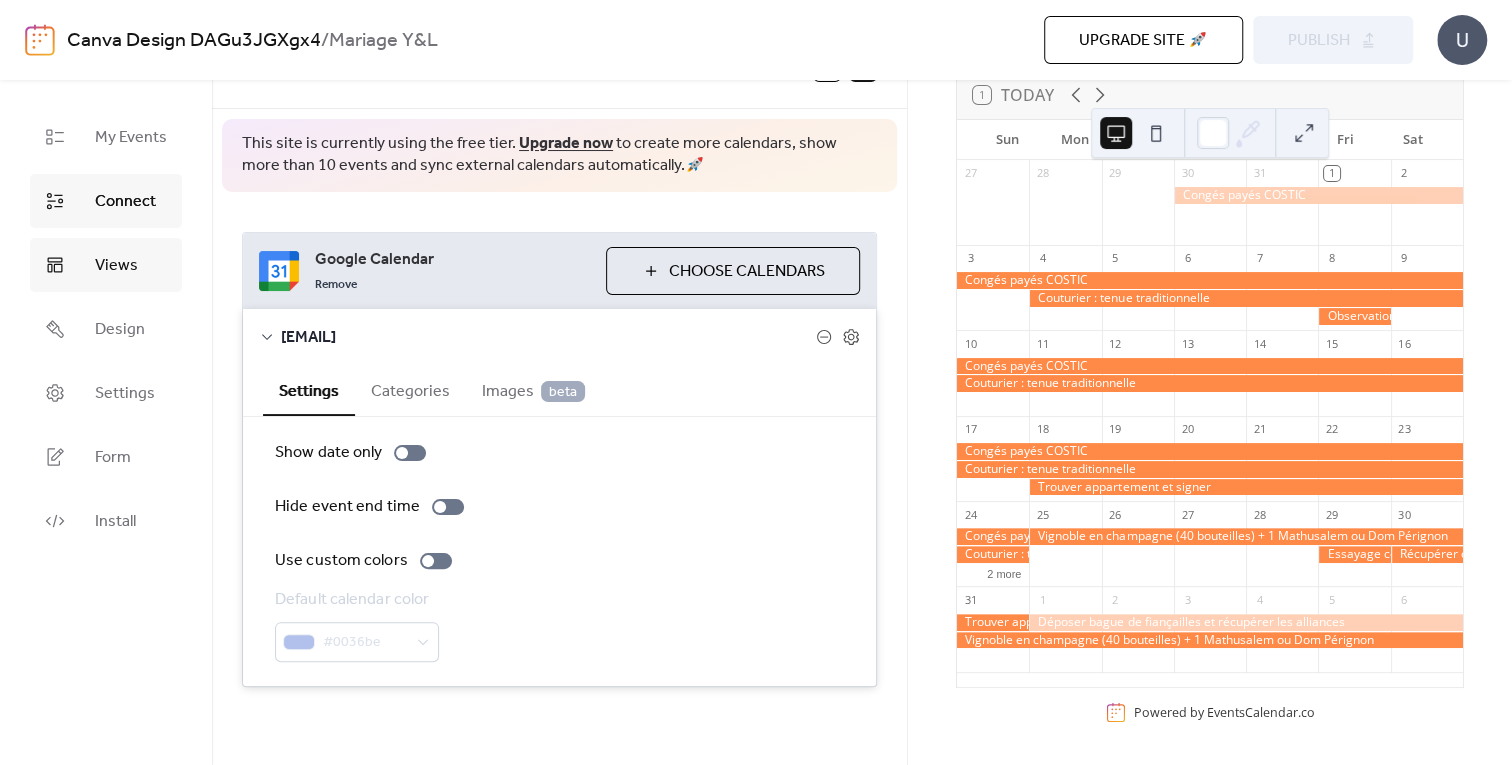click on "Views" at bounding box center (116, 266) 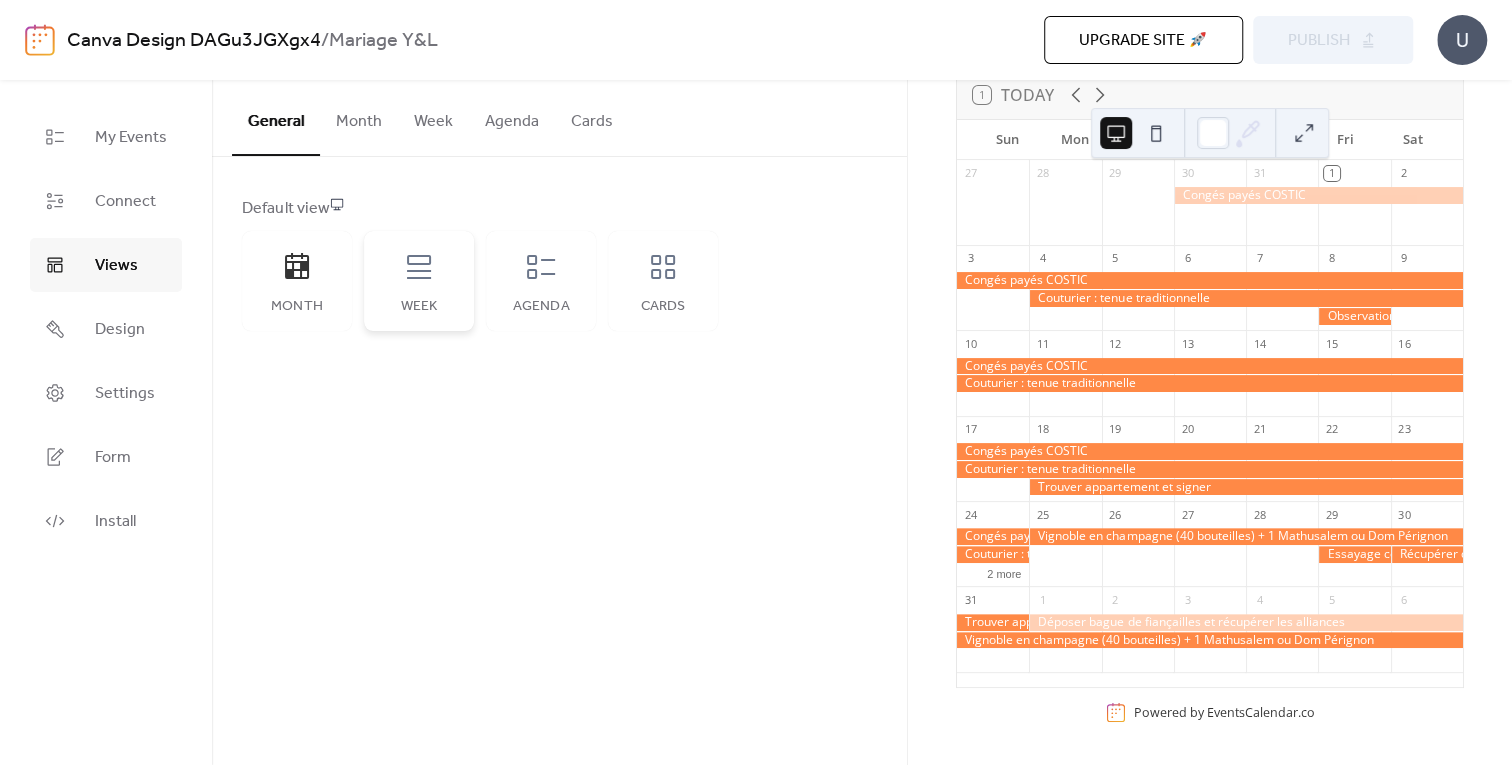 click on "Week" at bounding box center [419, 281] 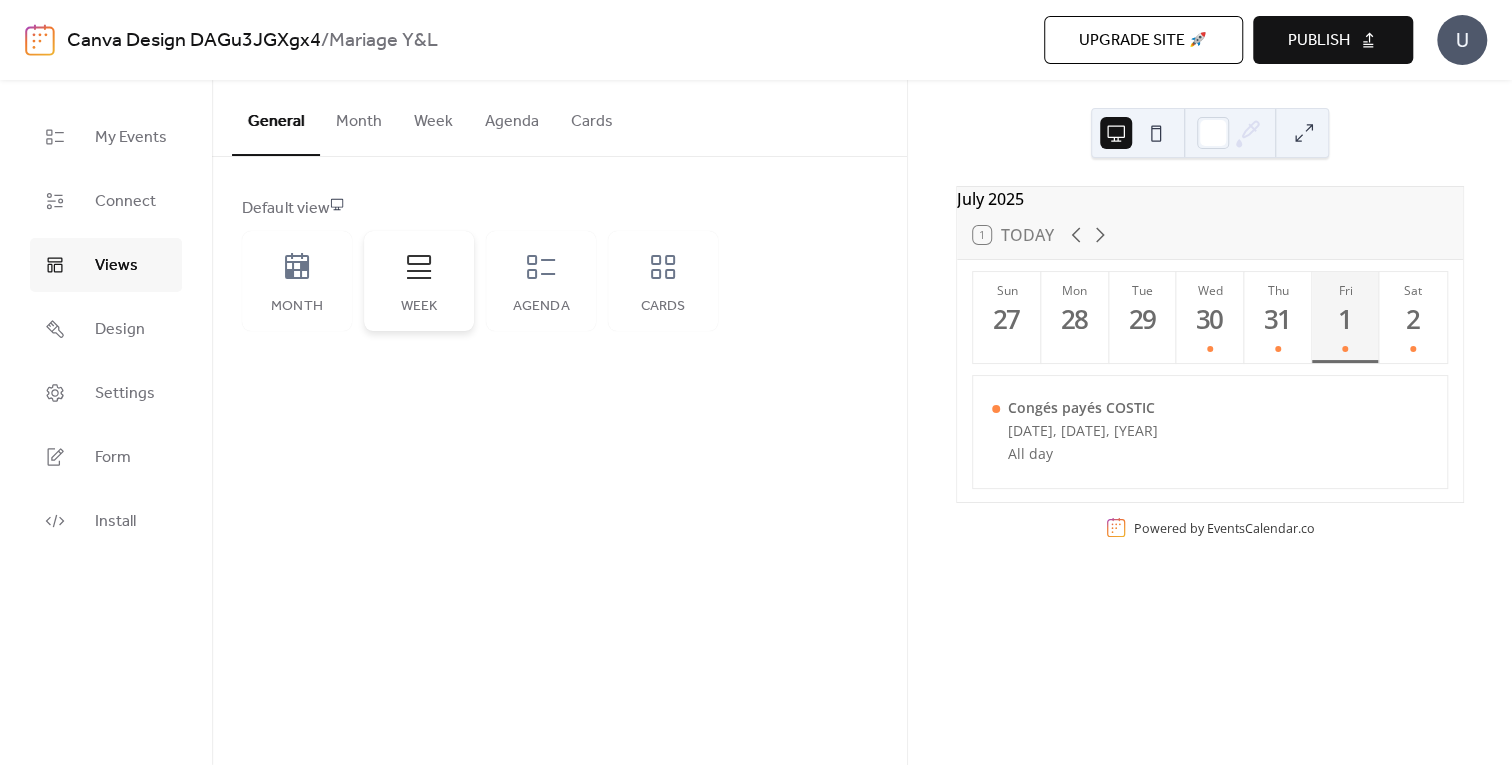 scroll, scrollTop: 0, scrollLeft: 0, axis: both 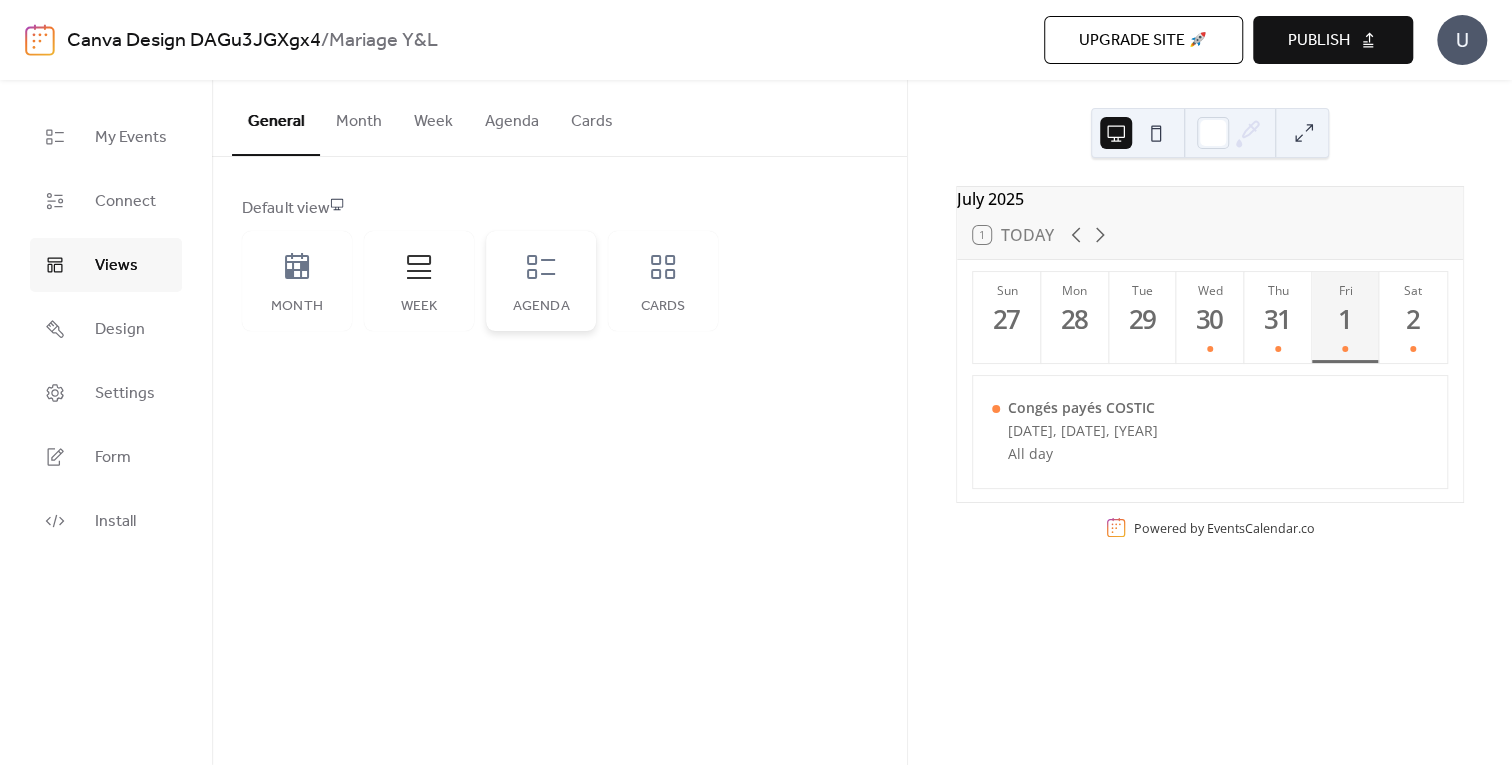 click on "Agenda" at bounding box center [541, 281] 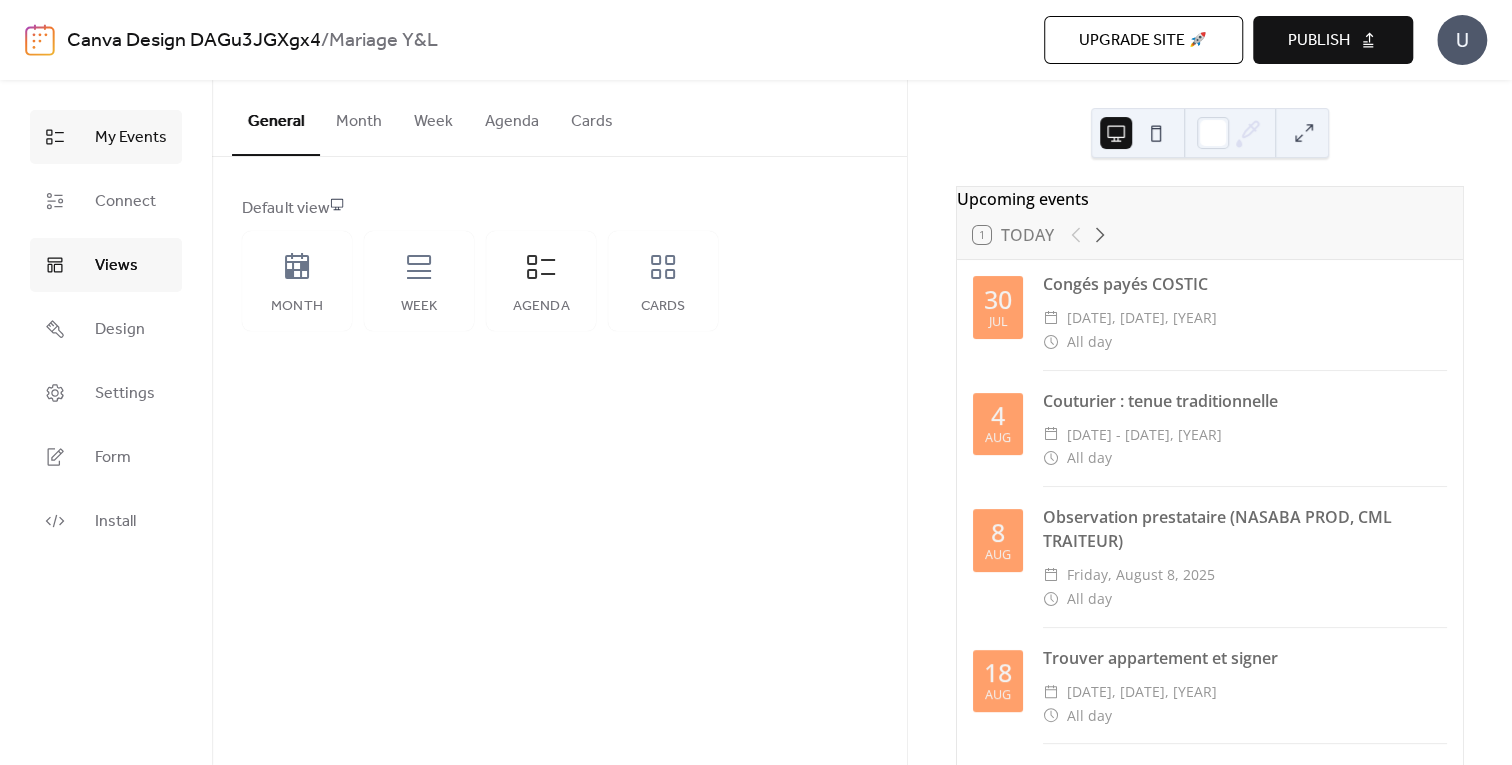 click on "My Events" at bounding box center (131, 138) 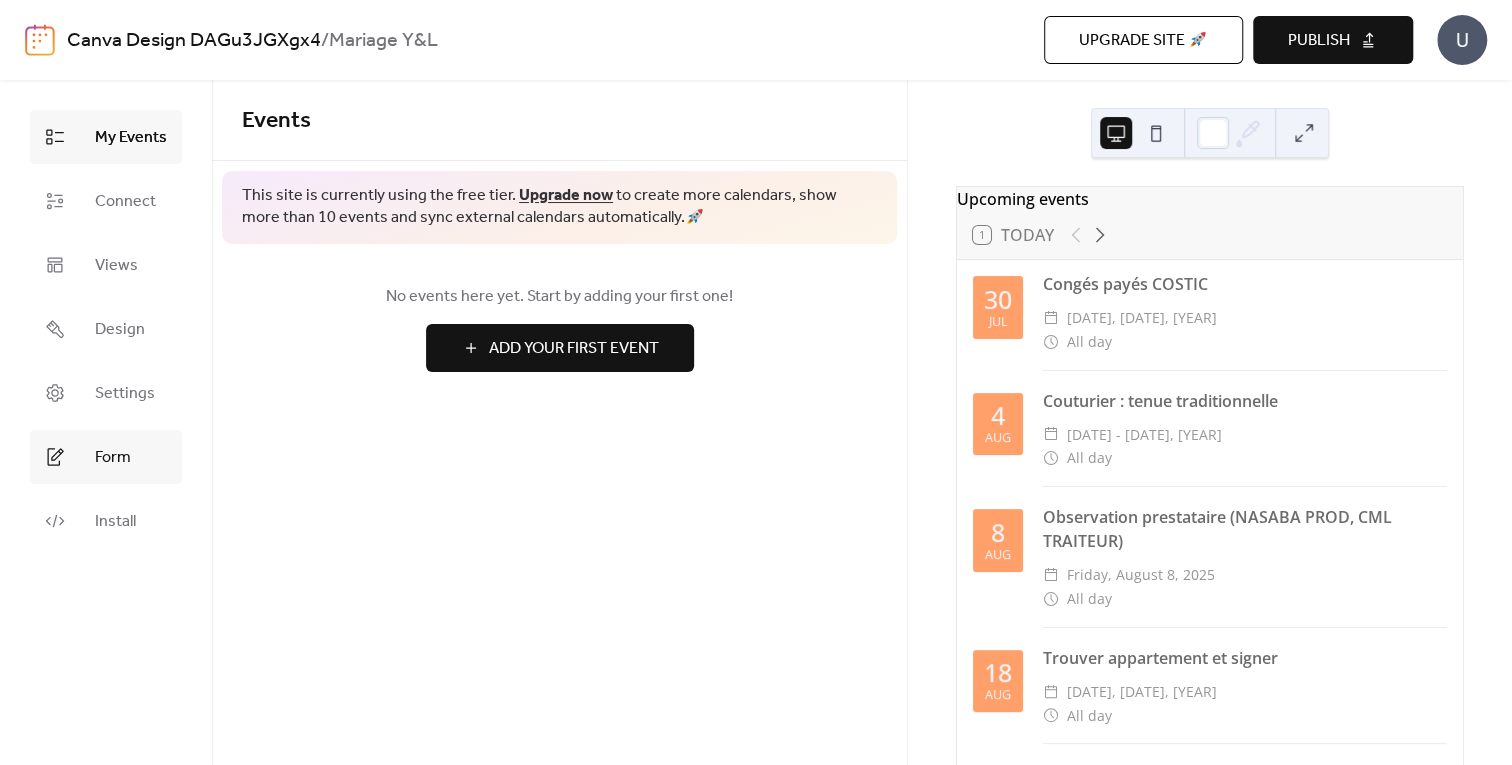 click on "Form" at bounding box center (106, 457) 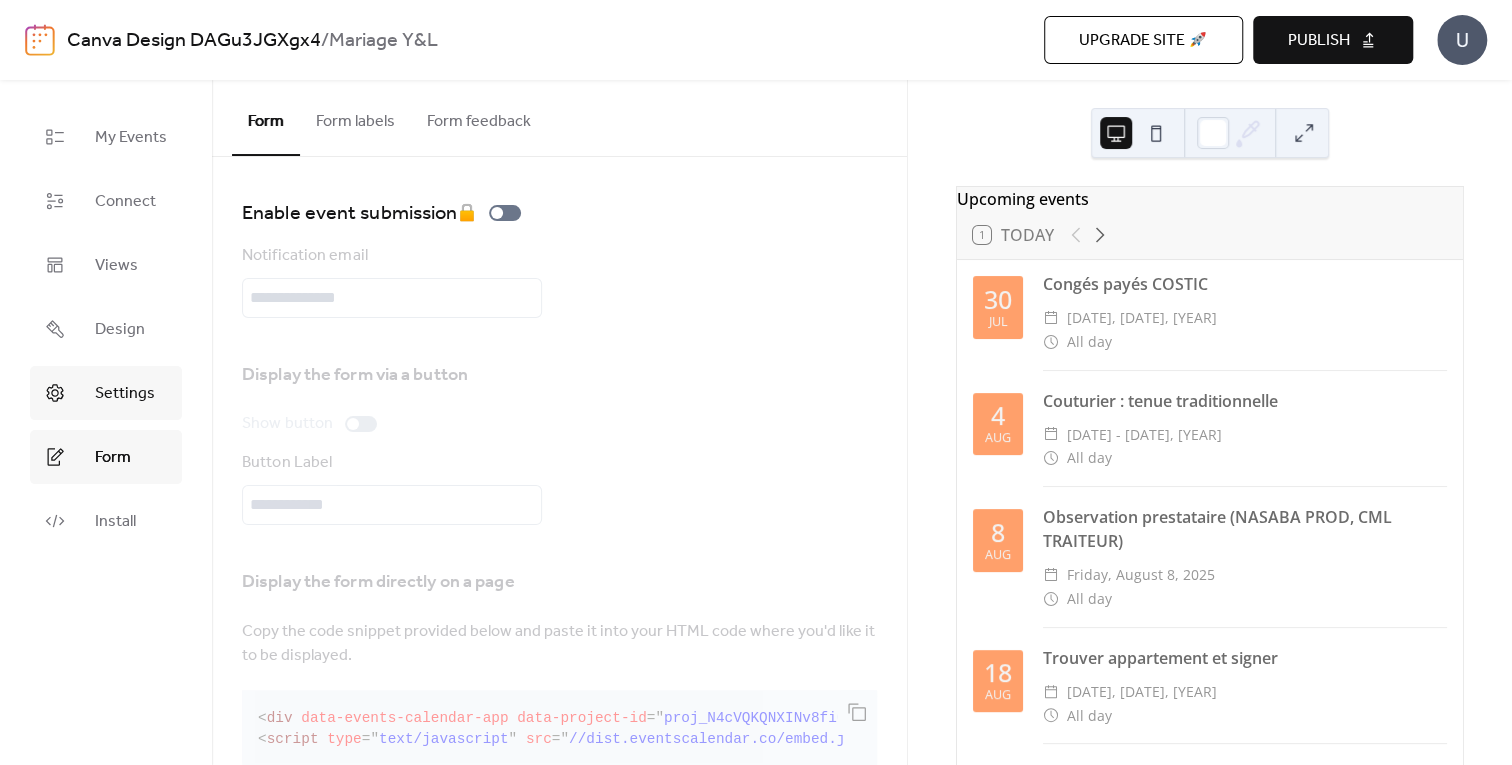 click on "Settings" at bounding box center (125, 394) 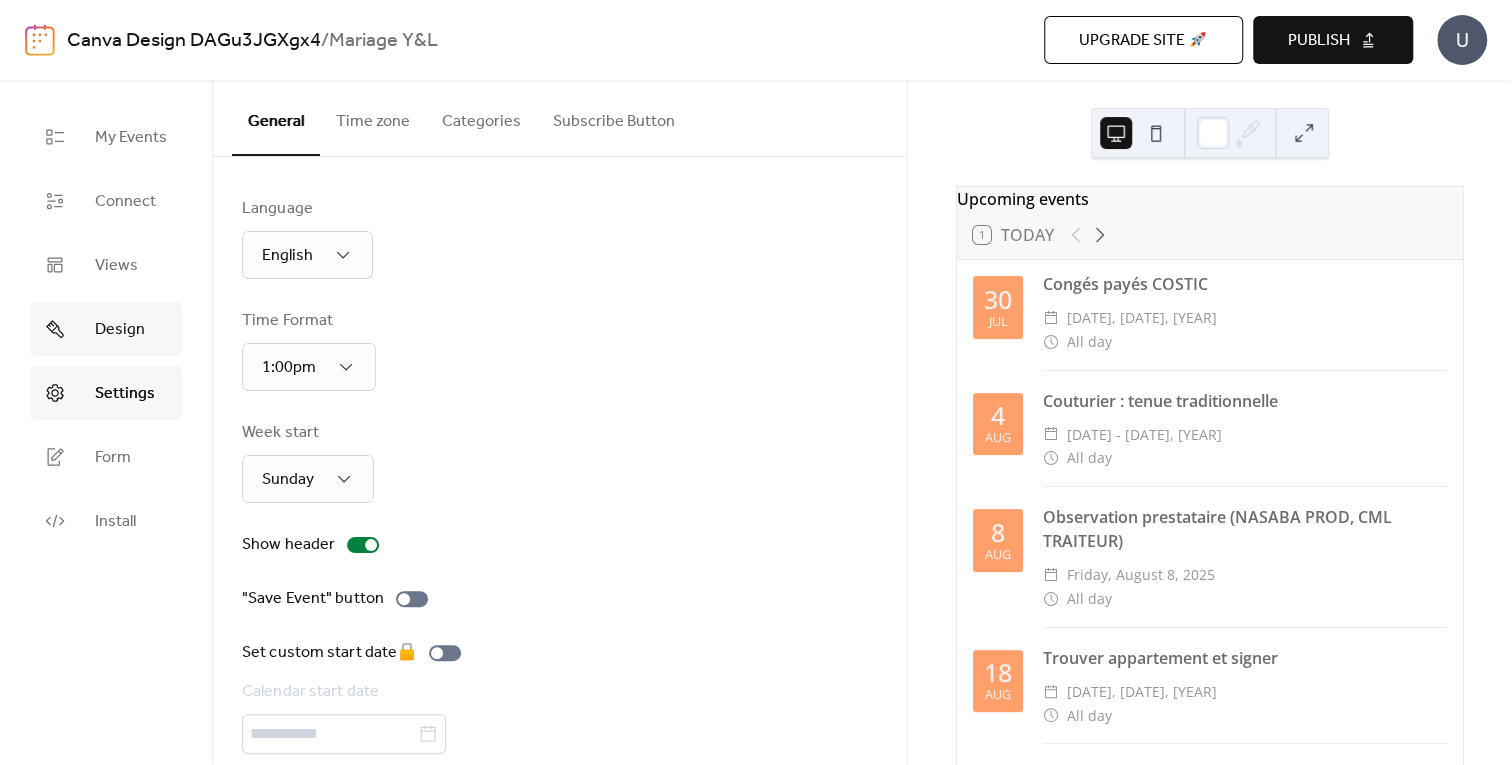 click on "Design" at bounding box center (120, 330) 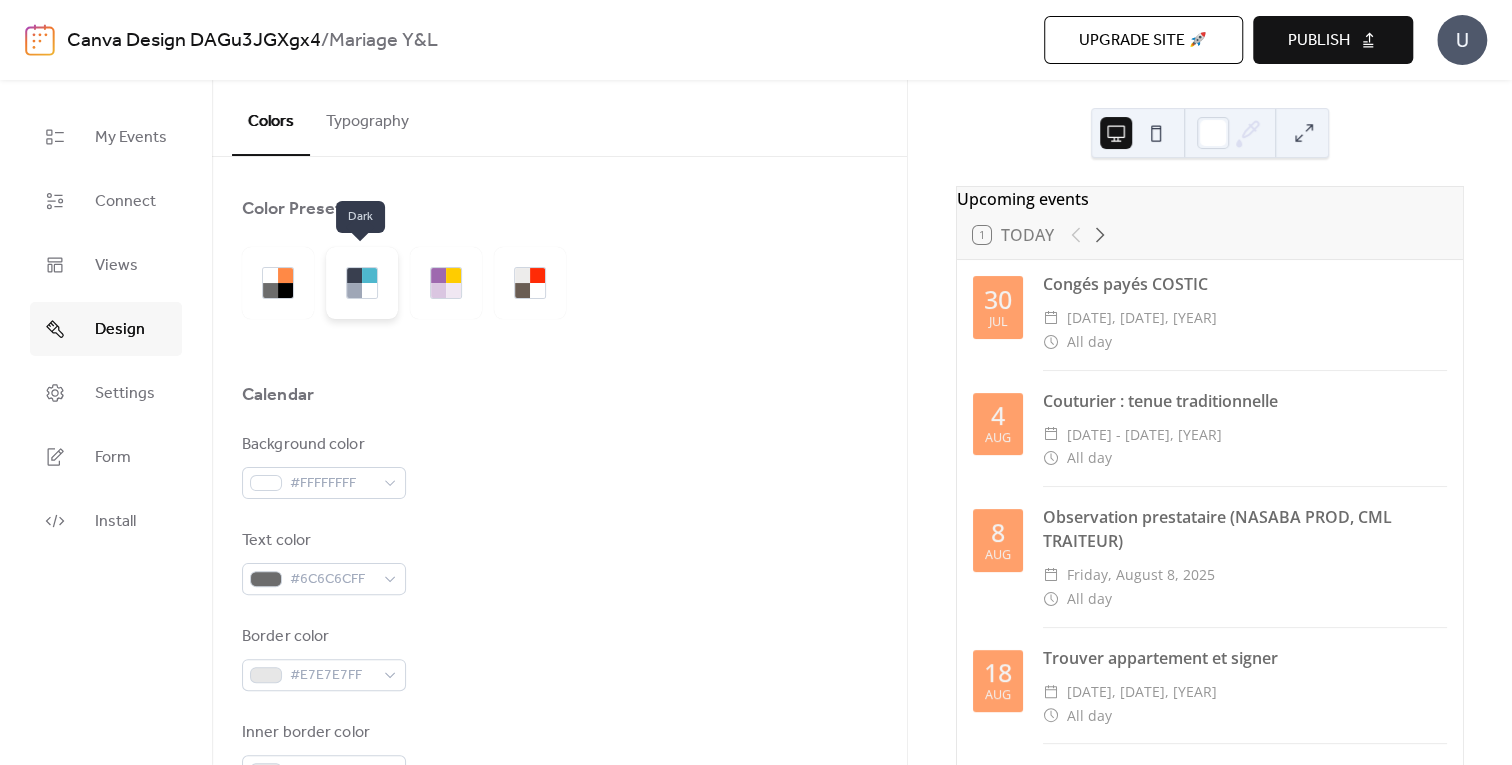 click at bounding box center [362, 283] 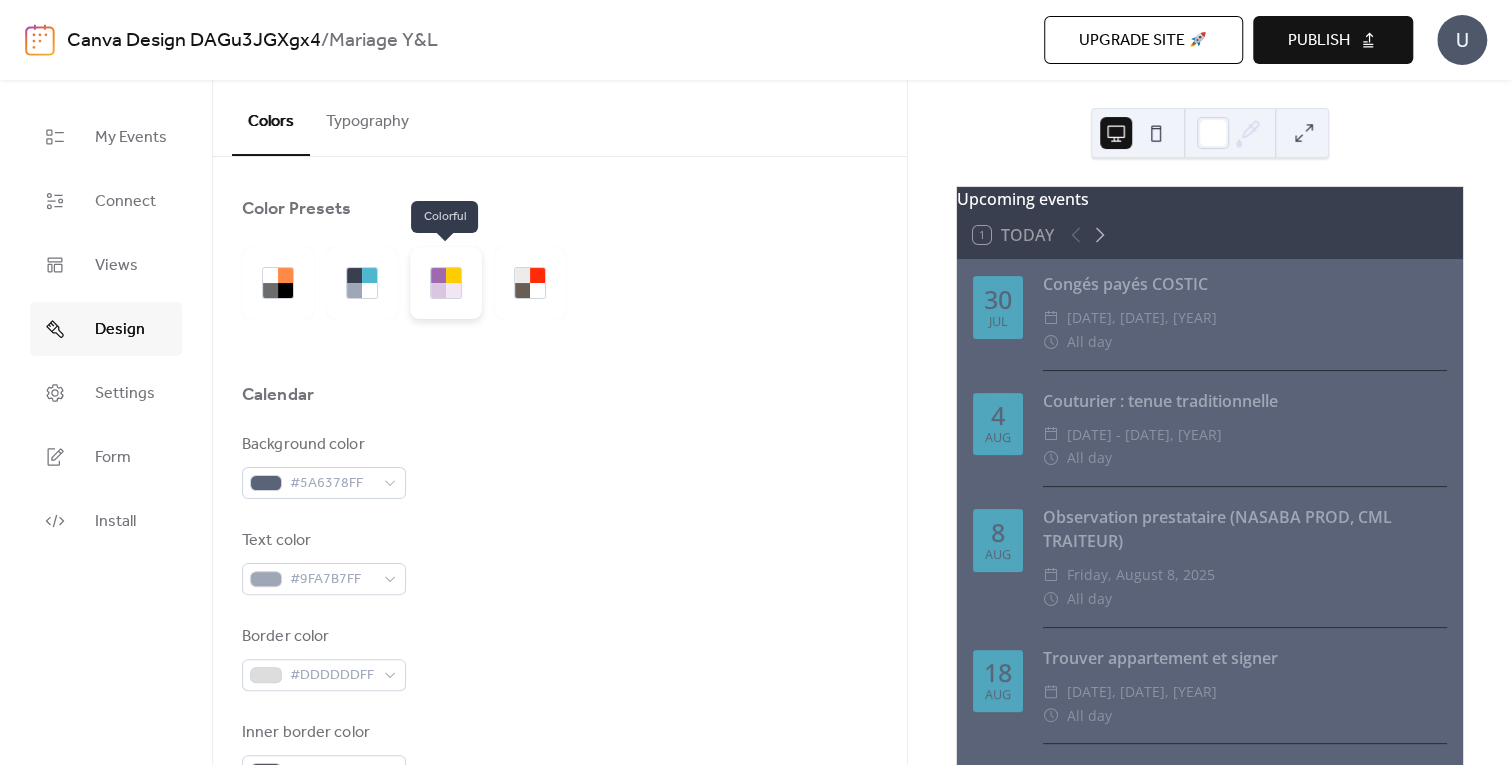 click at bounding box center [453, 290] 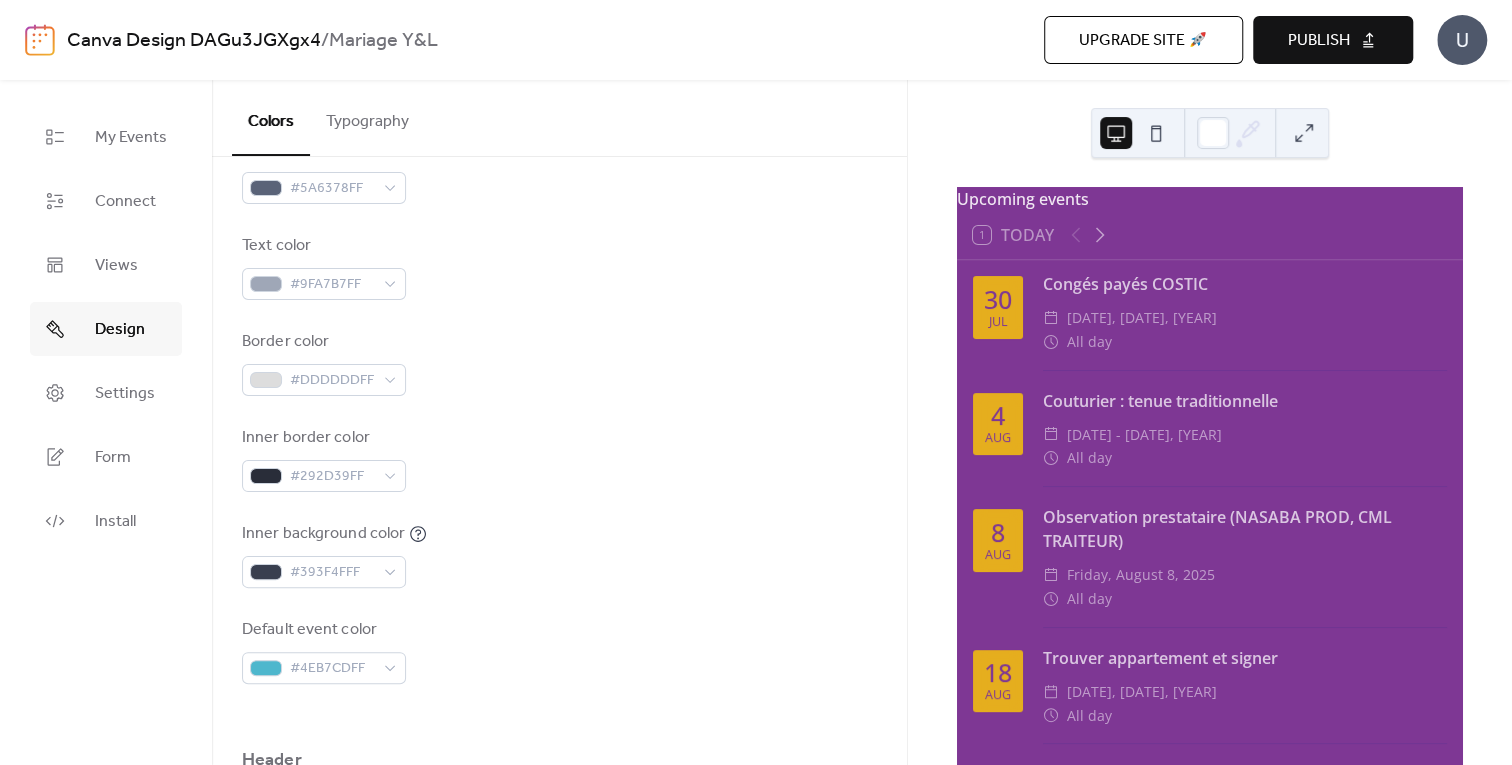 scroll, scrollTop: 296, scrollLeft: 0, axis: vertical 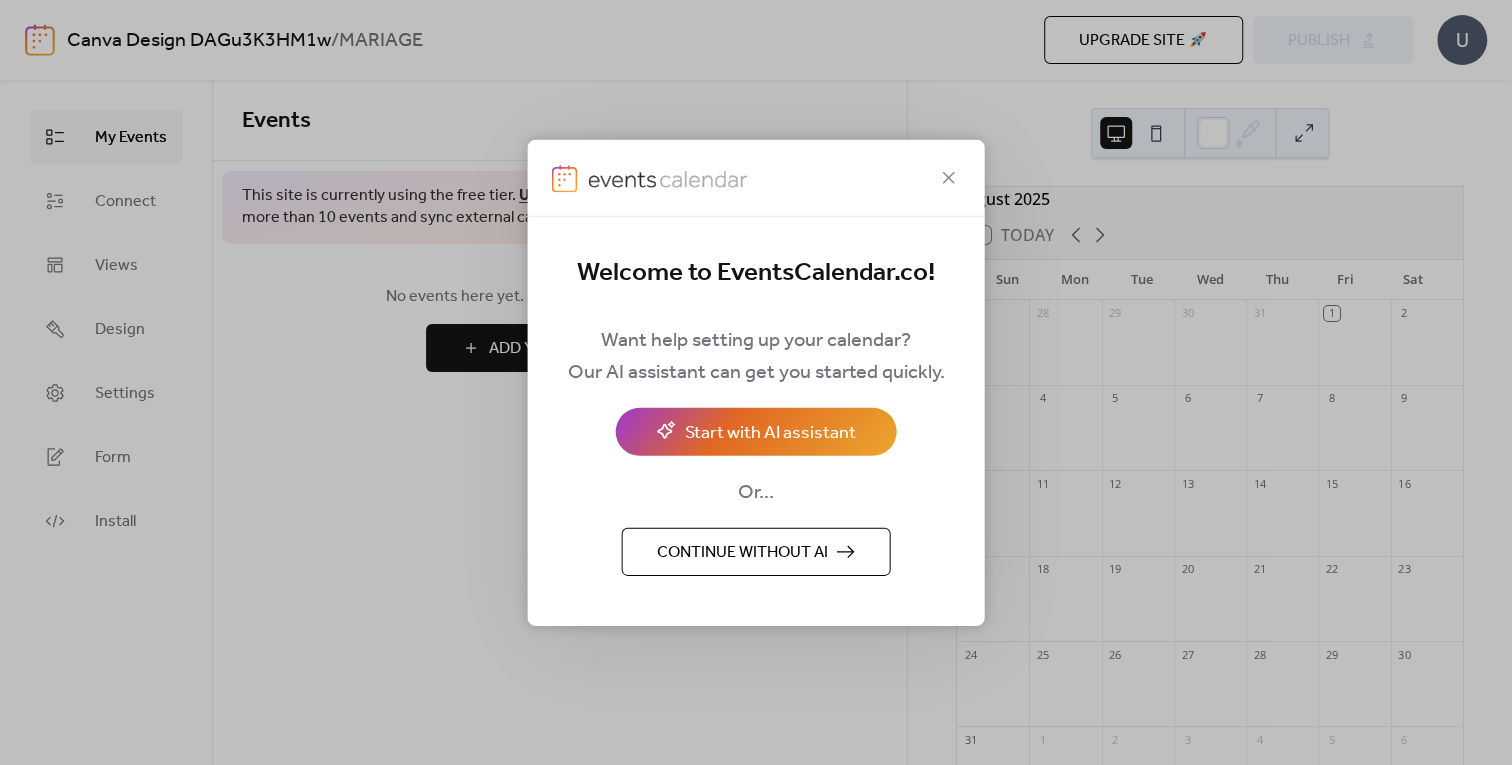 click on "Or..." at bounding box center (756, 493) 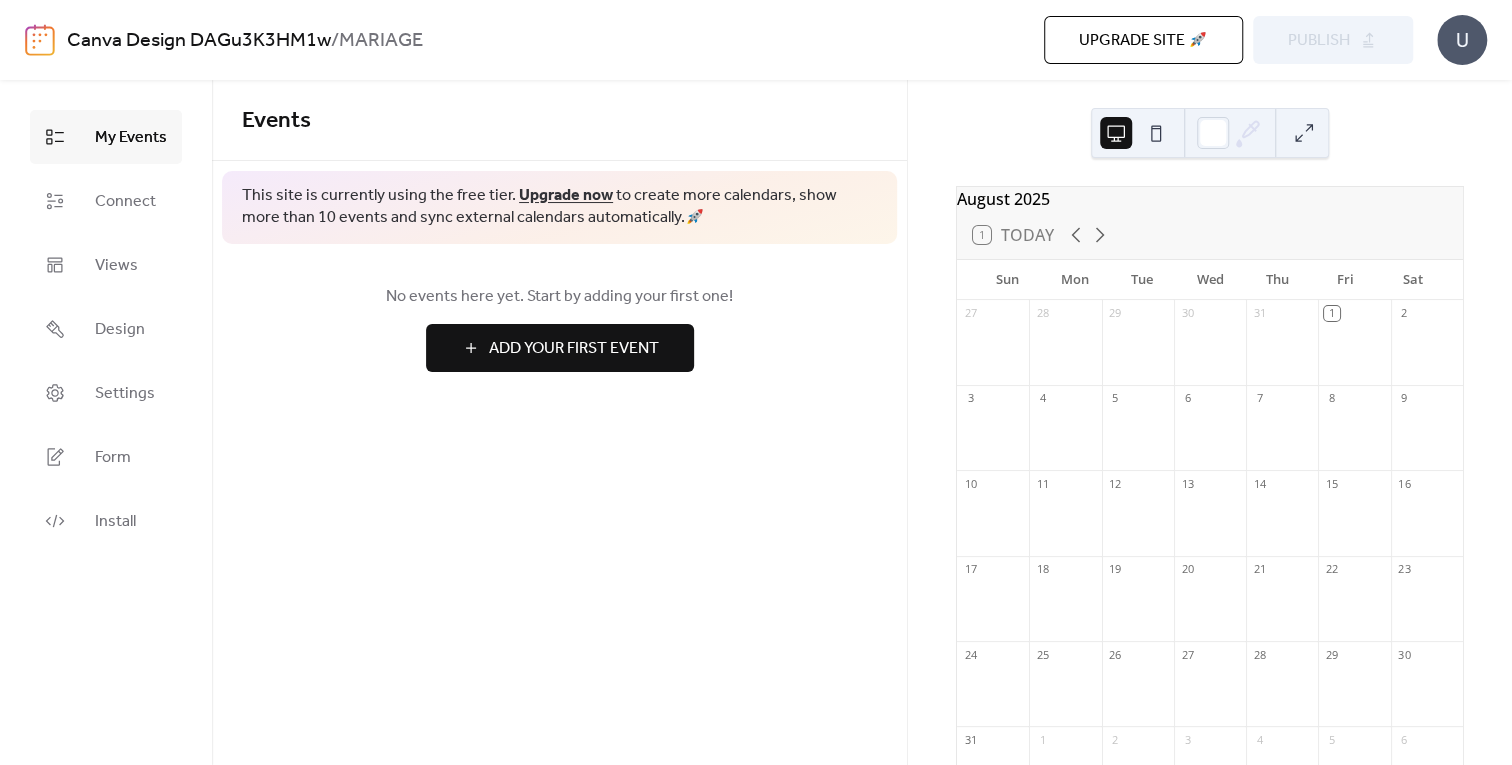 click on "Add Your First Event" at bounding box center (574, 349) 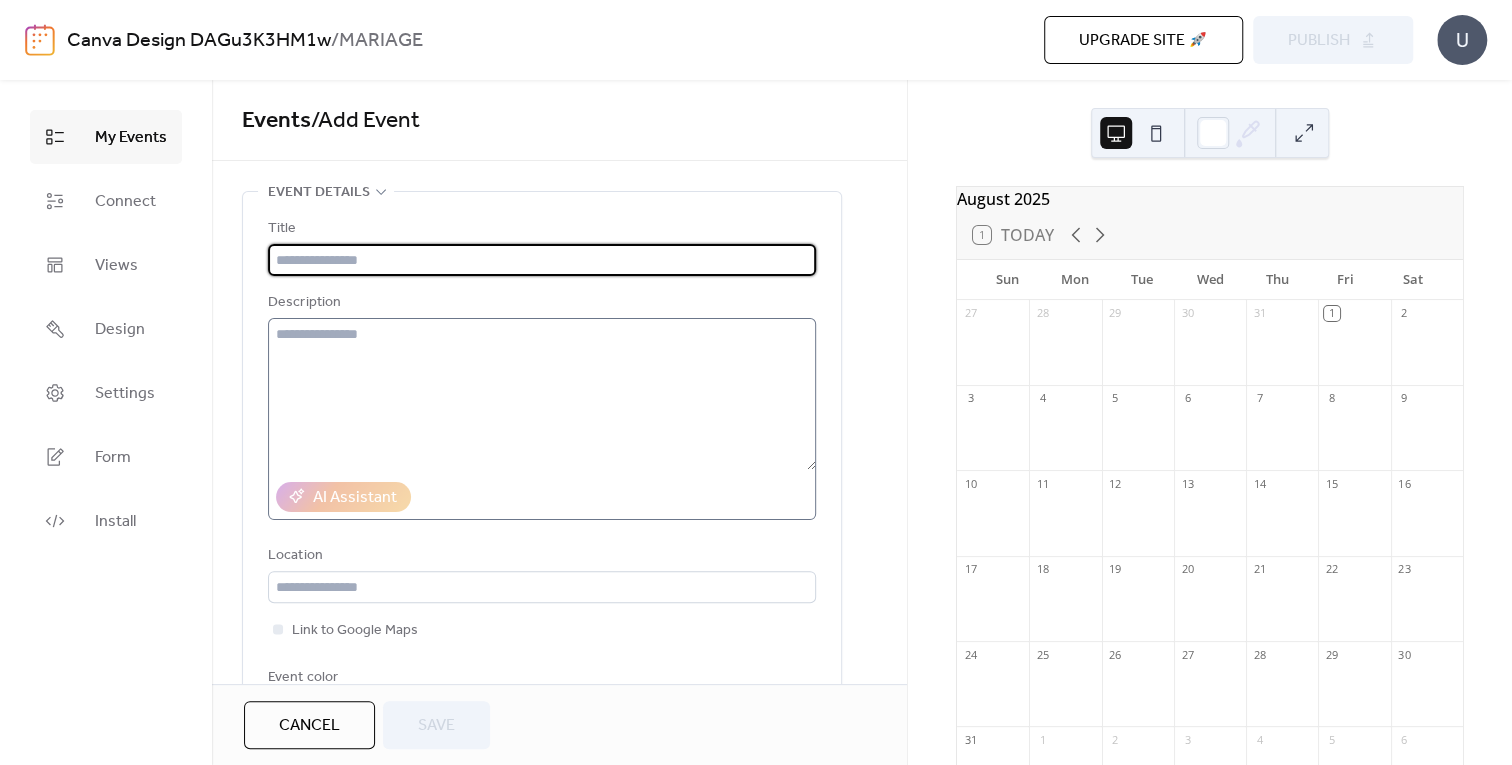 scroll, scrollTop: 86, scrollLeft: 0, axis: vertical 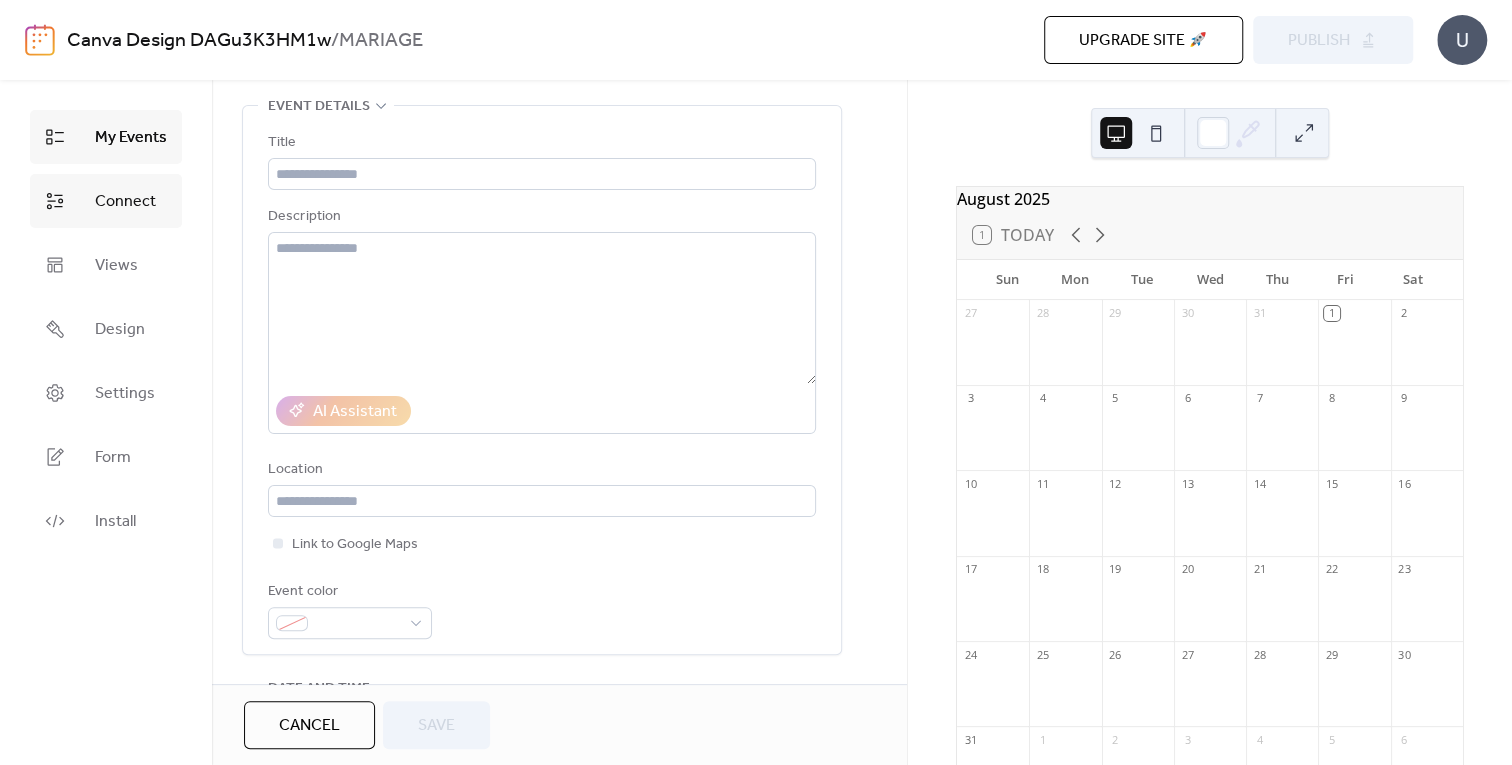 click on "Connect" at bounding box center [125, 202] 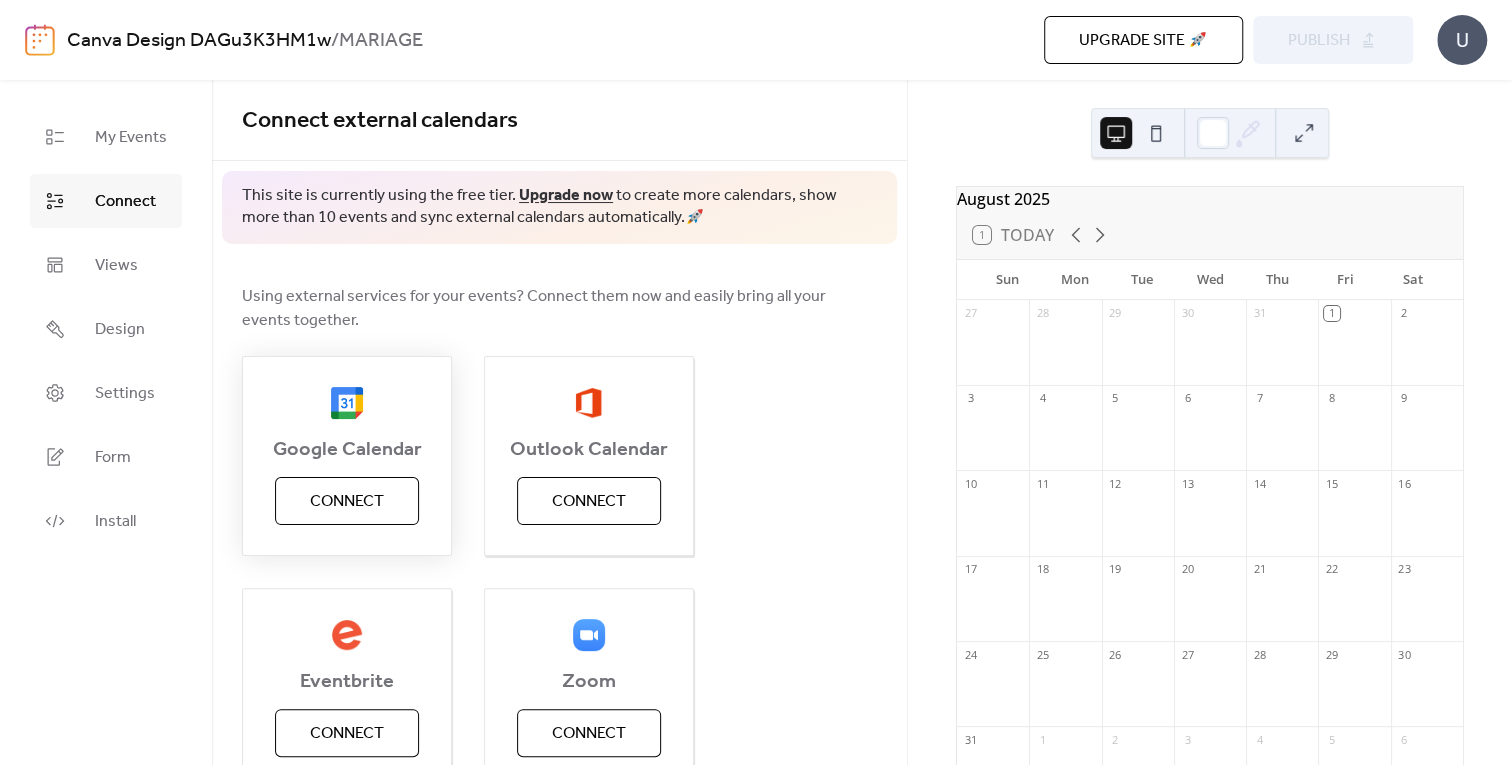 scroll, scrollTop: 97, scrollLeft: 0, axis: vertical 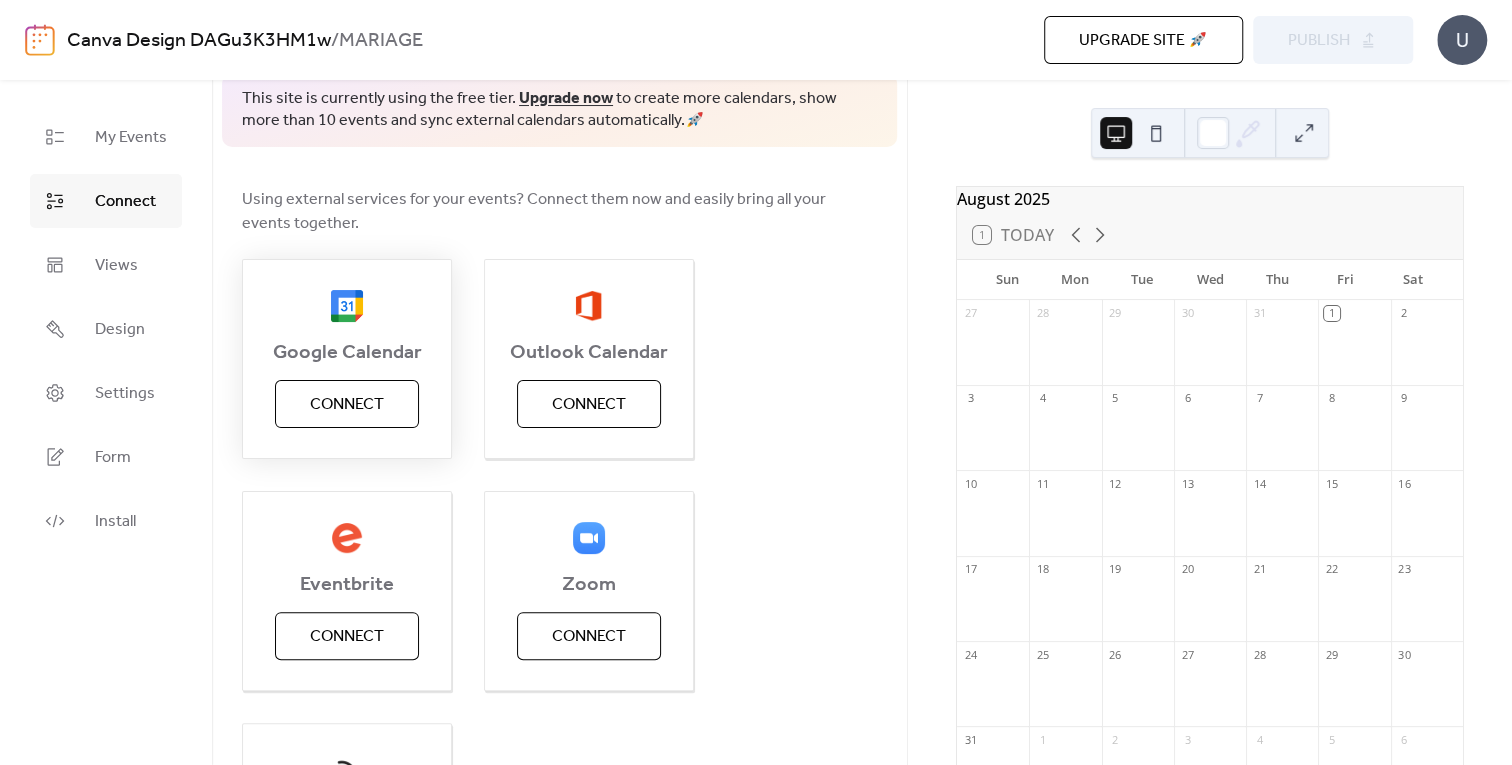click on "Connect" at bounding box center (347, 405) 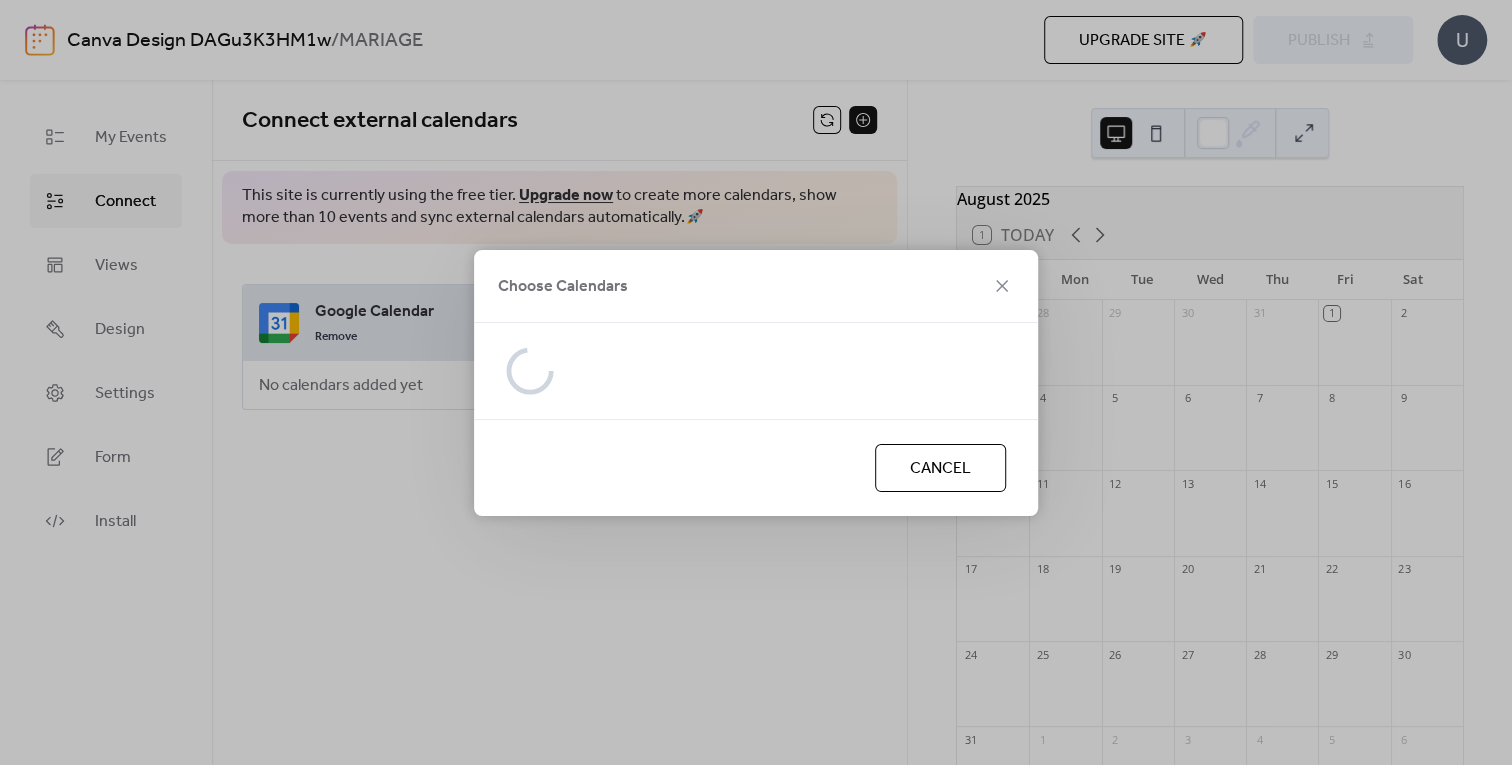 scroll, scrollTop: 0, scrollLeft: 0, axis: both 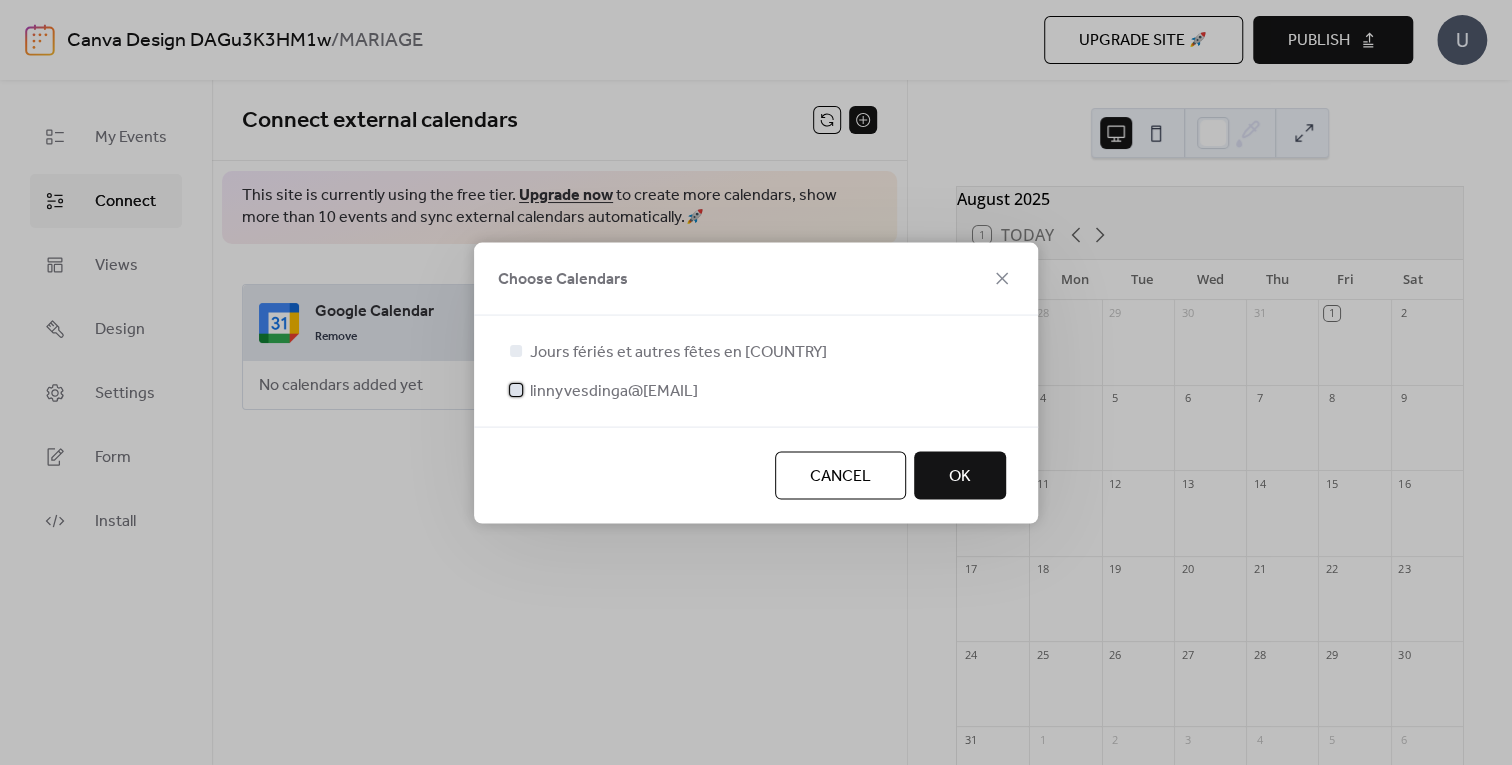 click on "linnyvesdinga@[EMAIL]" at bounding box center (614, 391) 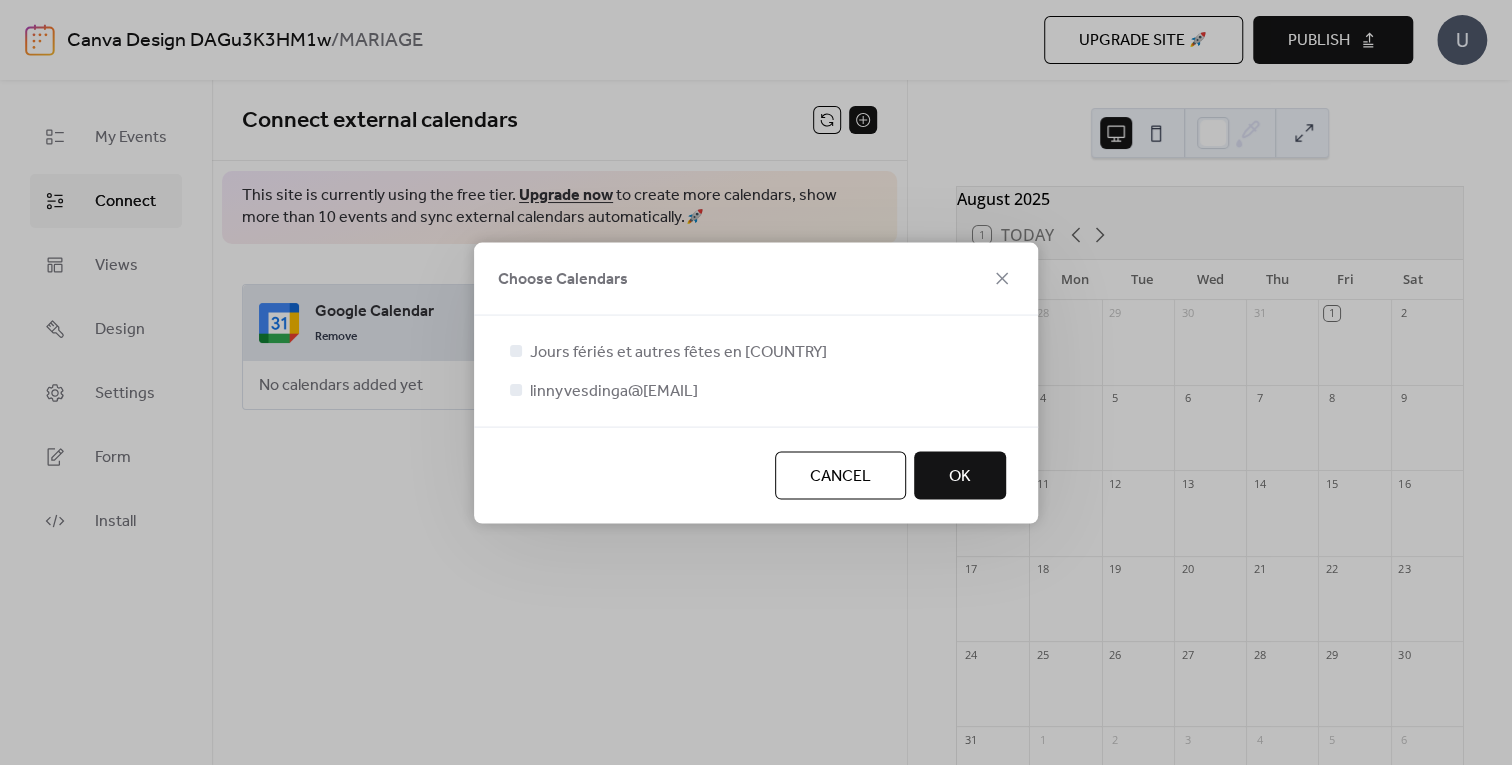 click on "OK" at bounding box center (960, 476) 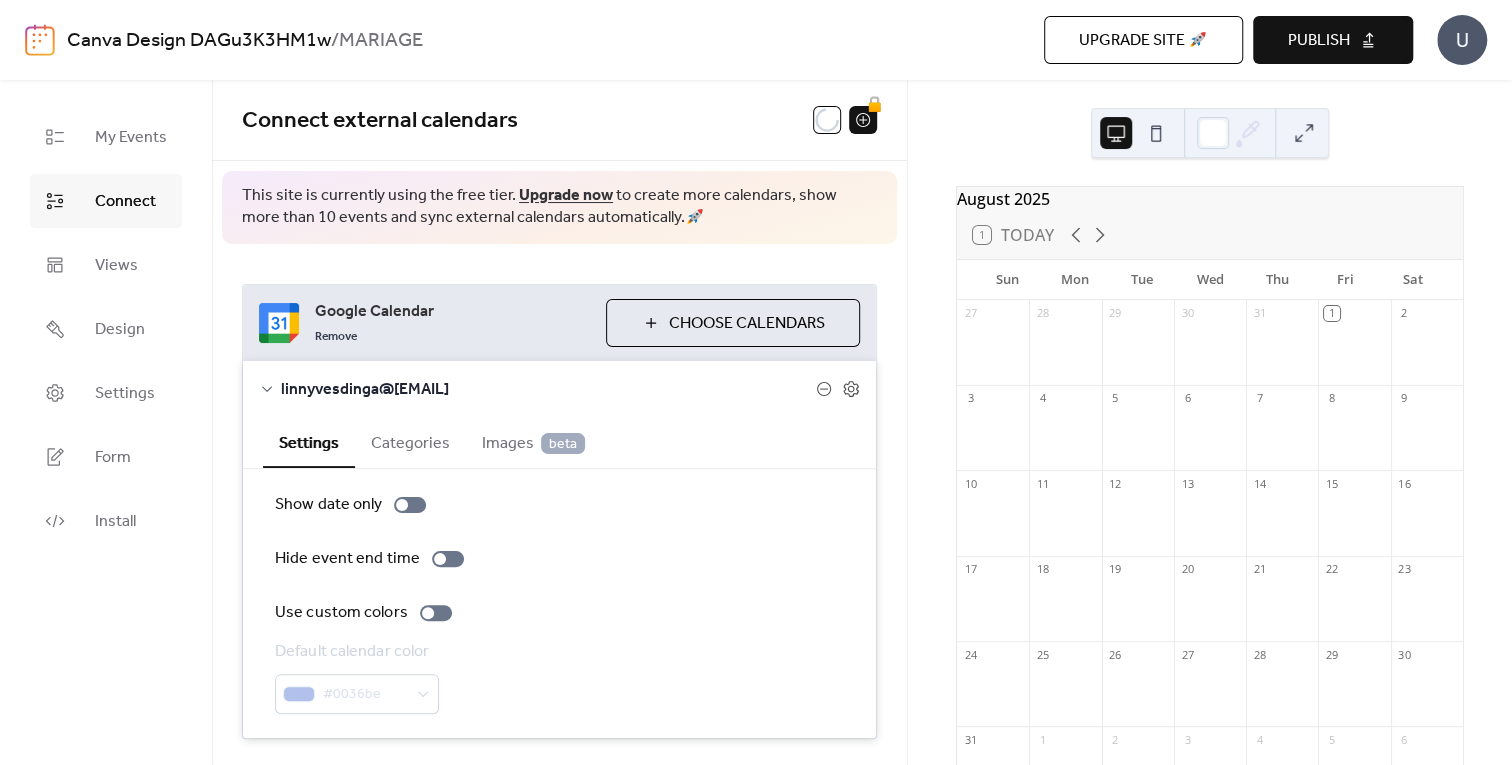 scroll, scrollTop: 52, scrollLeft: 0, axis: vertical 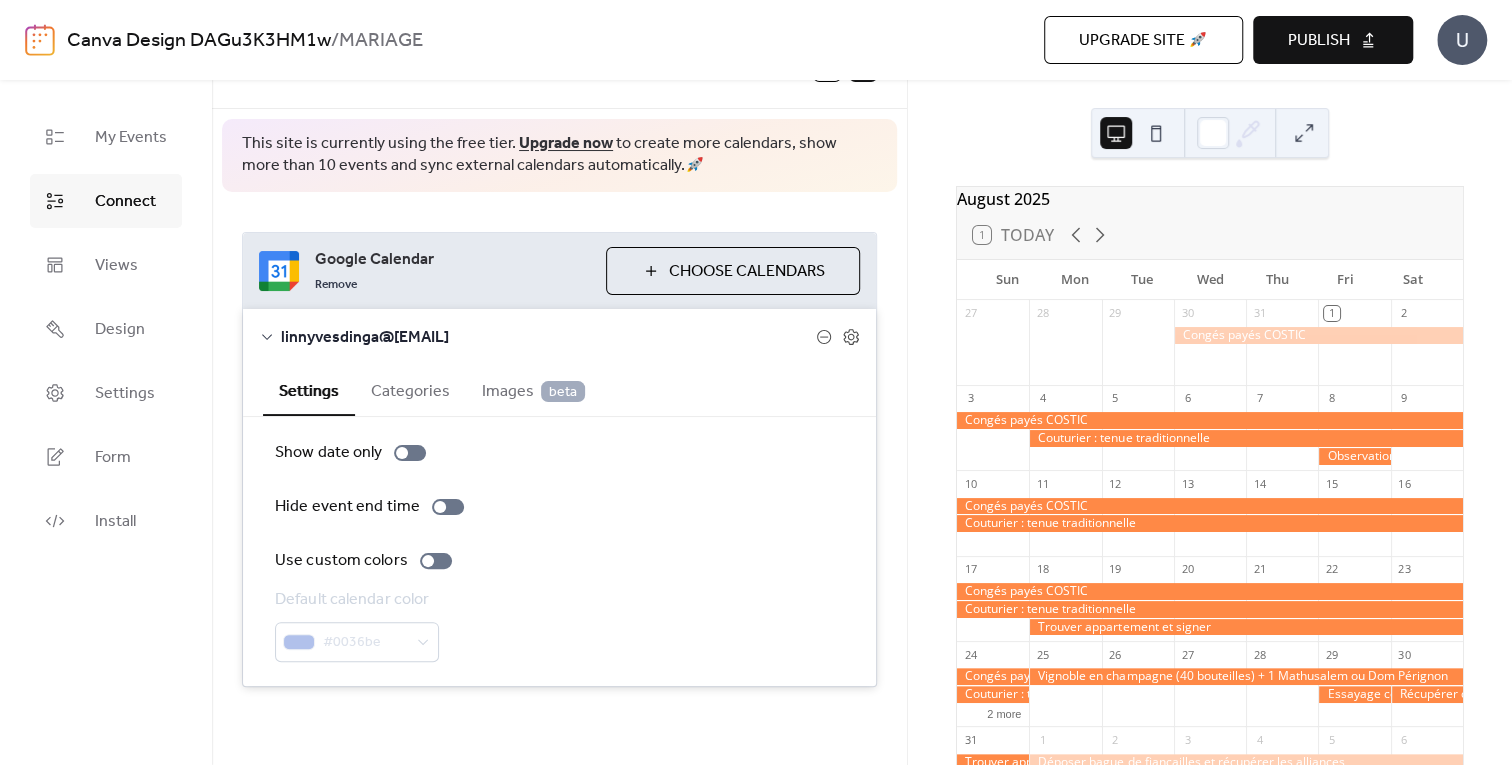 click on "#0036be" at bounding box center [357, 642] 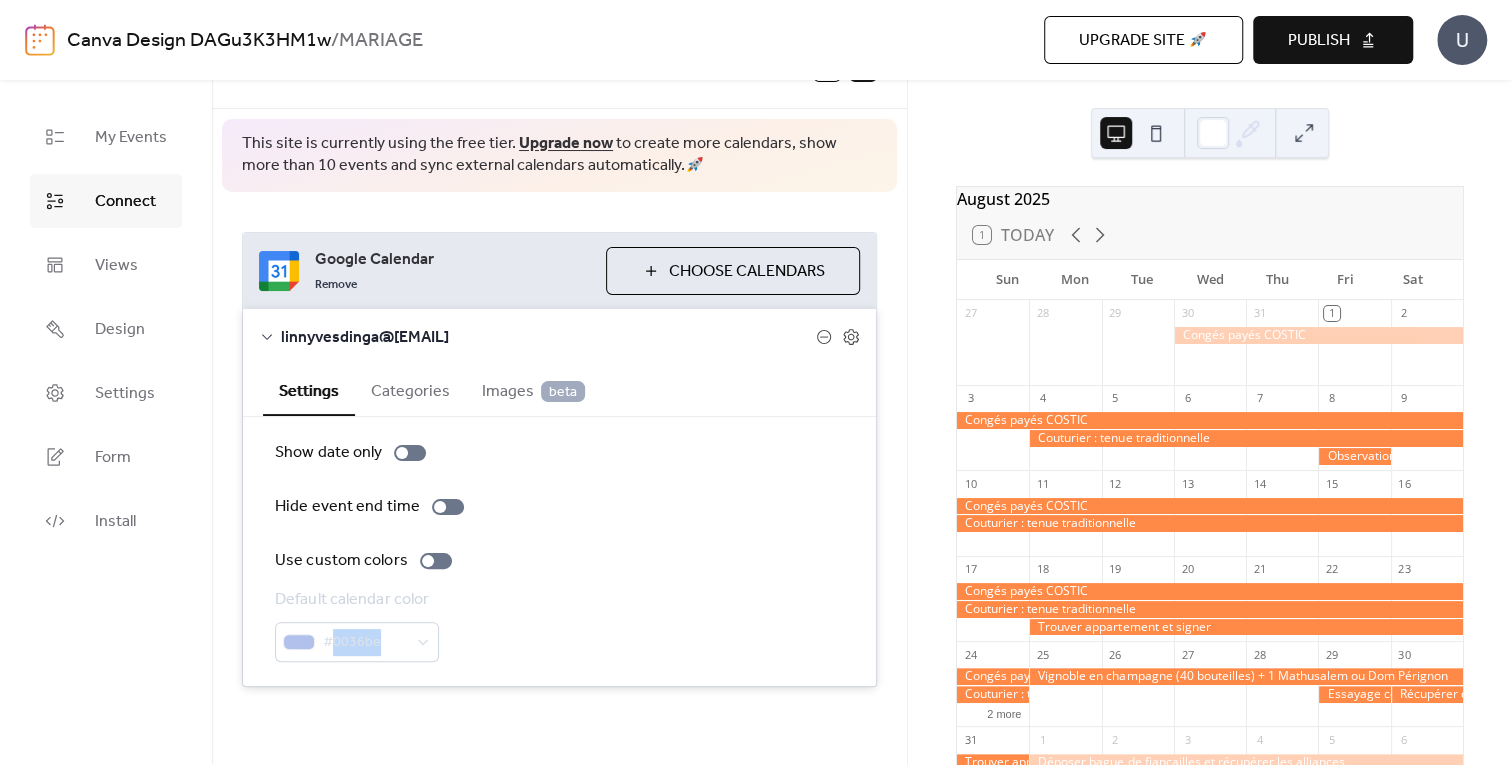click on "#0036be" at bounding box center (357, 642) 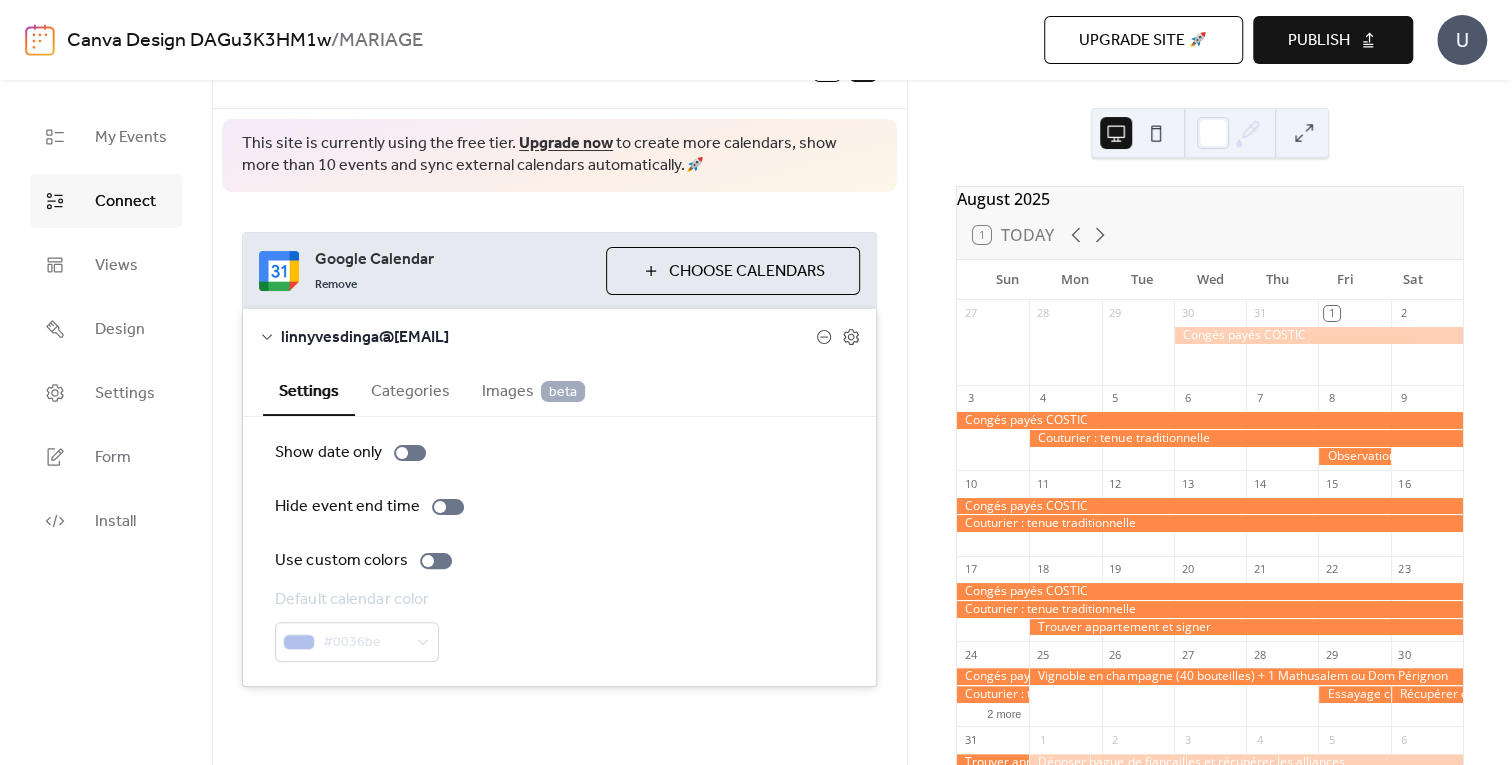drag, startPoint x: 364, startPoint y: 645, endPoint x: 685, endPoint y: 585, distance: 326.55933 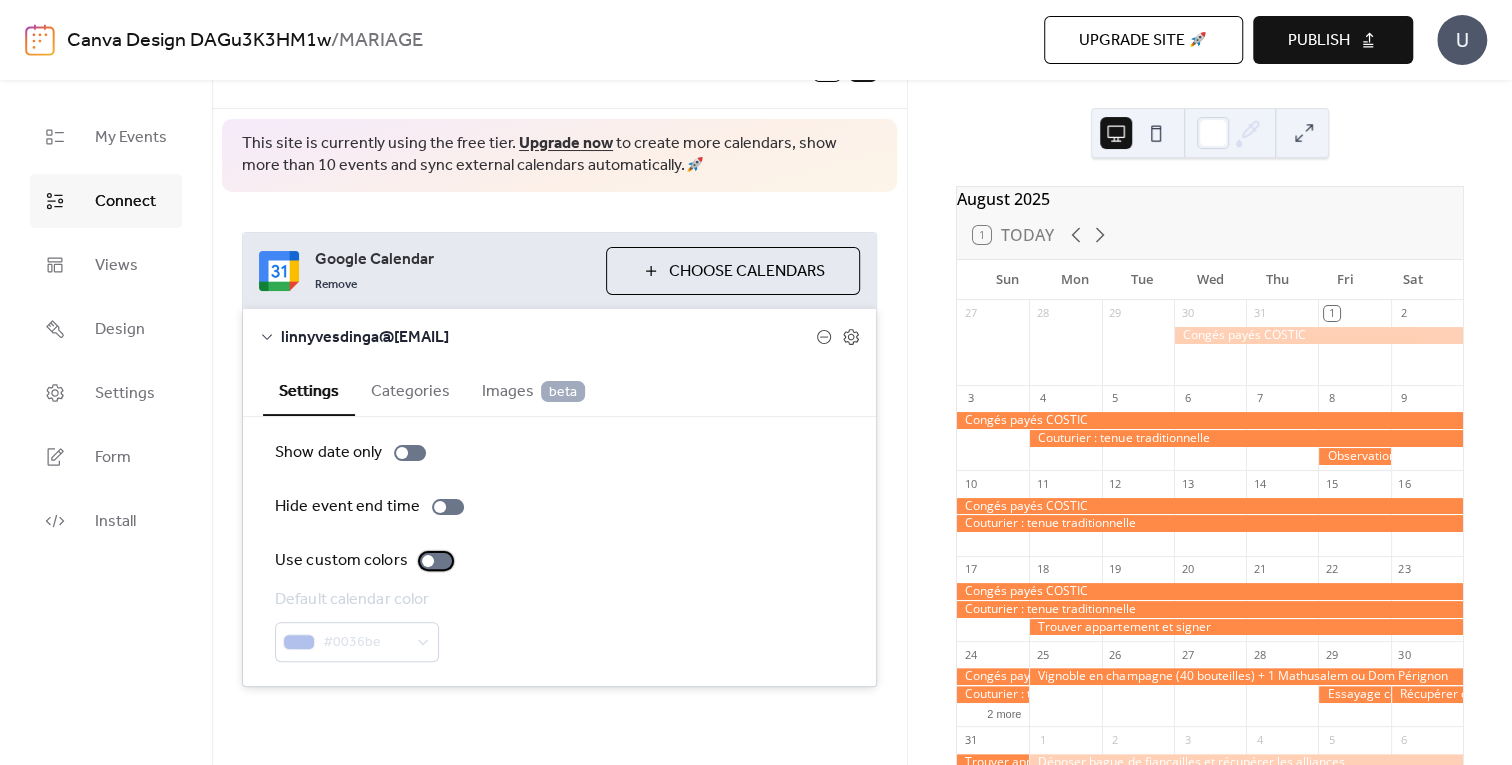 click at bounding box center (436, 561) 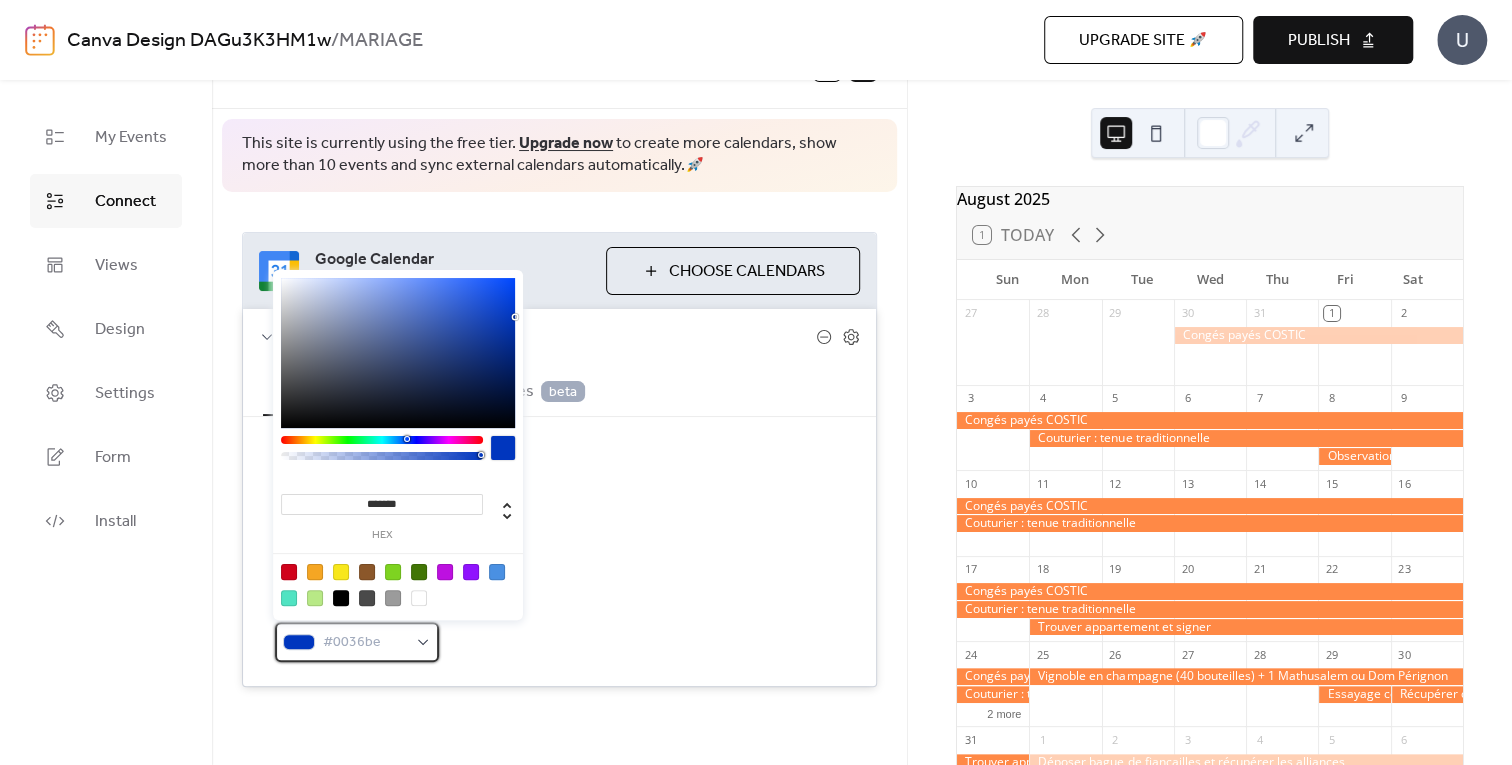 click on "#0036be" at bounding box center [357, 642] 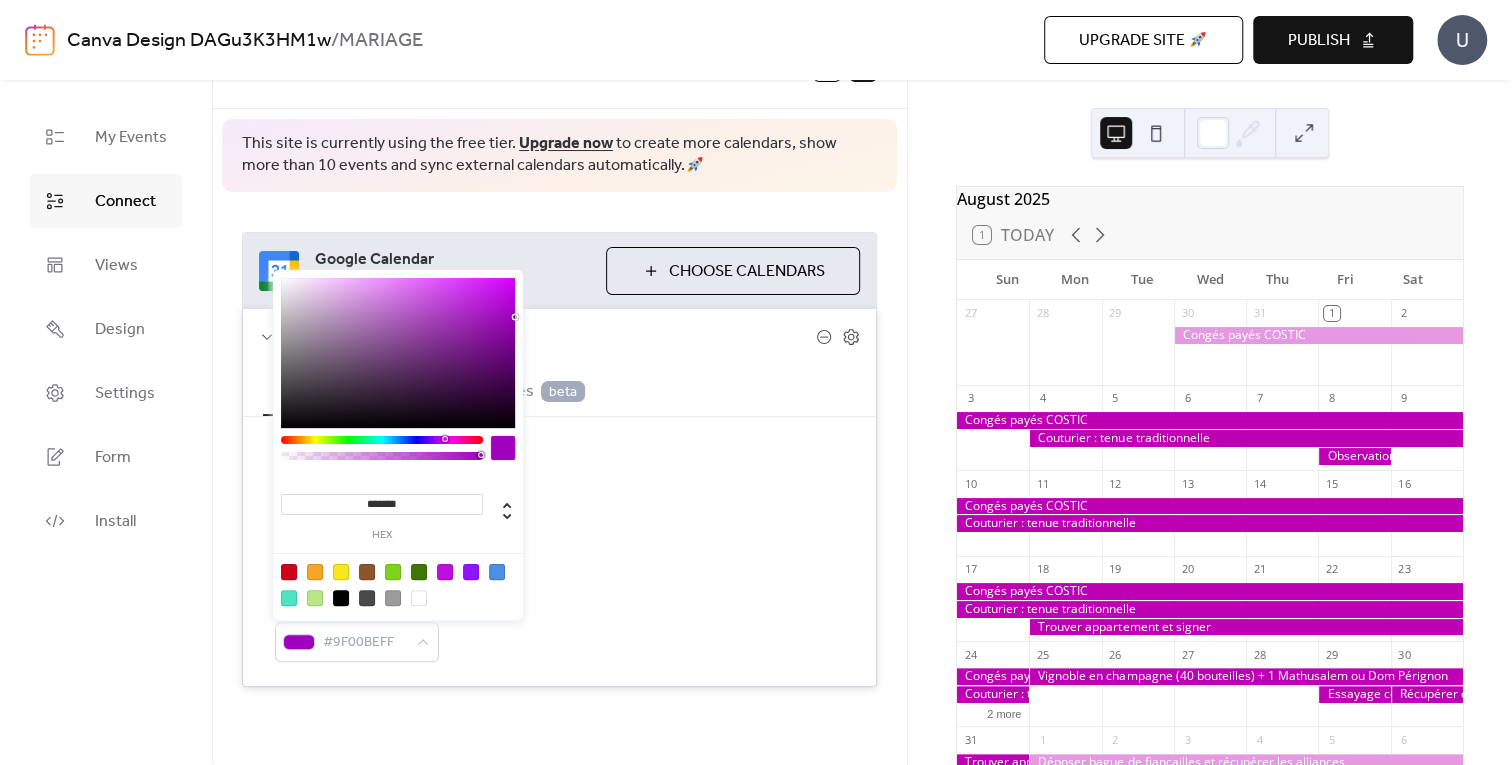 drag, startPoint x: 411, startPoint y: 439, endPoint x: 444, endPoint y: 440, distance: 33.01515 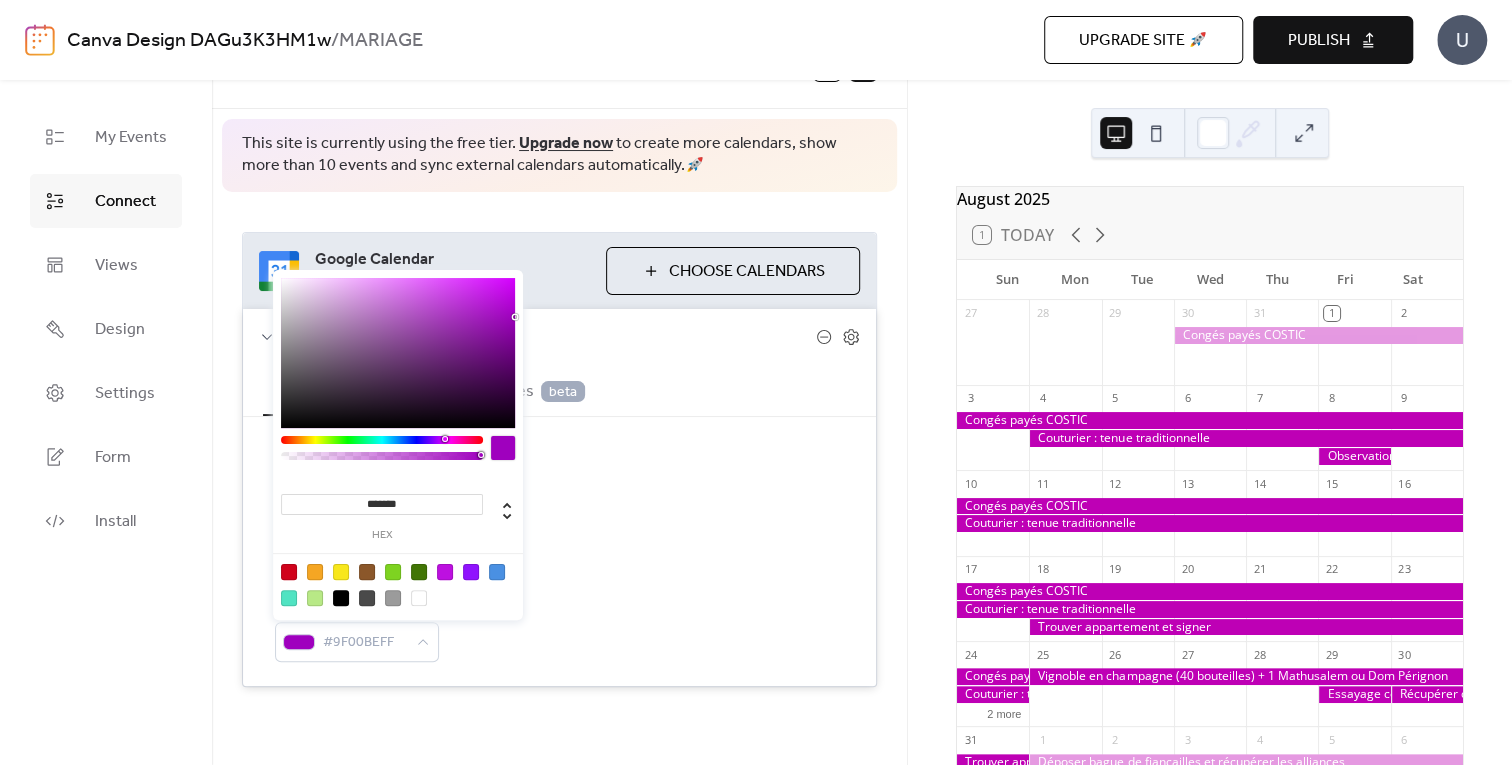 click at bounding box center [447, 439] 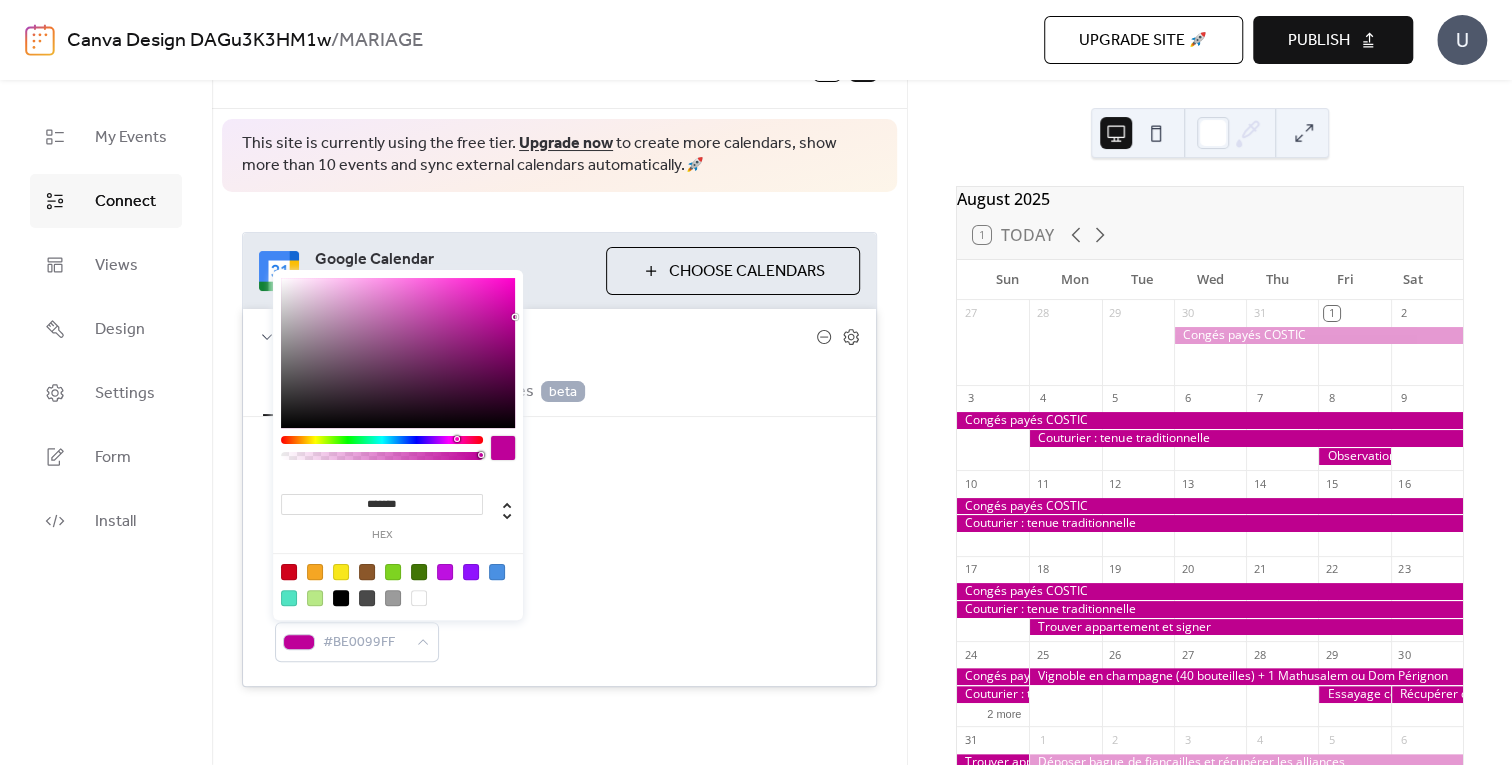 drag, startPoint x: 445, startPoint y: 440, endPoint x: 456, endPoint y: 439, distance: 11.045361 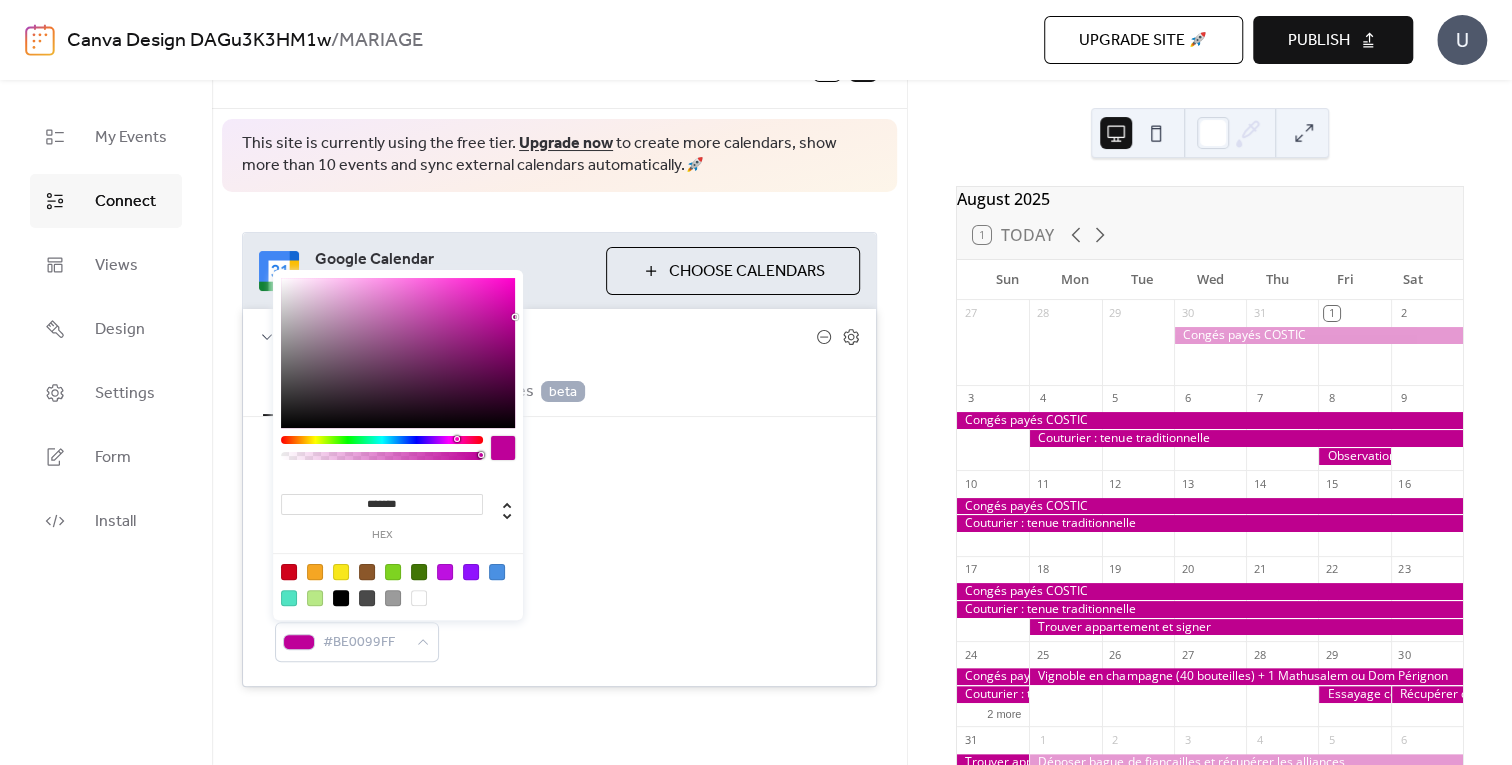 click at bounding box center (457, 439) 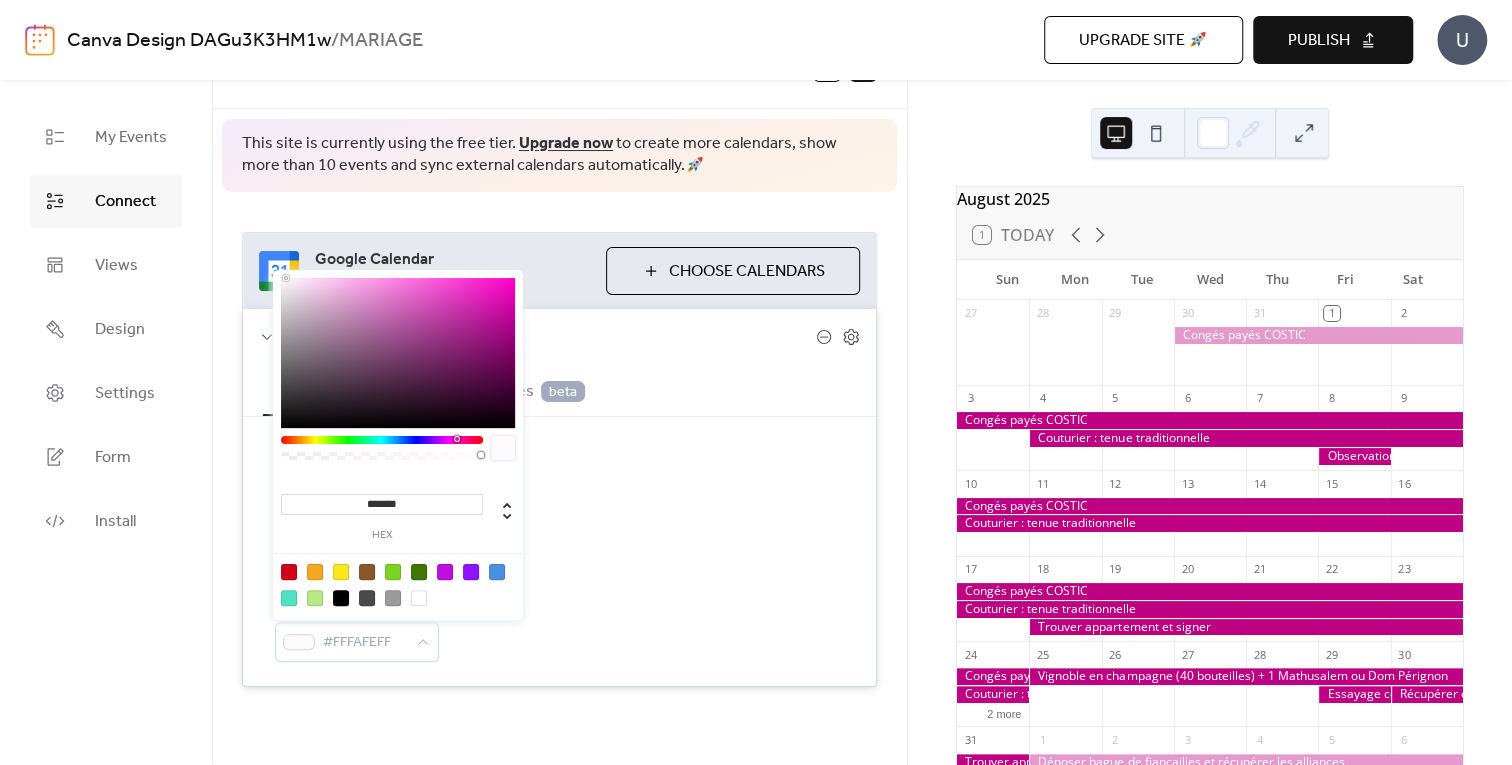 drag, startPoint x: 510, startPoint y: 310, endPoint x: 286, endPoint y: 265, distance: 228.47539 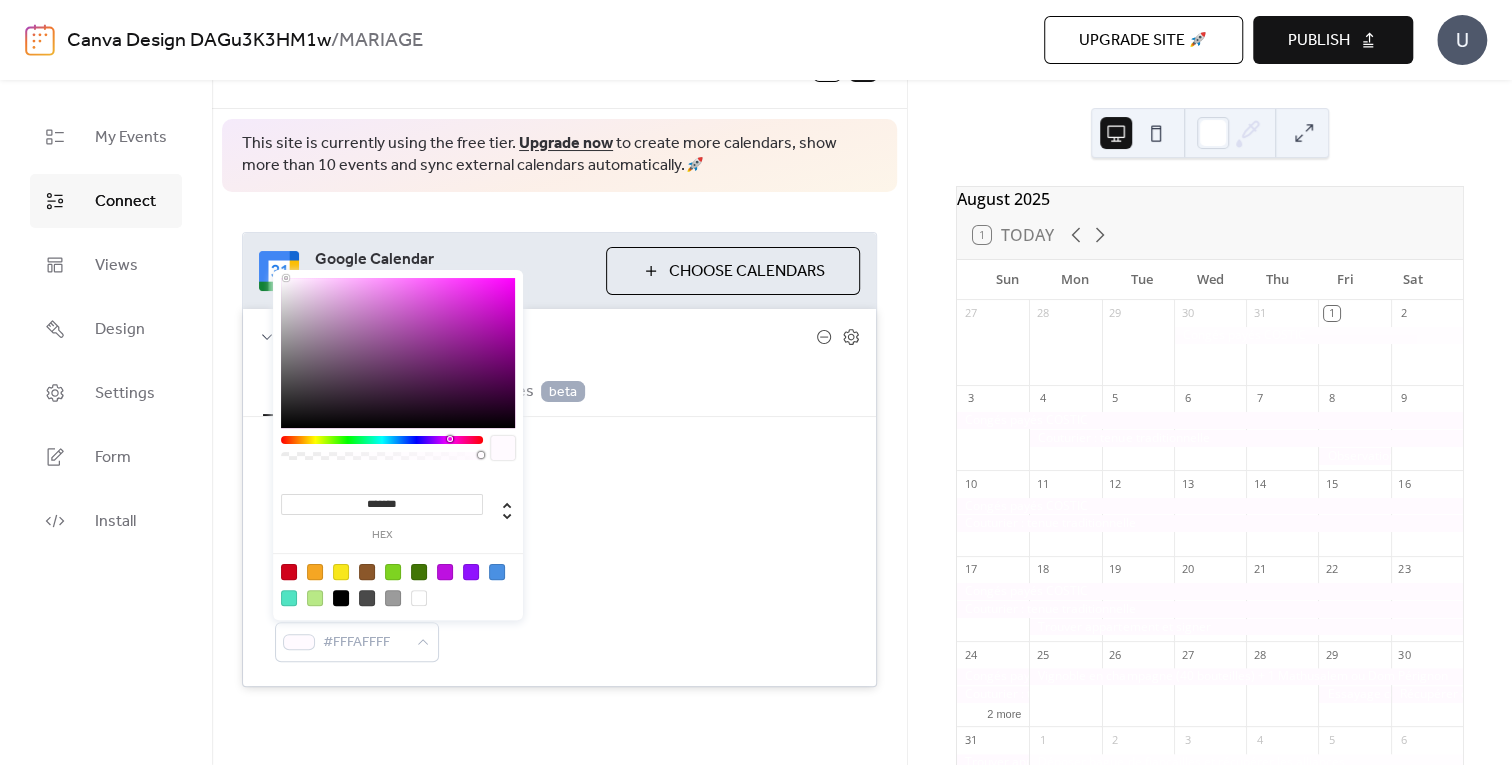 click at bounding box center [450, 439] 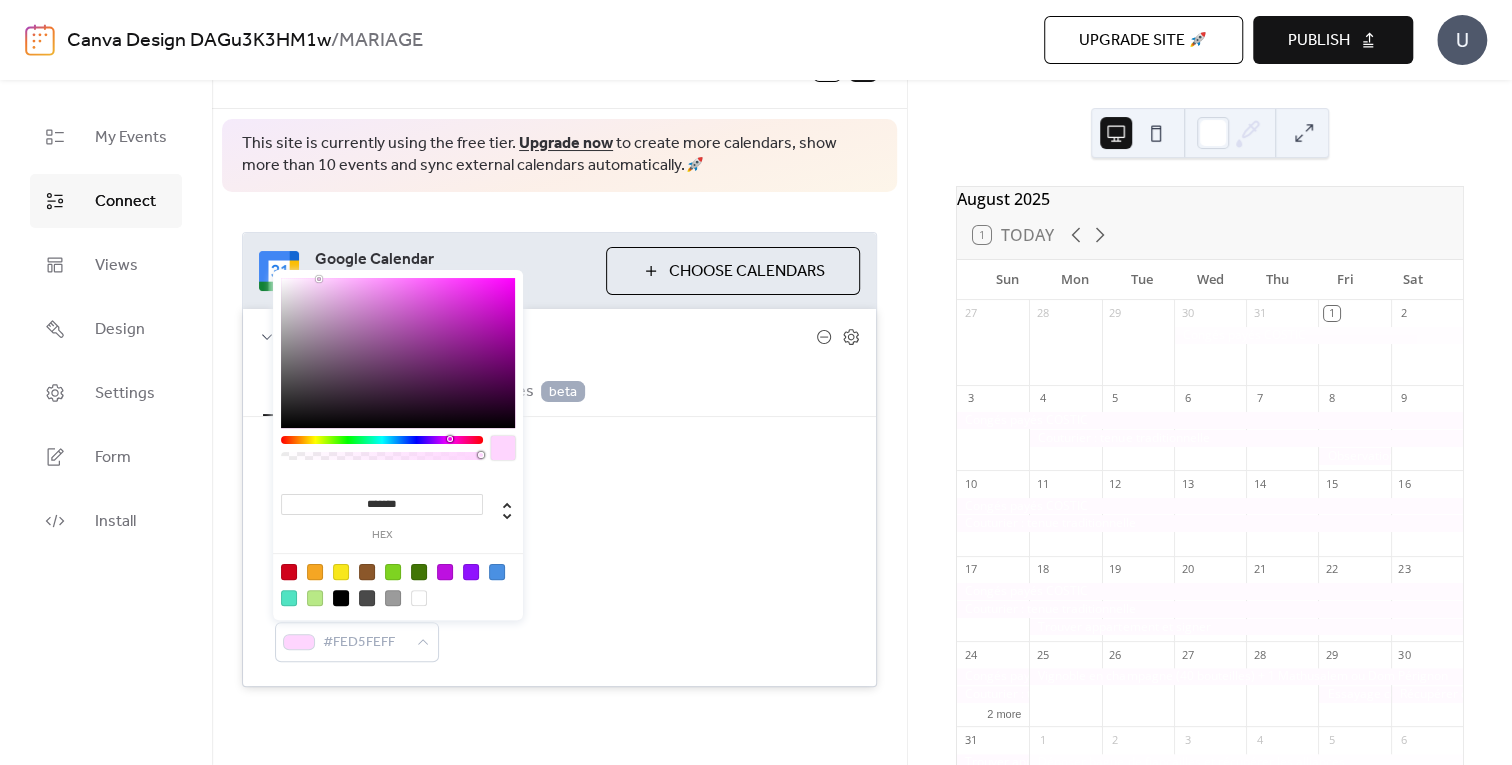 click at bounding box center (398, 353) 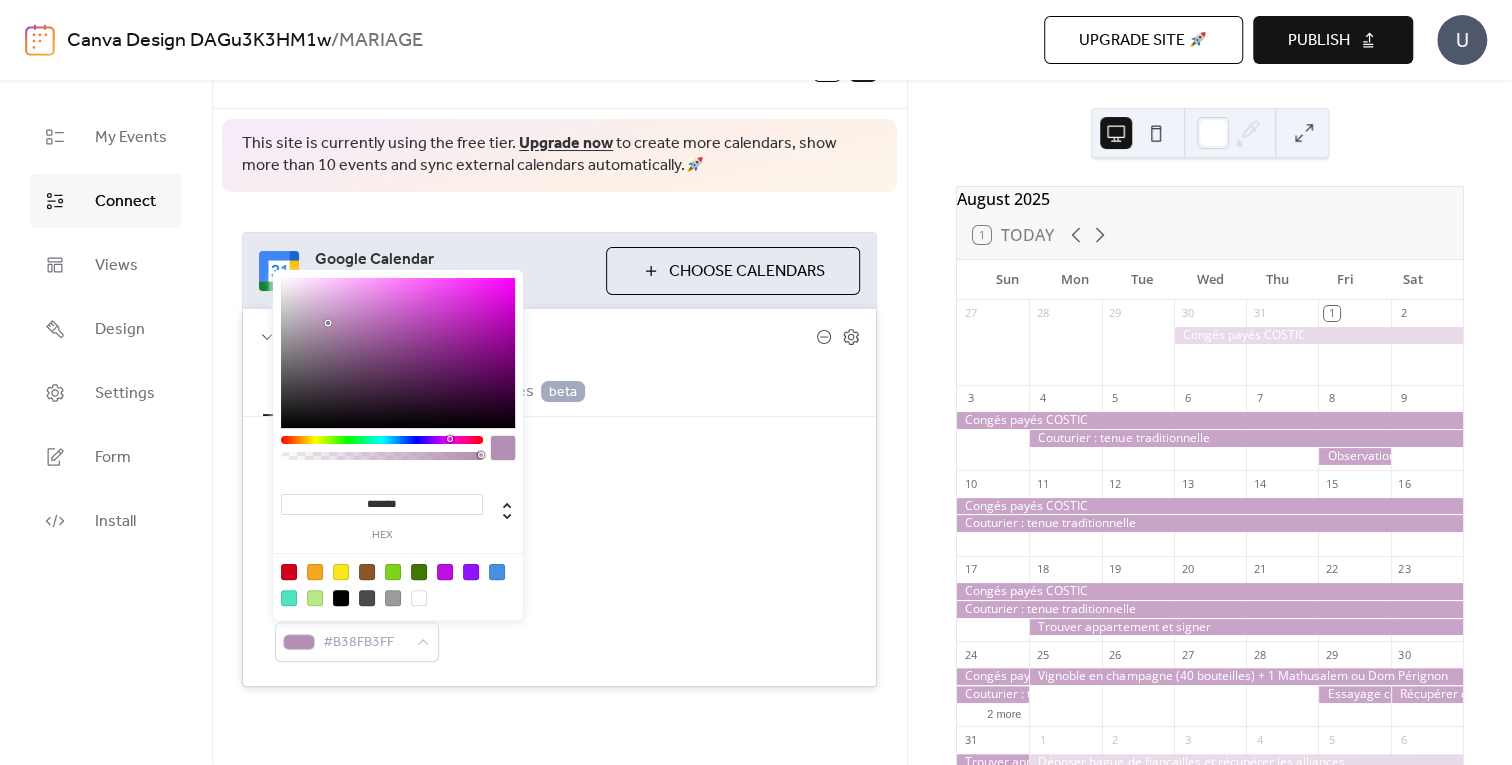 drag, startPoint x: 319, startPoint y: 279, endPoint x: 329, endPoint y: 323, distance: 45.122055 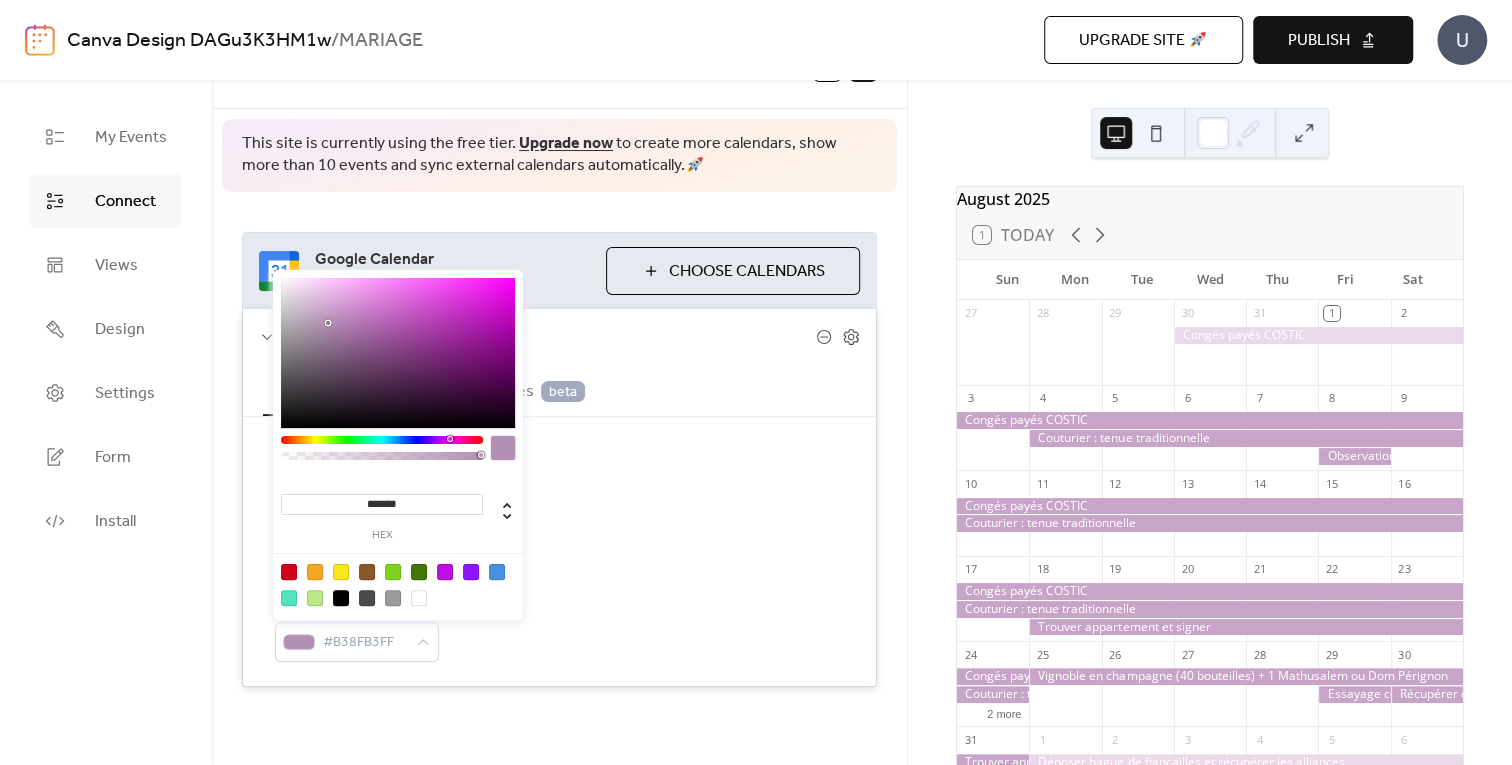click at bounding box center [328, 323] 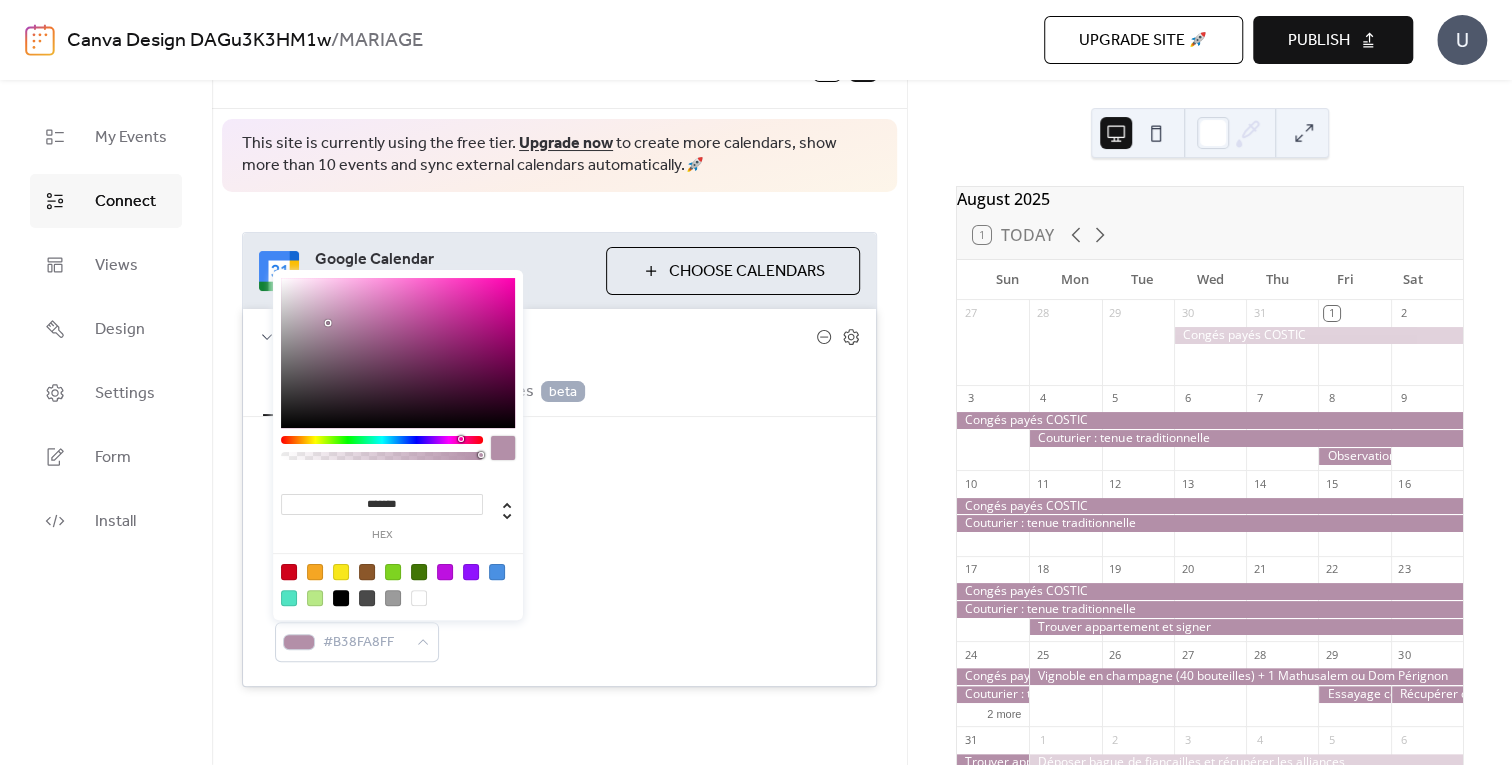drag, startPoint x: 450, startPoint y: 440, endPoint x: 460, endPoint y: 441, distance: 10.049875 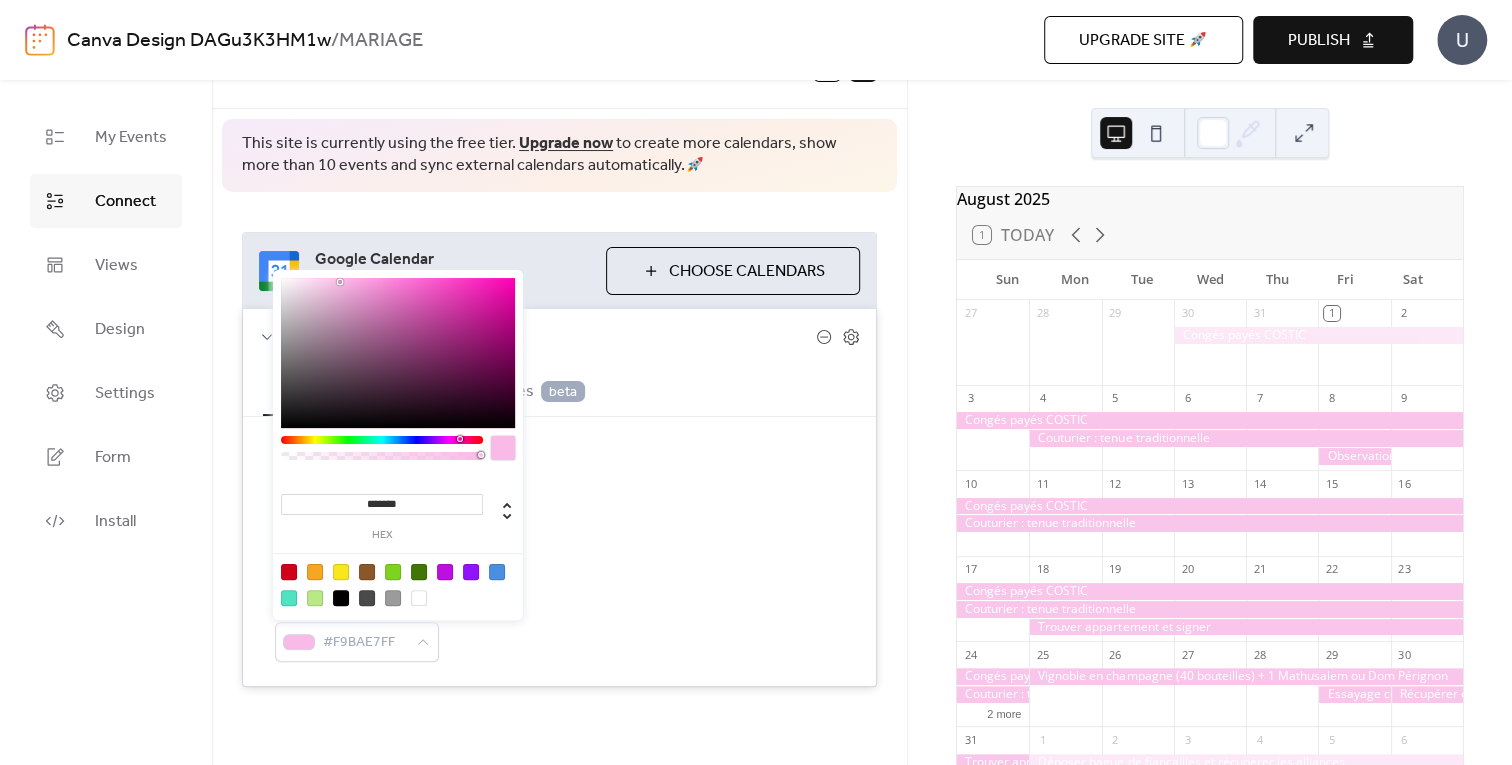 type on "*******" 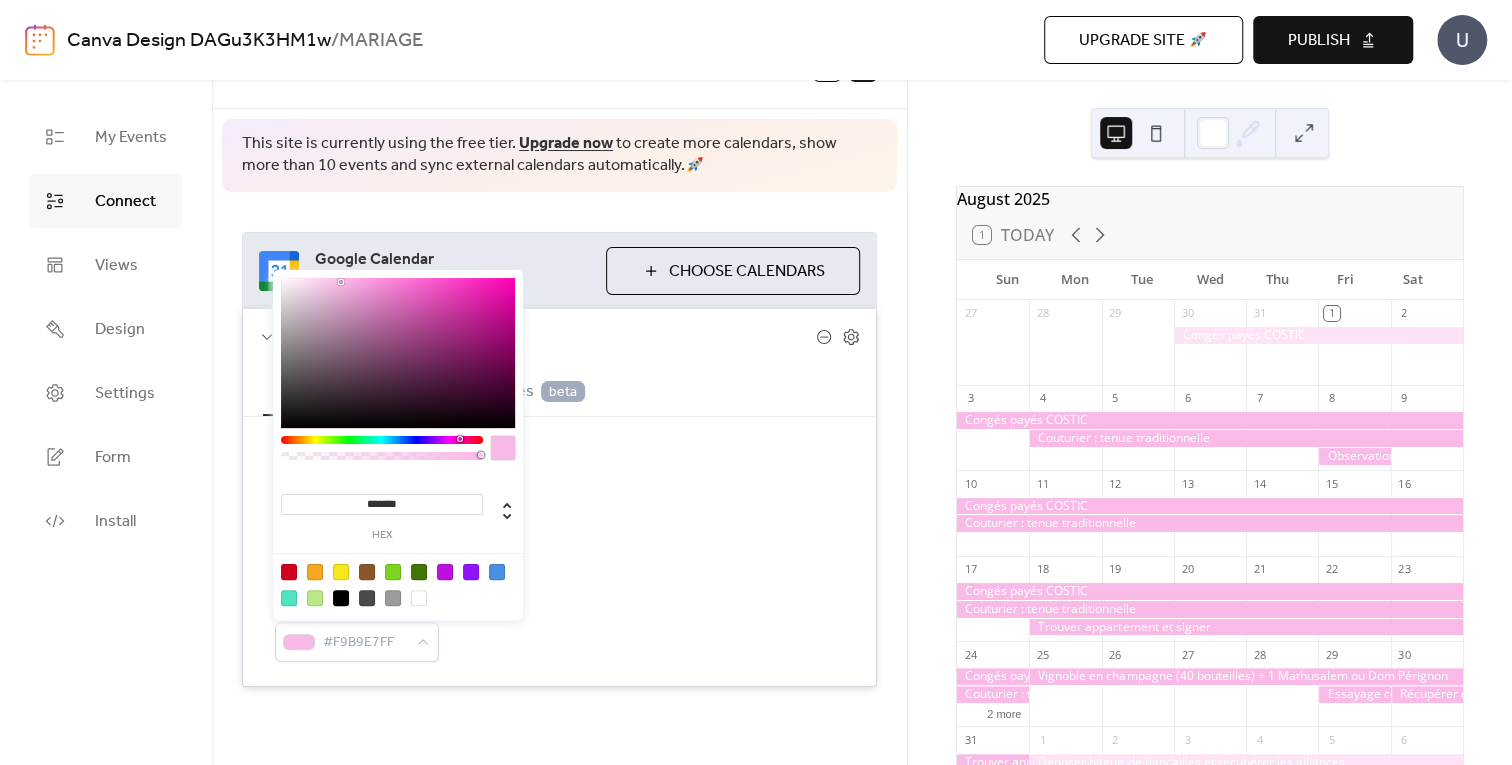 drag, startPoint x: 329, startPoint y: 324, endPoint x: 341, endPoint y: 282, distance: 43.68066 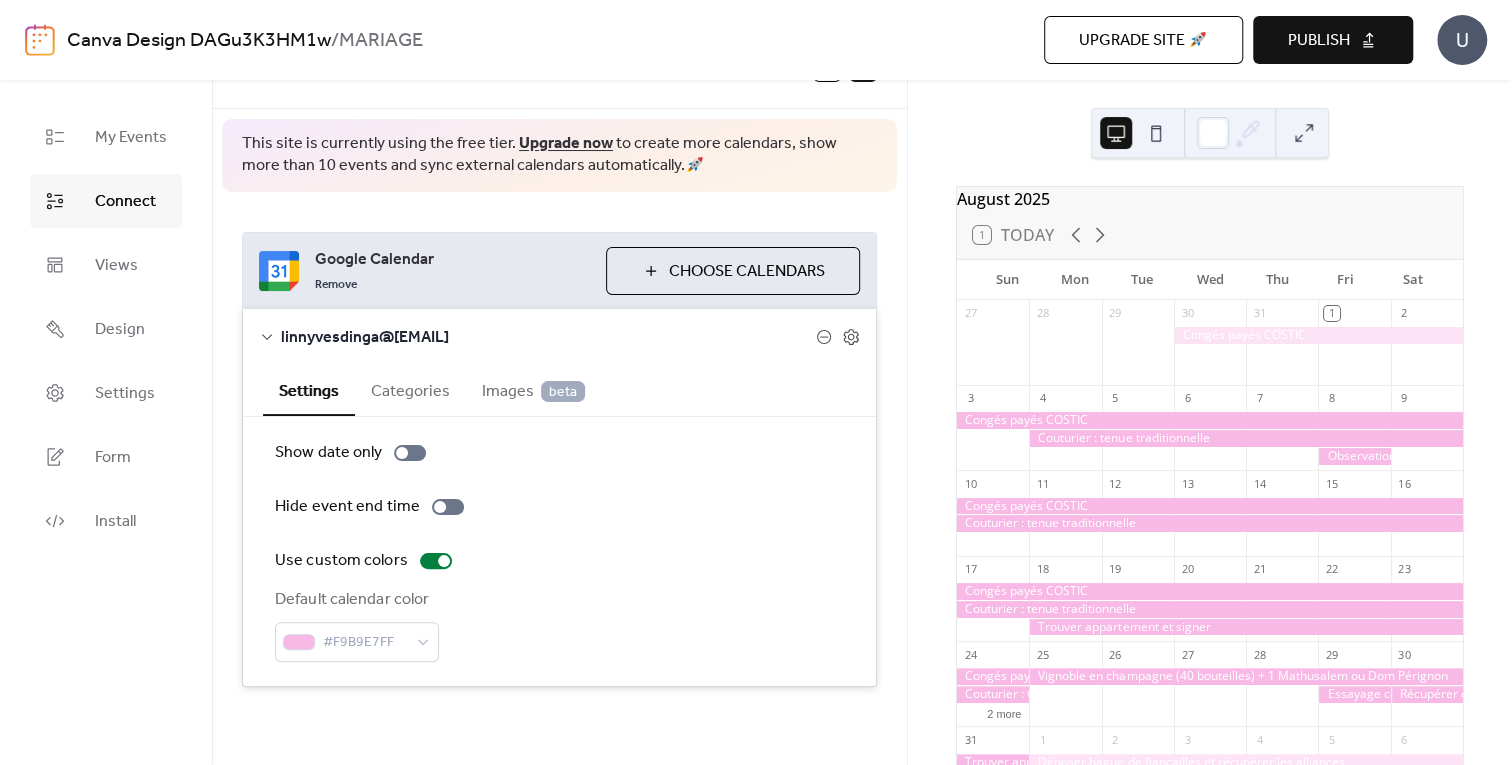 click on "Show date only Hide event end time Use custom colors Default calendar color #F9B9E7FF" at bounding box center (559, 551) 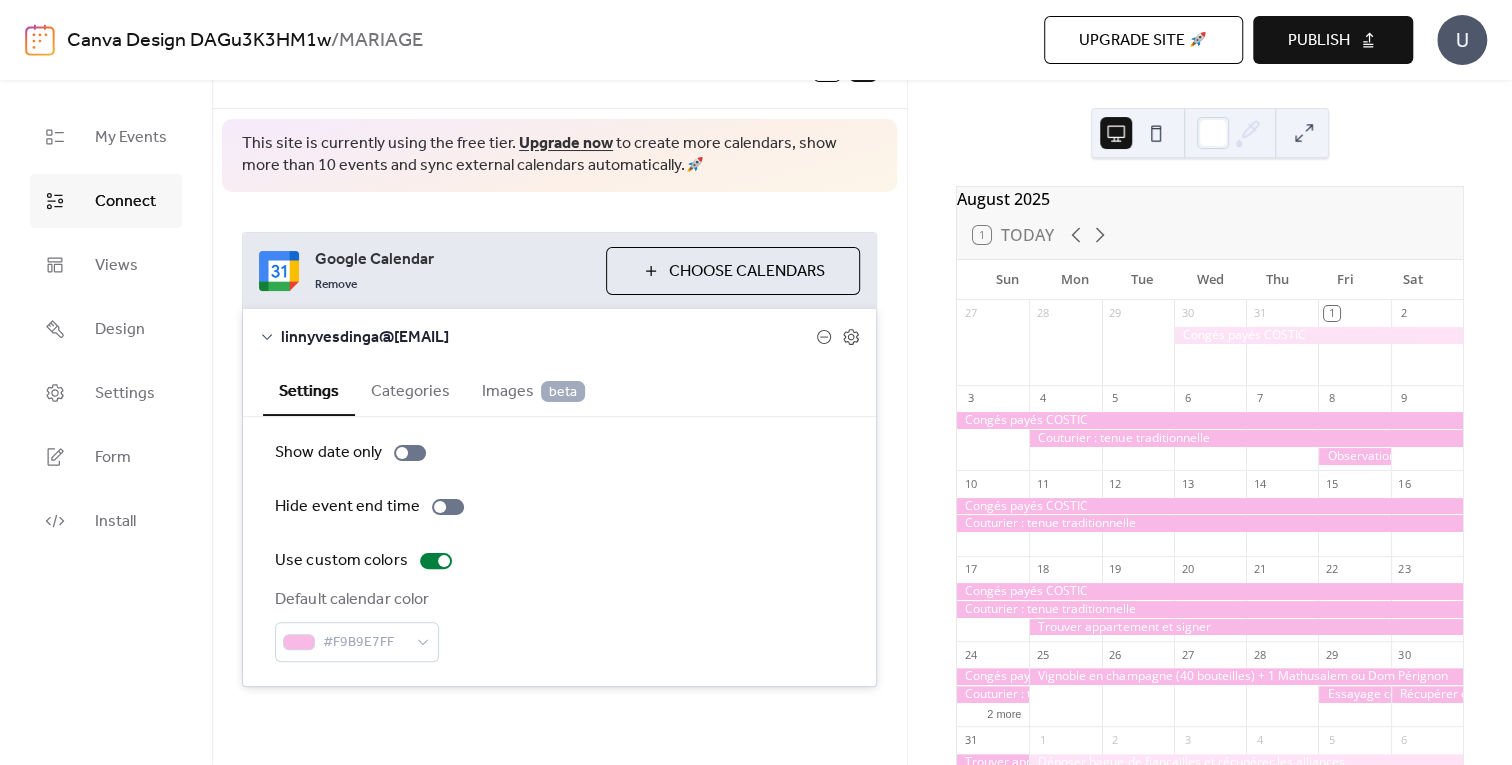 click on "Categories" at bounding box center [410, 389] 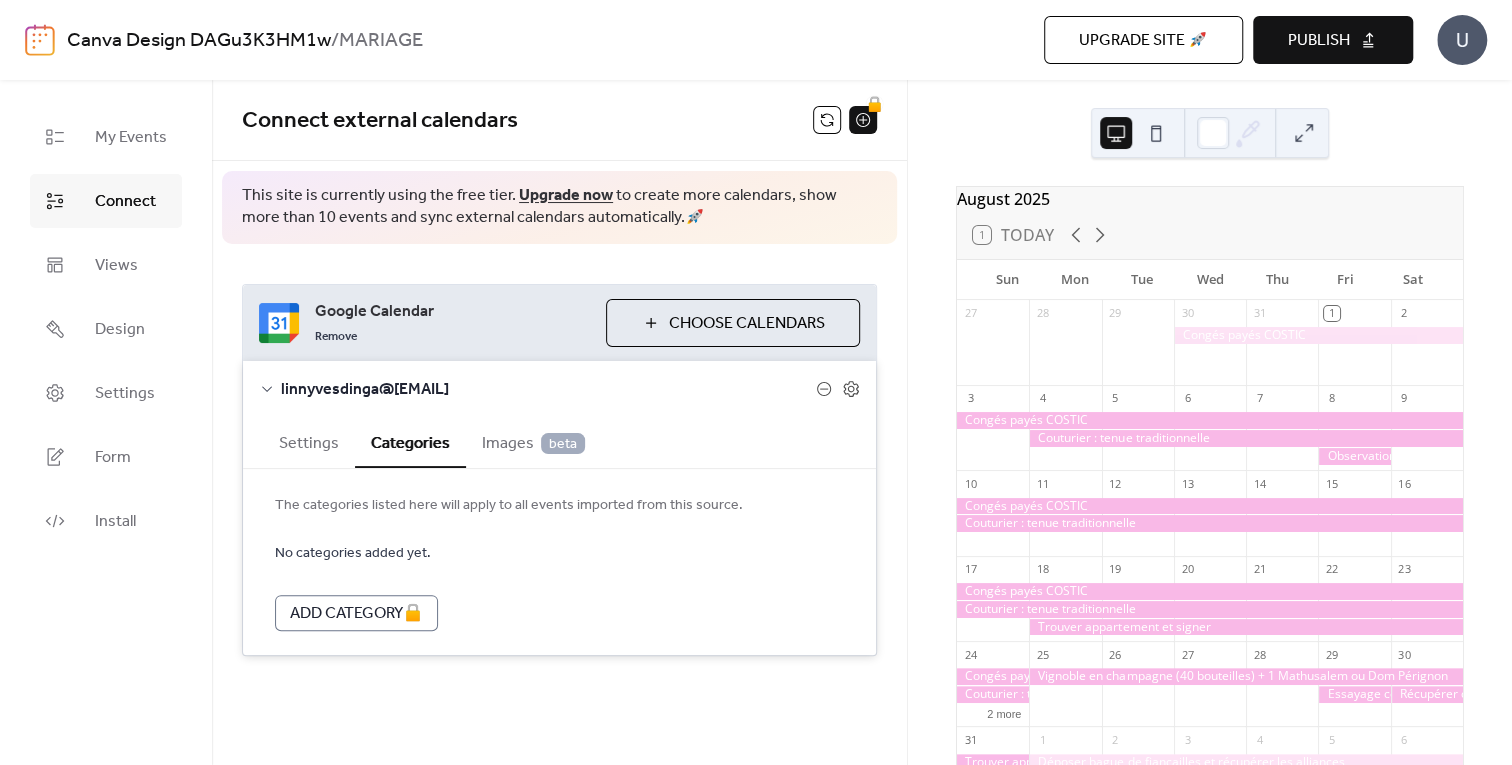 click on "Images   beta" at bounding box center [533, 441] 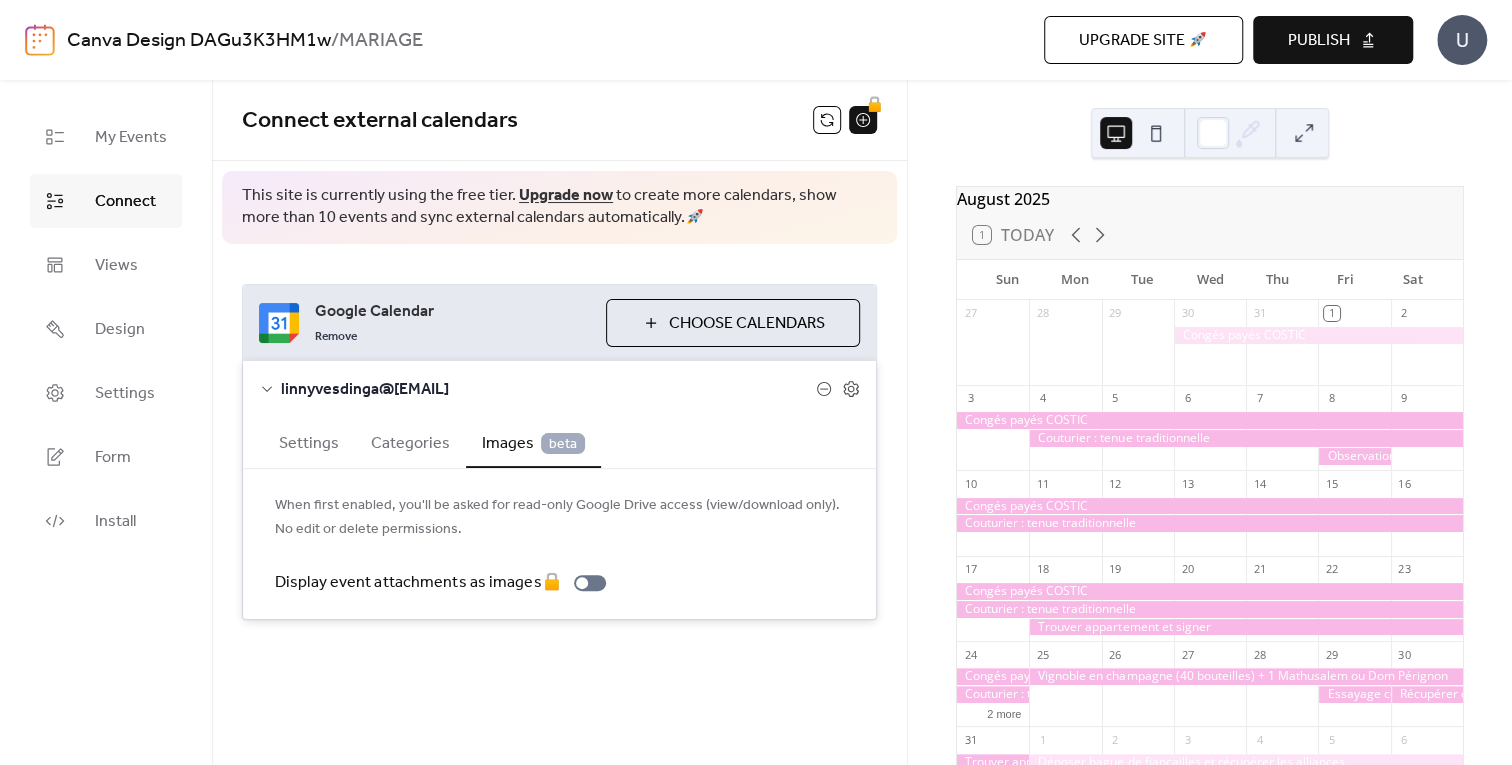 click on "Settings" at bounding box center [309, 441] 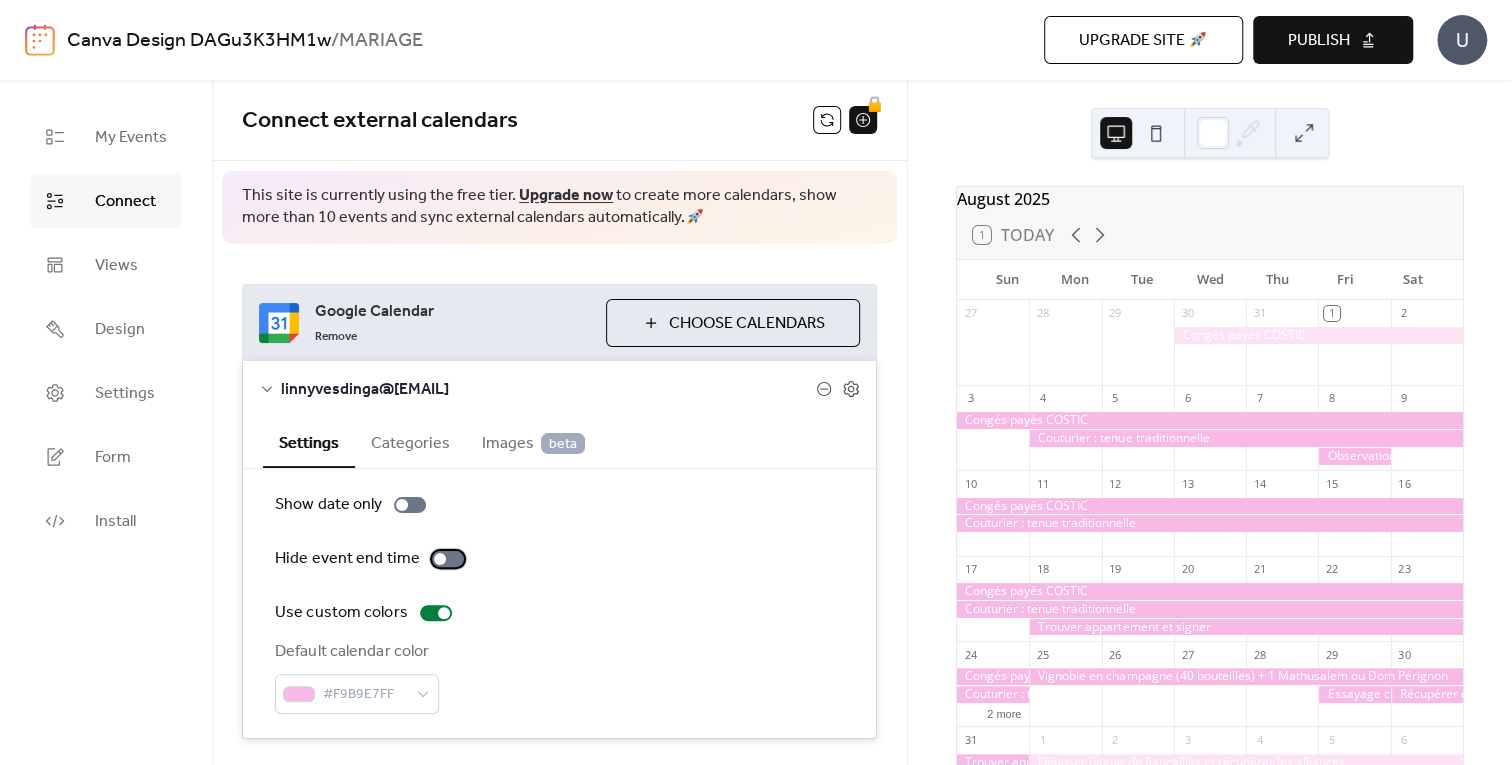 click at bounding box center [440, 559] 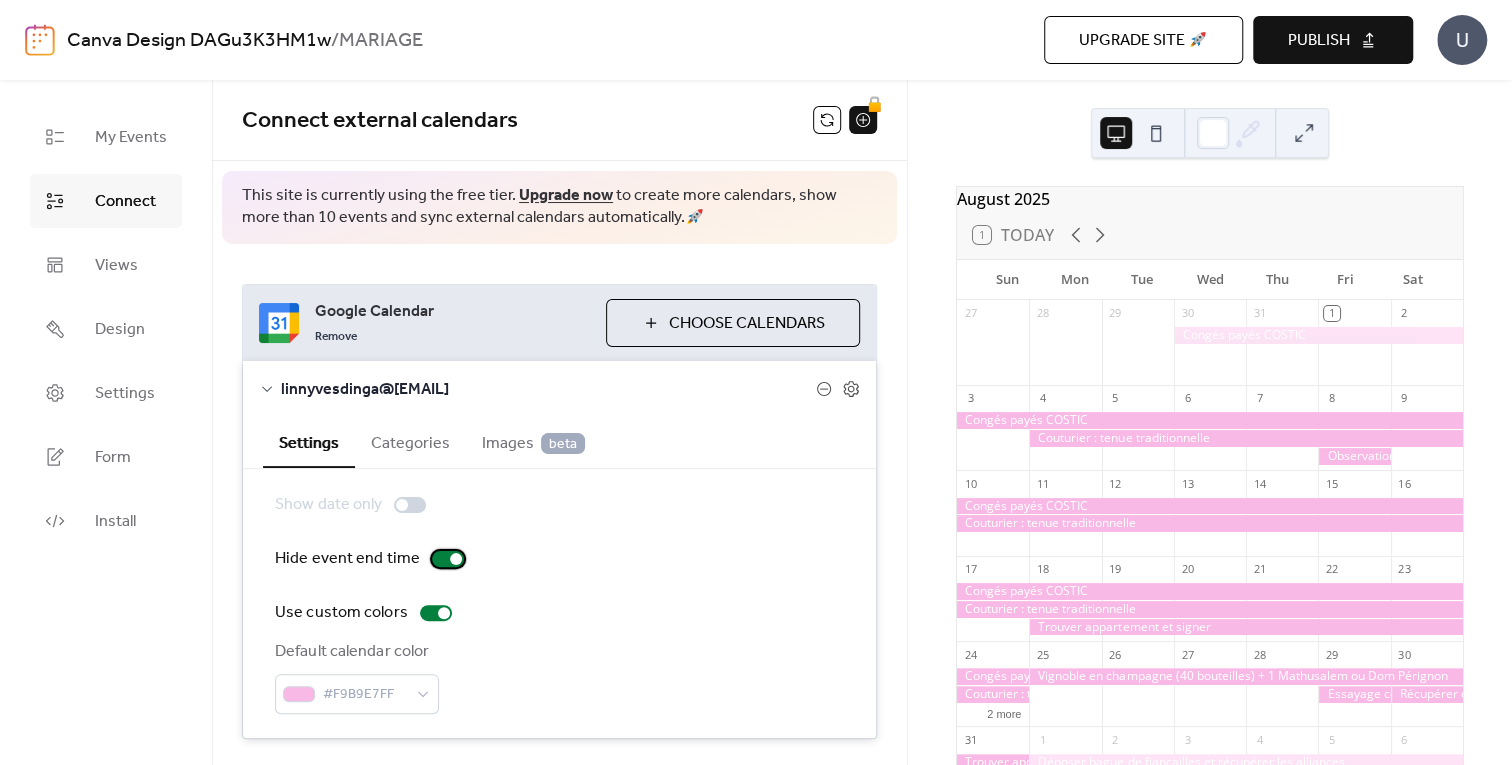 click at bounding box center [448, 559] 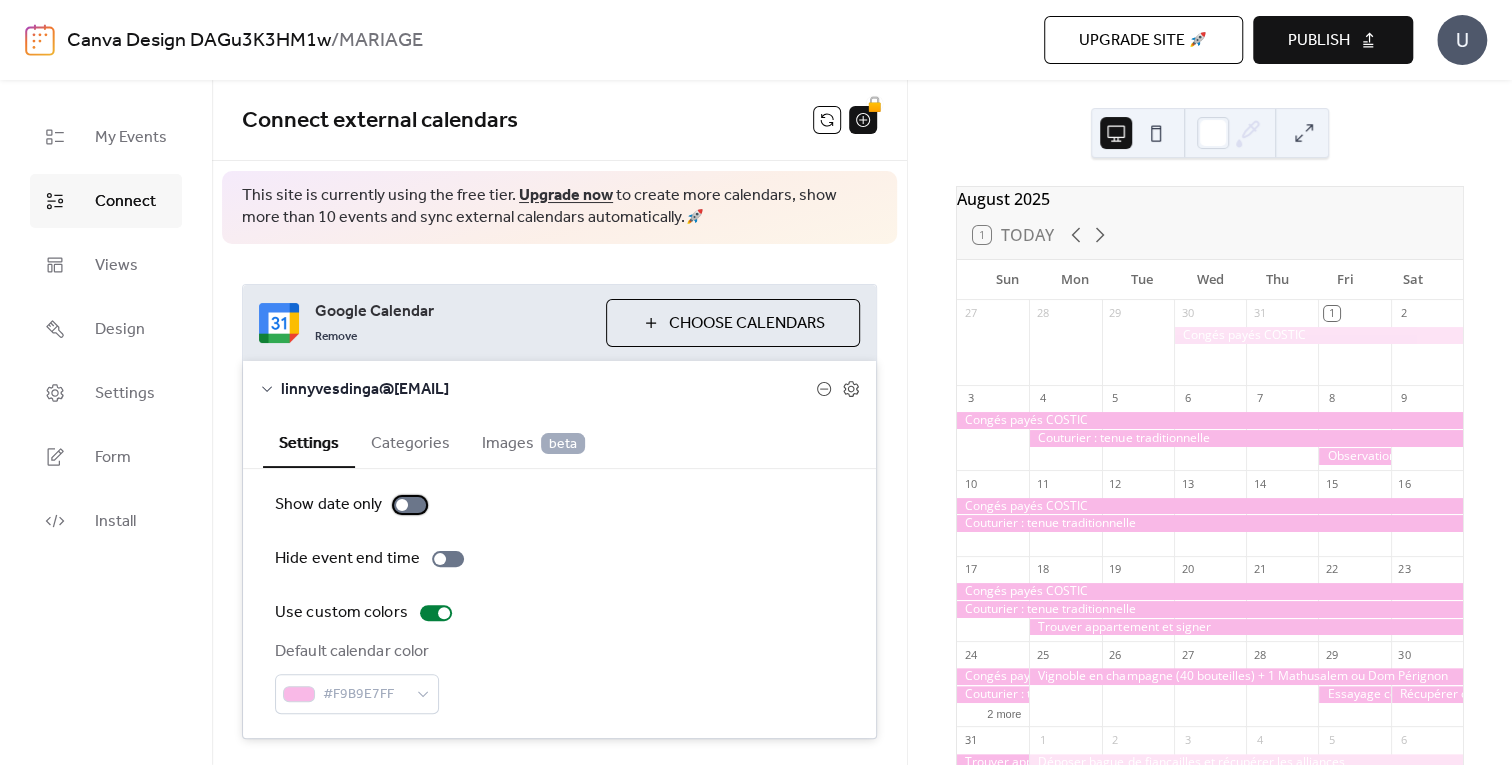 click at bounding box center (410, 505) 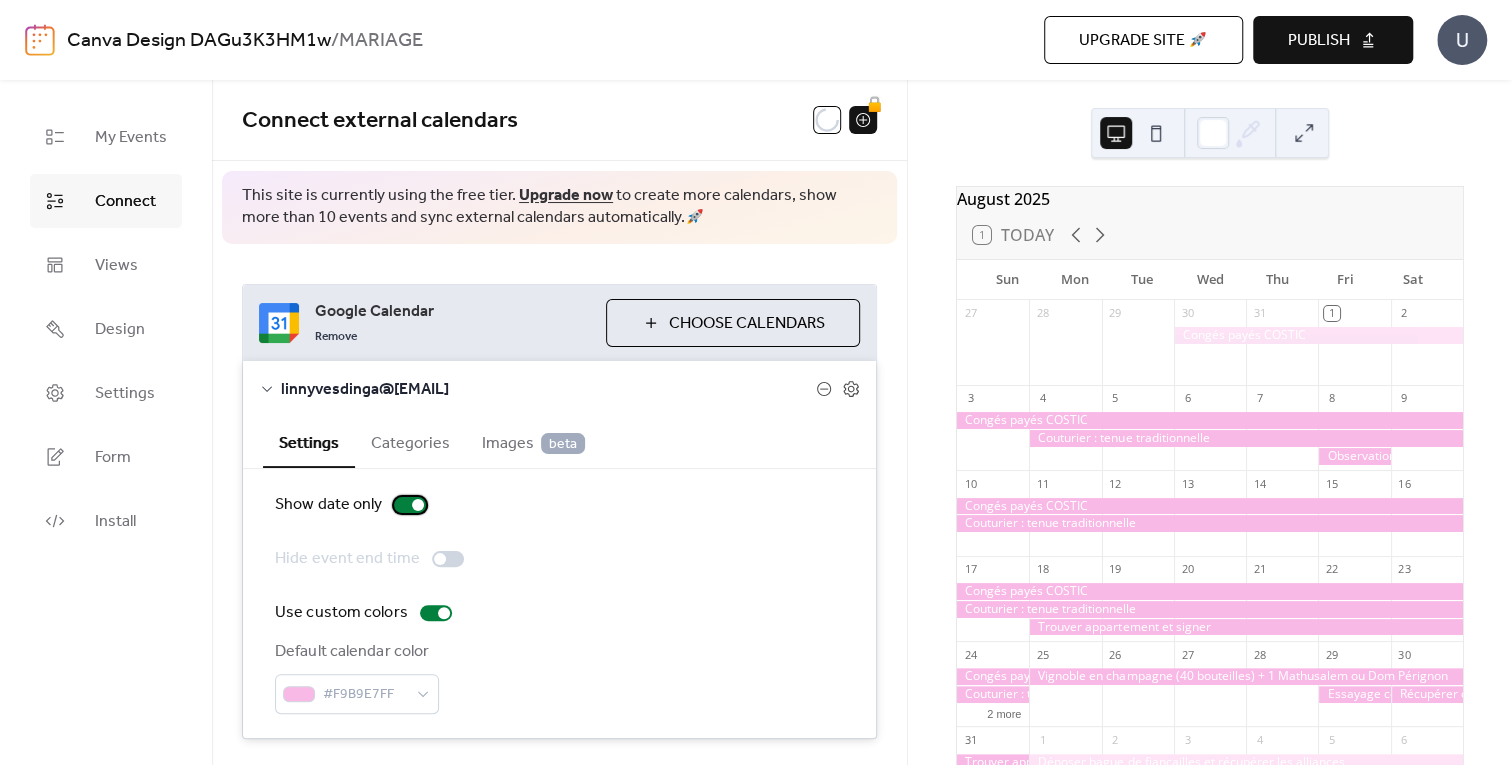 click at bounding box center (410, 505) 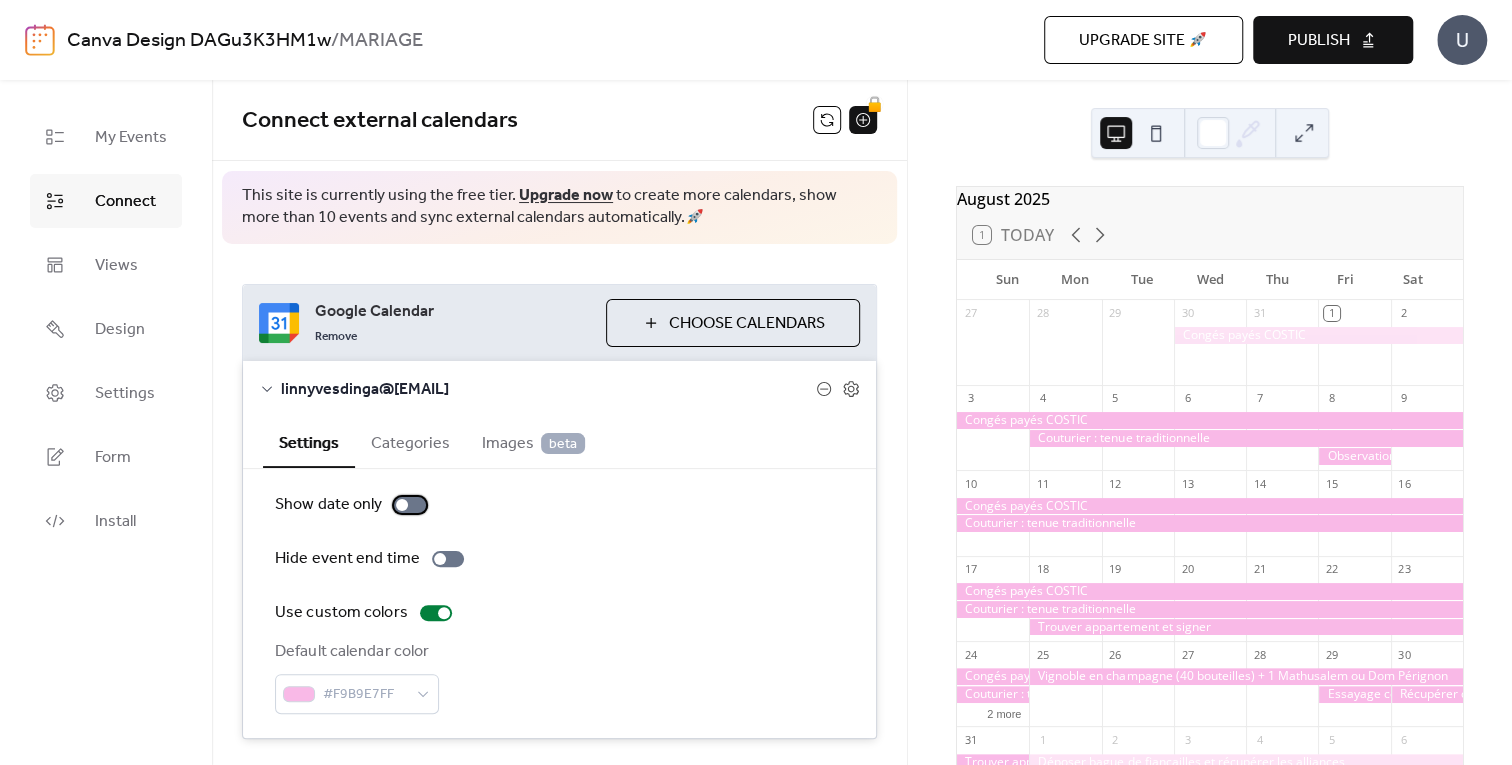 scroll, scrollTop: 52, scrollLeft: 0, axis: vertical 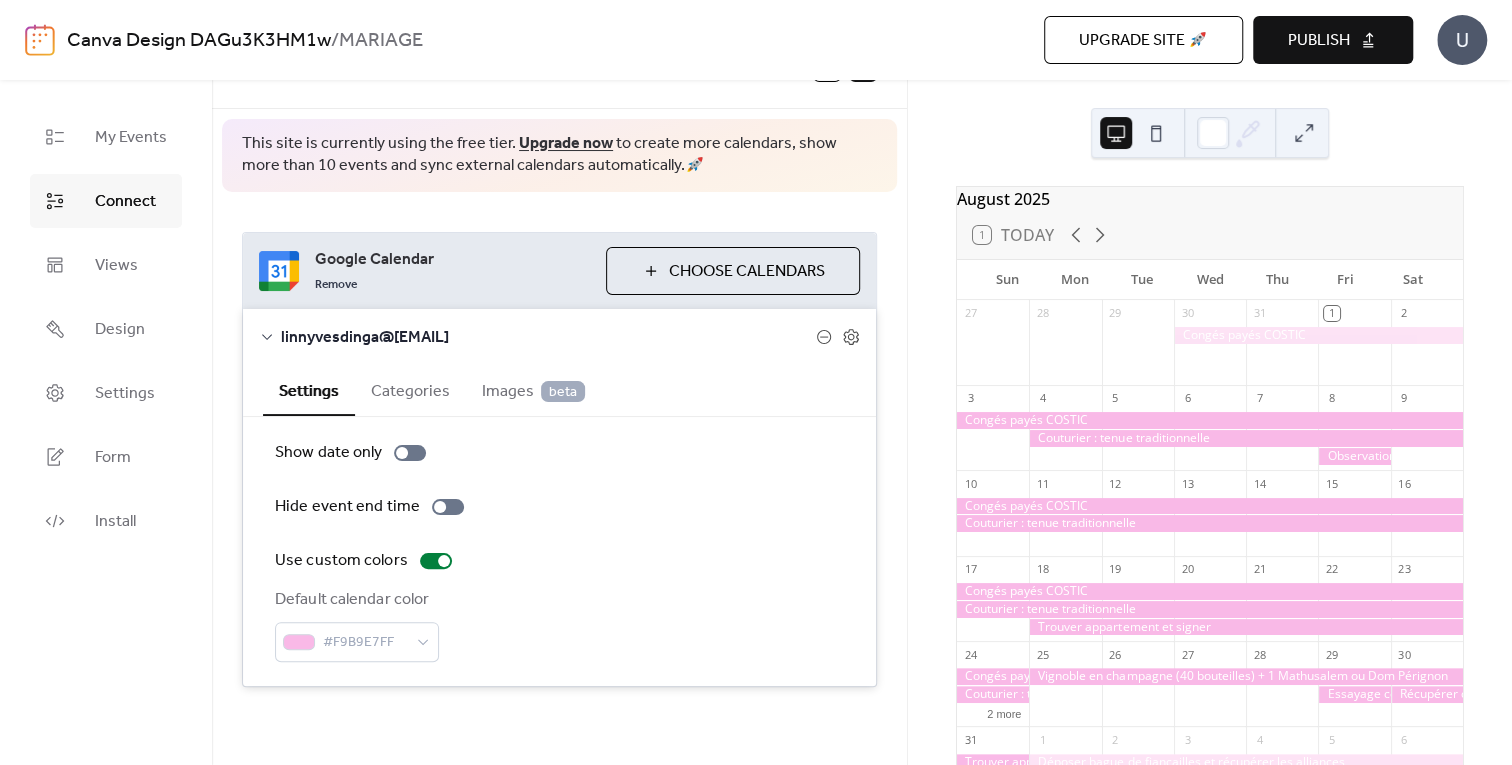 click on "Publish" at bounding box center (1319, 41) 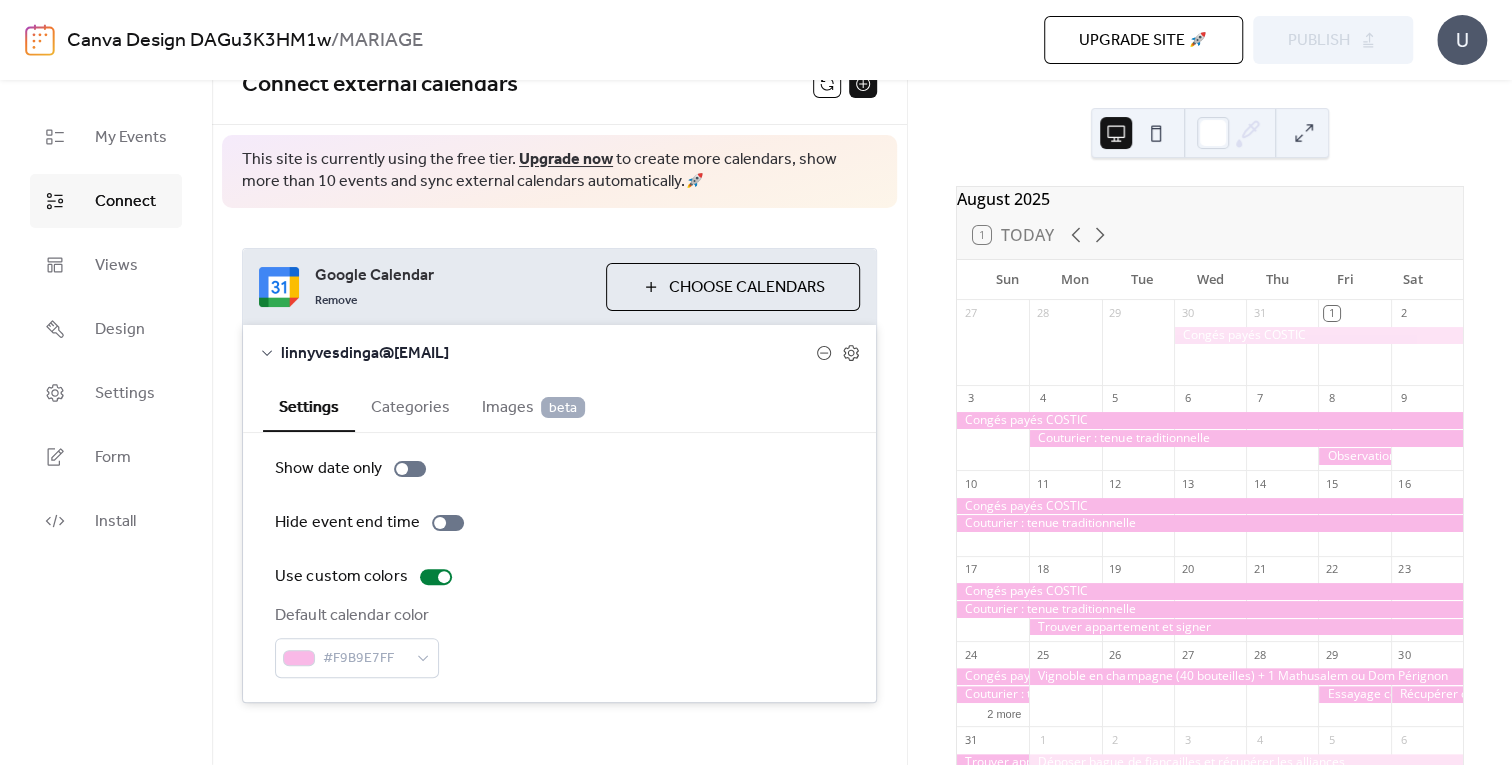 scroll, scrollTop: 0, scrollLeft: 0, axis: both 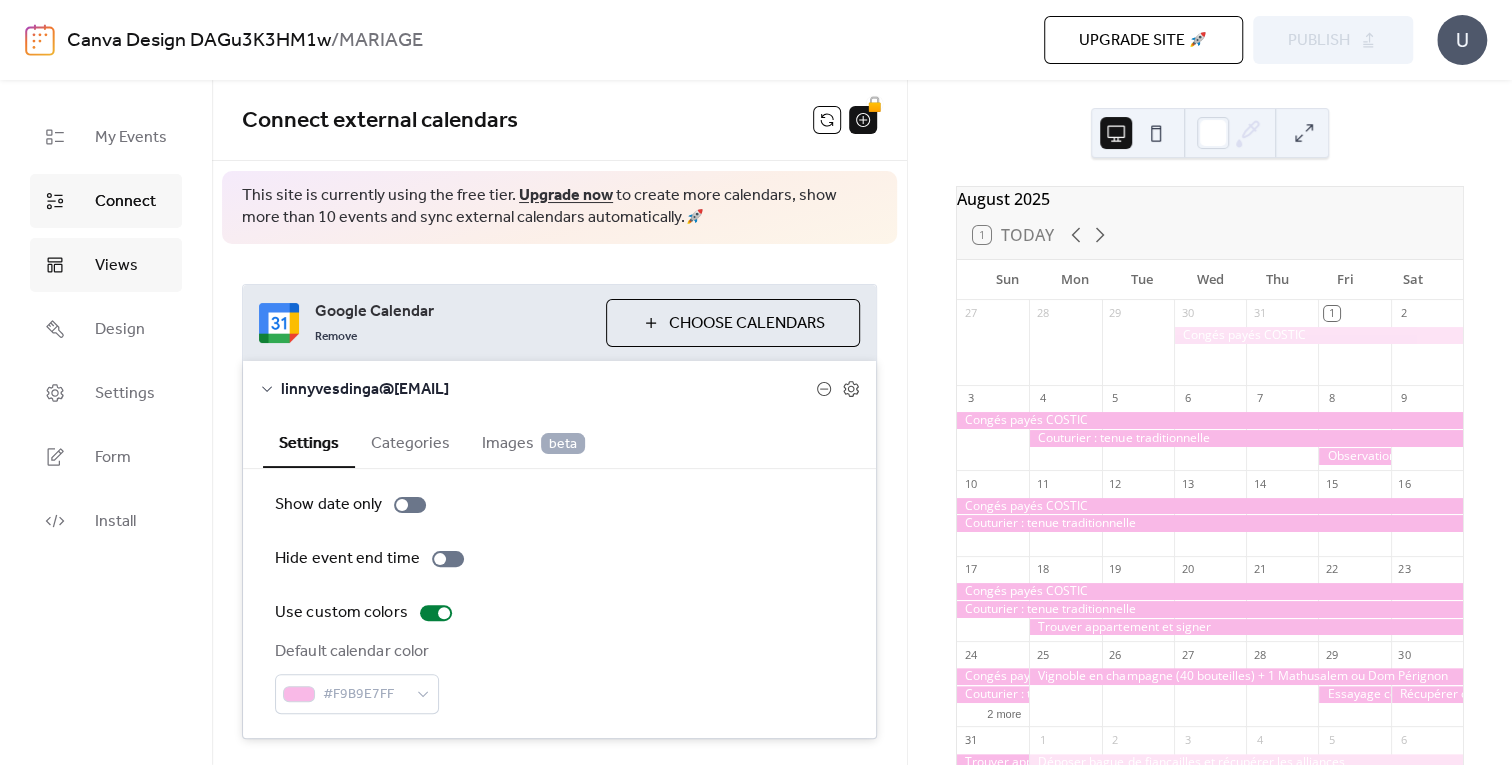 click on "Views" at bounding box center [106, 265] 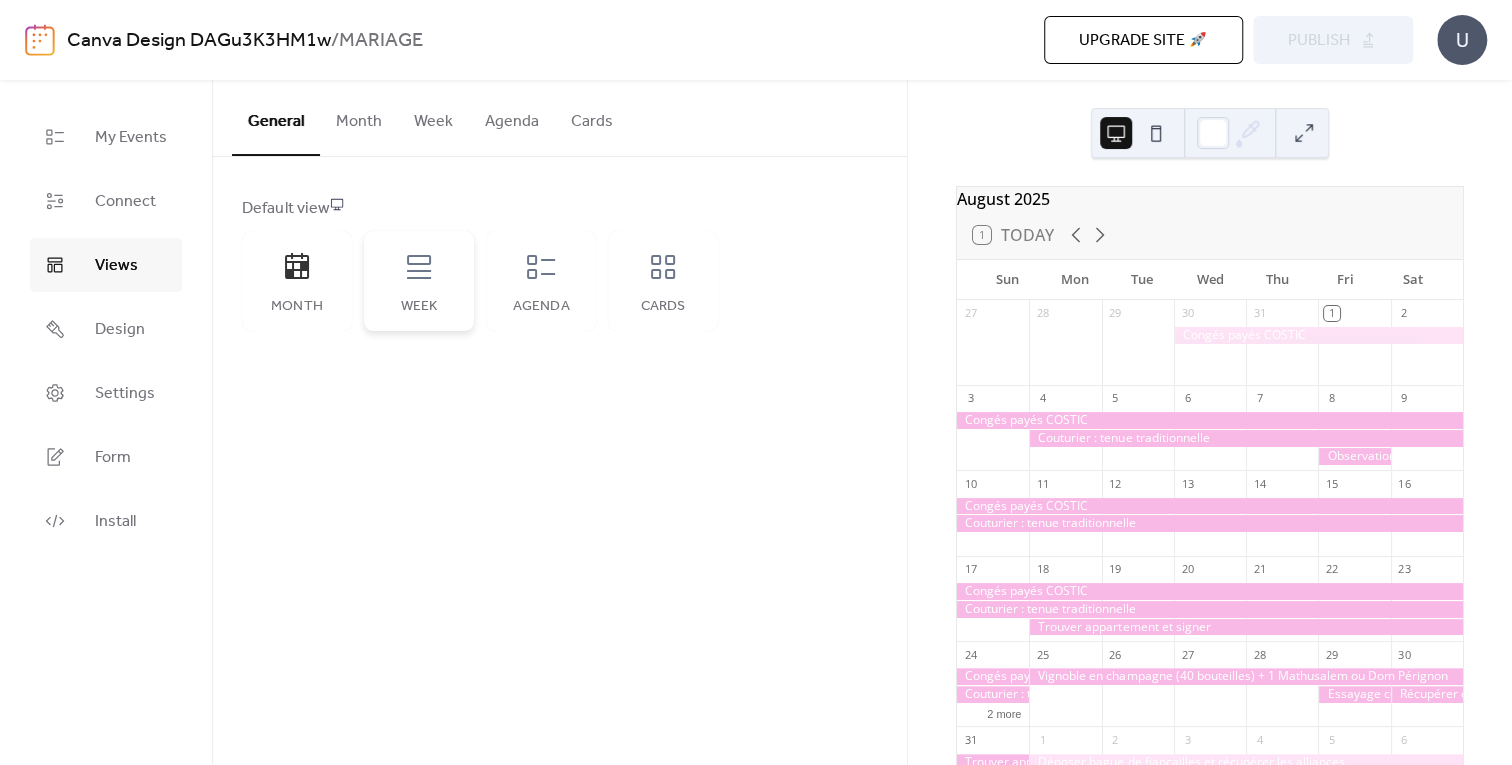 click on "Week" at bounding box center (419, 281) 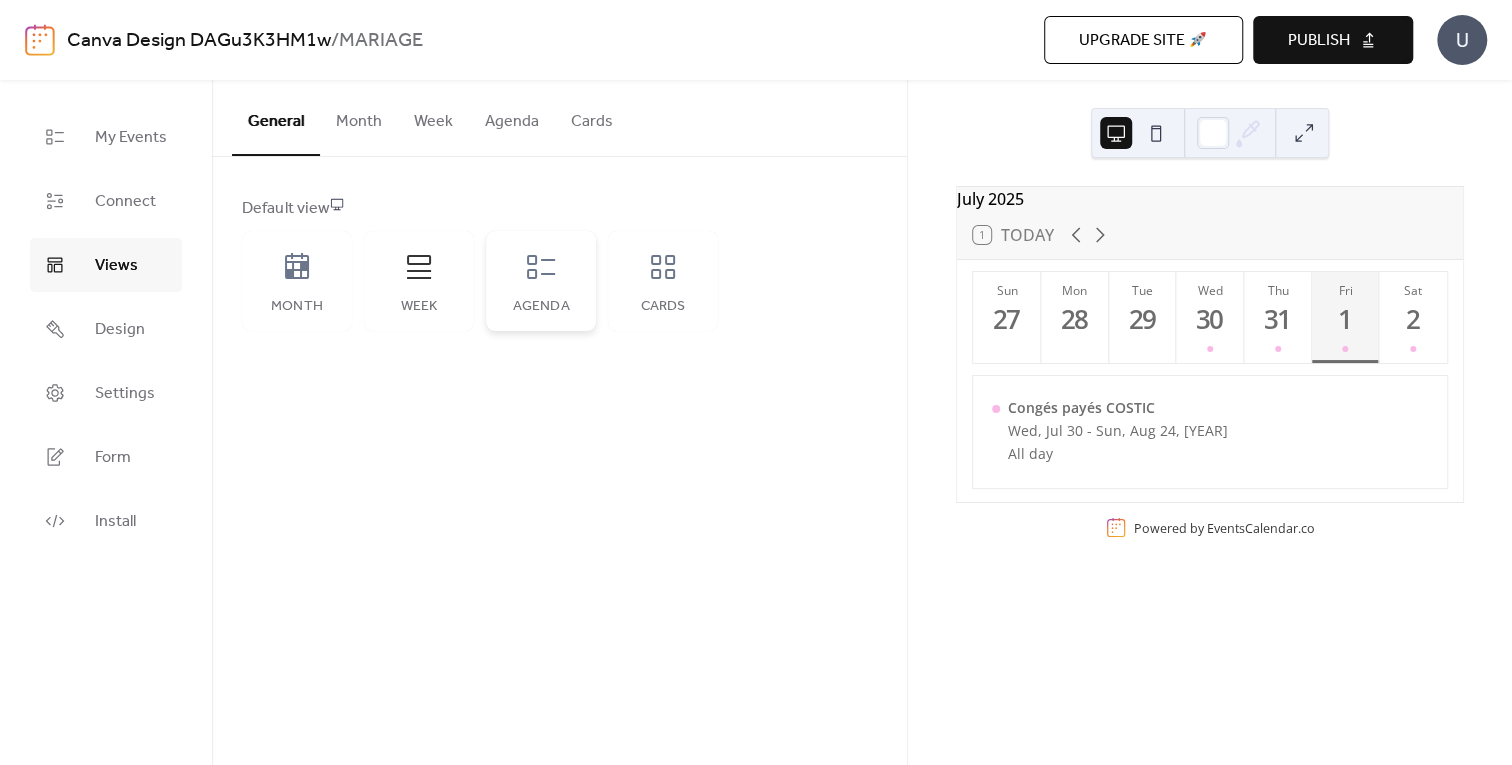 click on "Agenda" at bounding box center (541, 281) 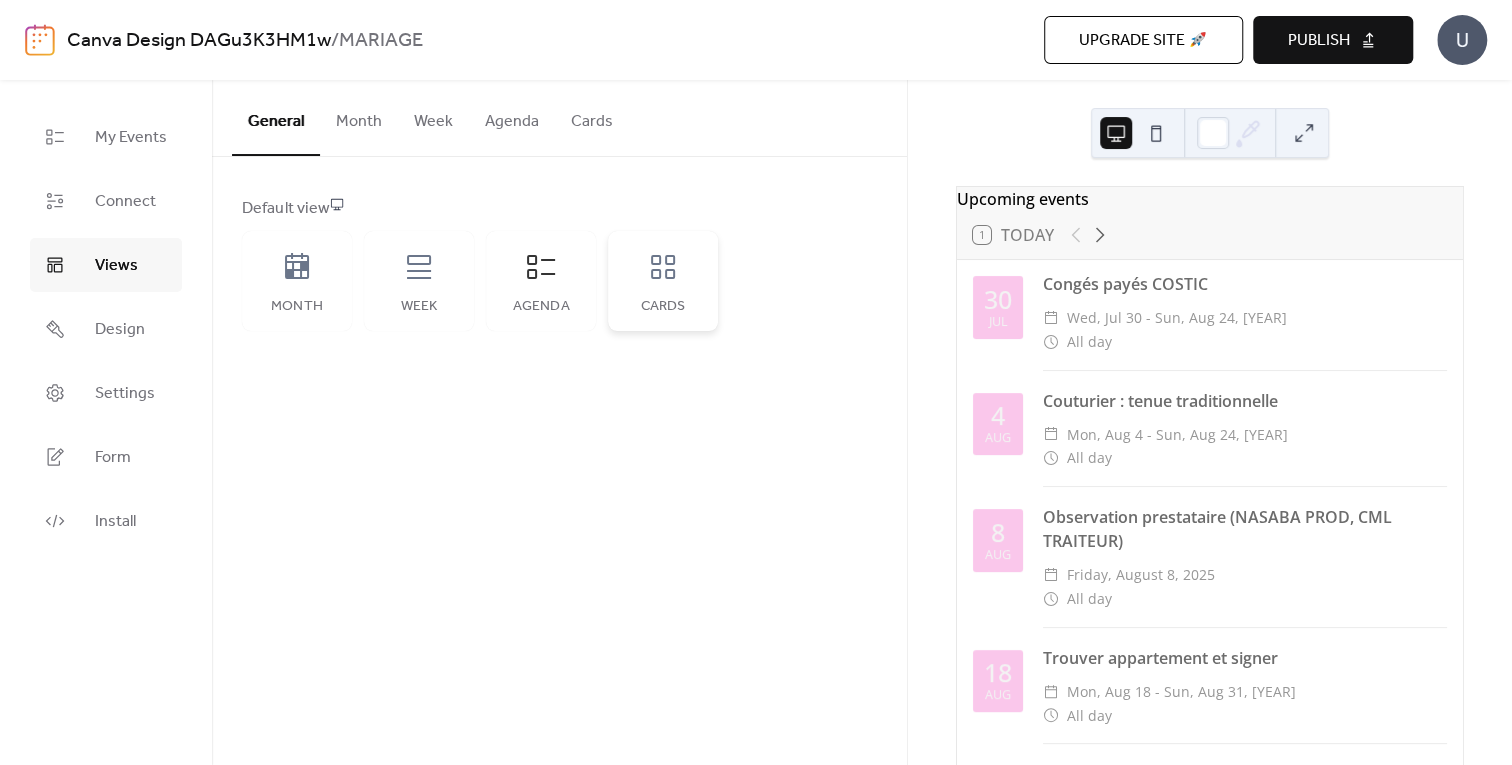 click on "Cards" at bounding box center (663, 281) 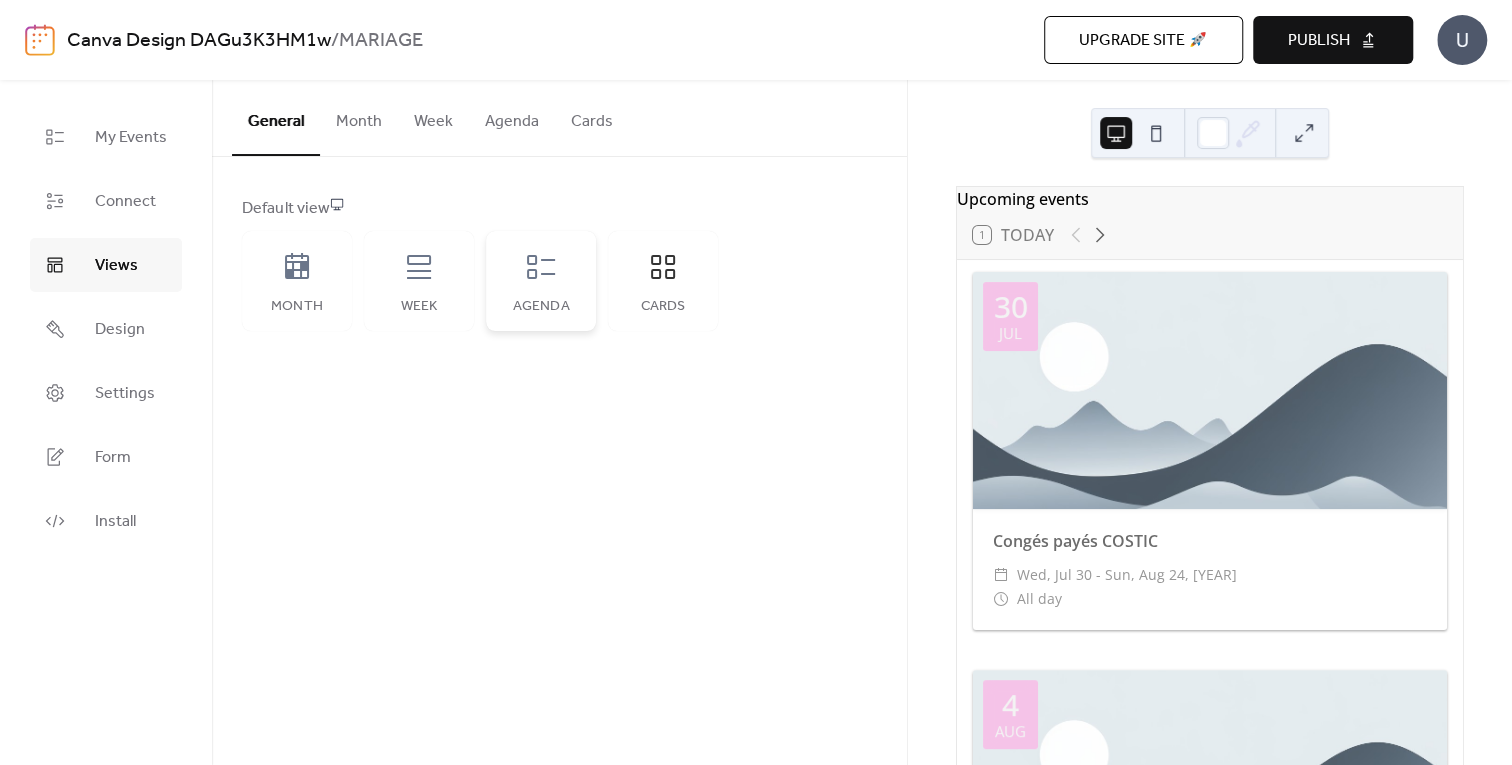 click on "Agenda" at bounding box center [541, 281] 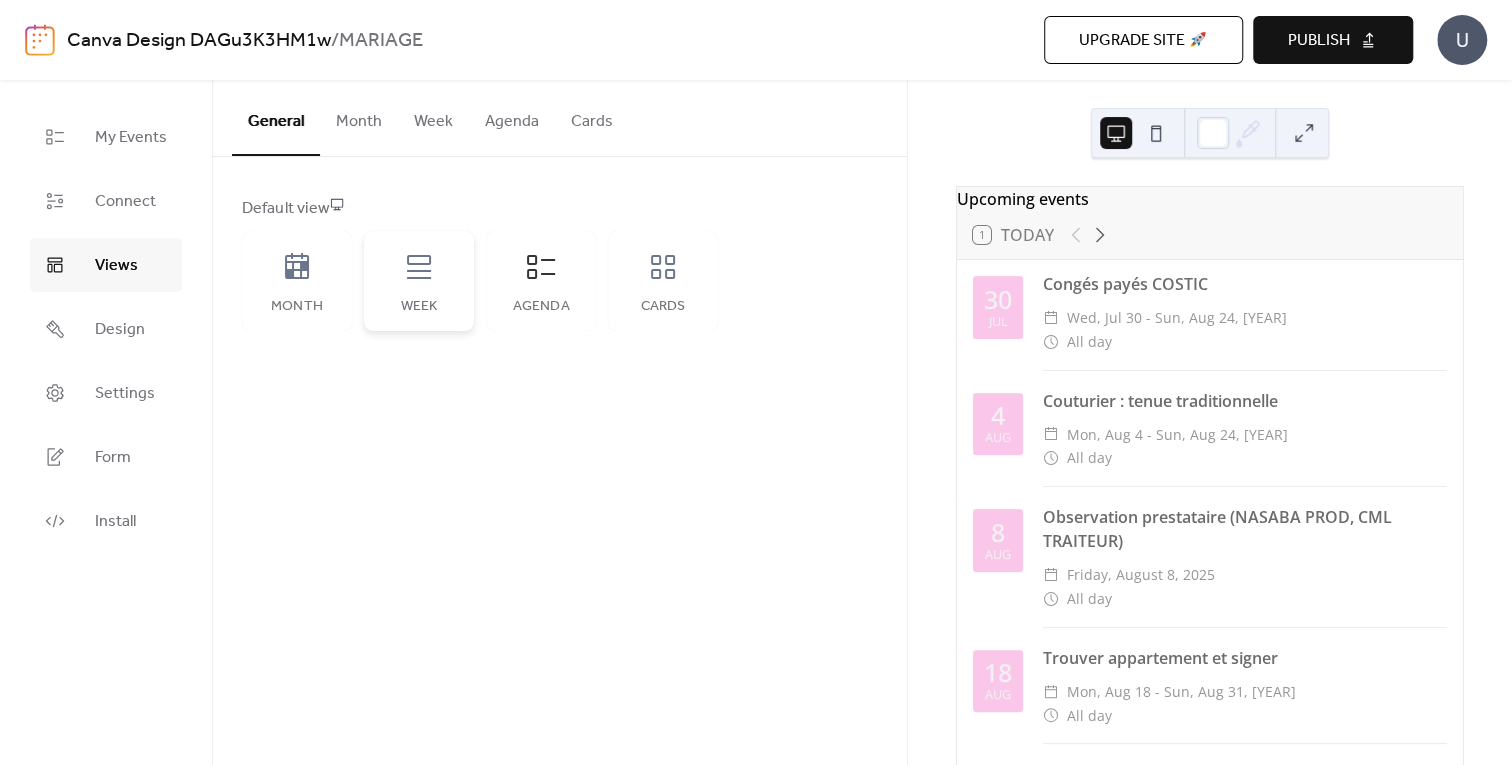click on "Week" at bounding box center [419, 281] 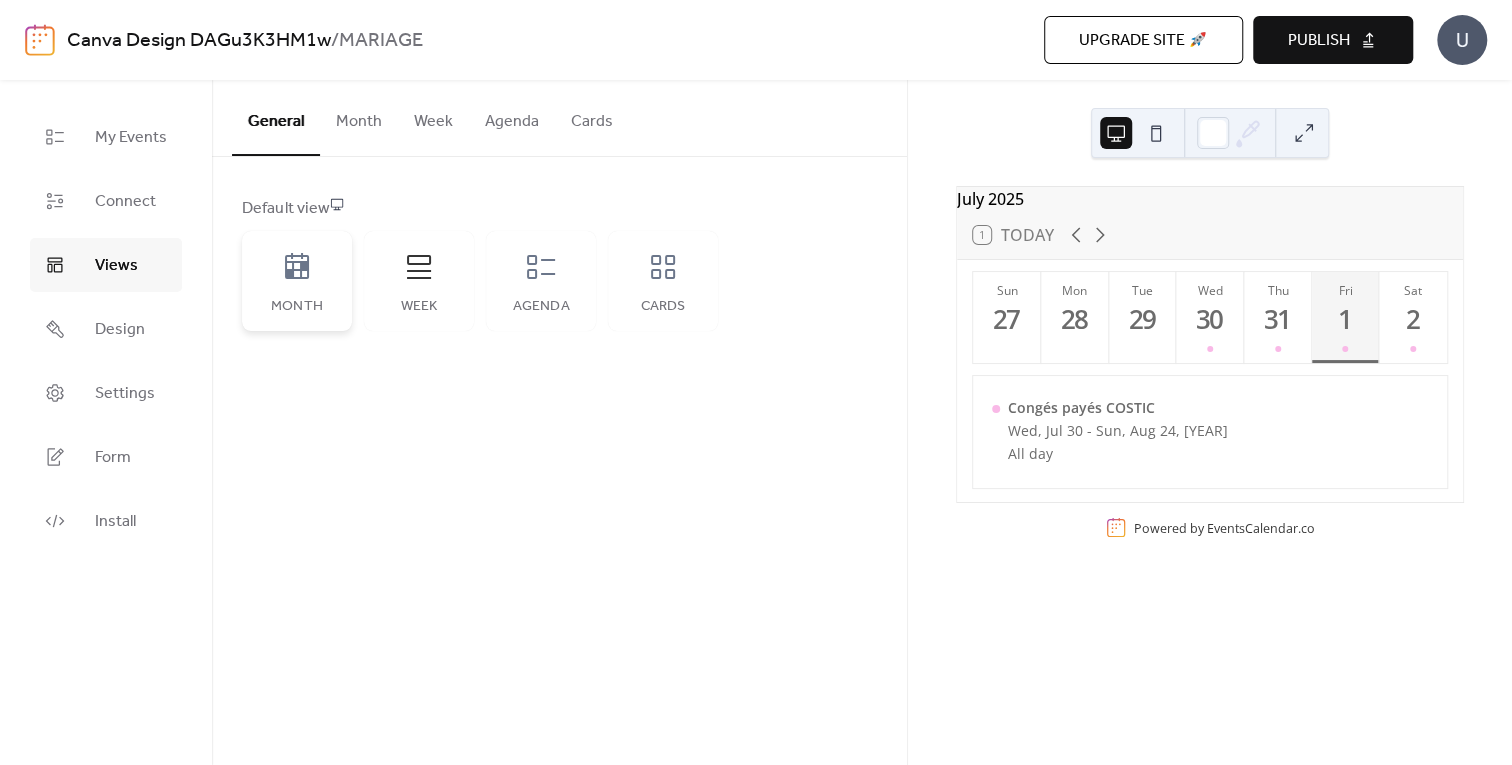 click on "Month" at bounding box center (297, 281) 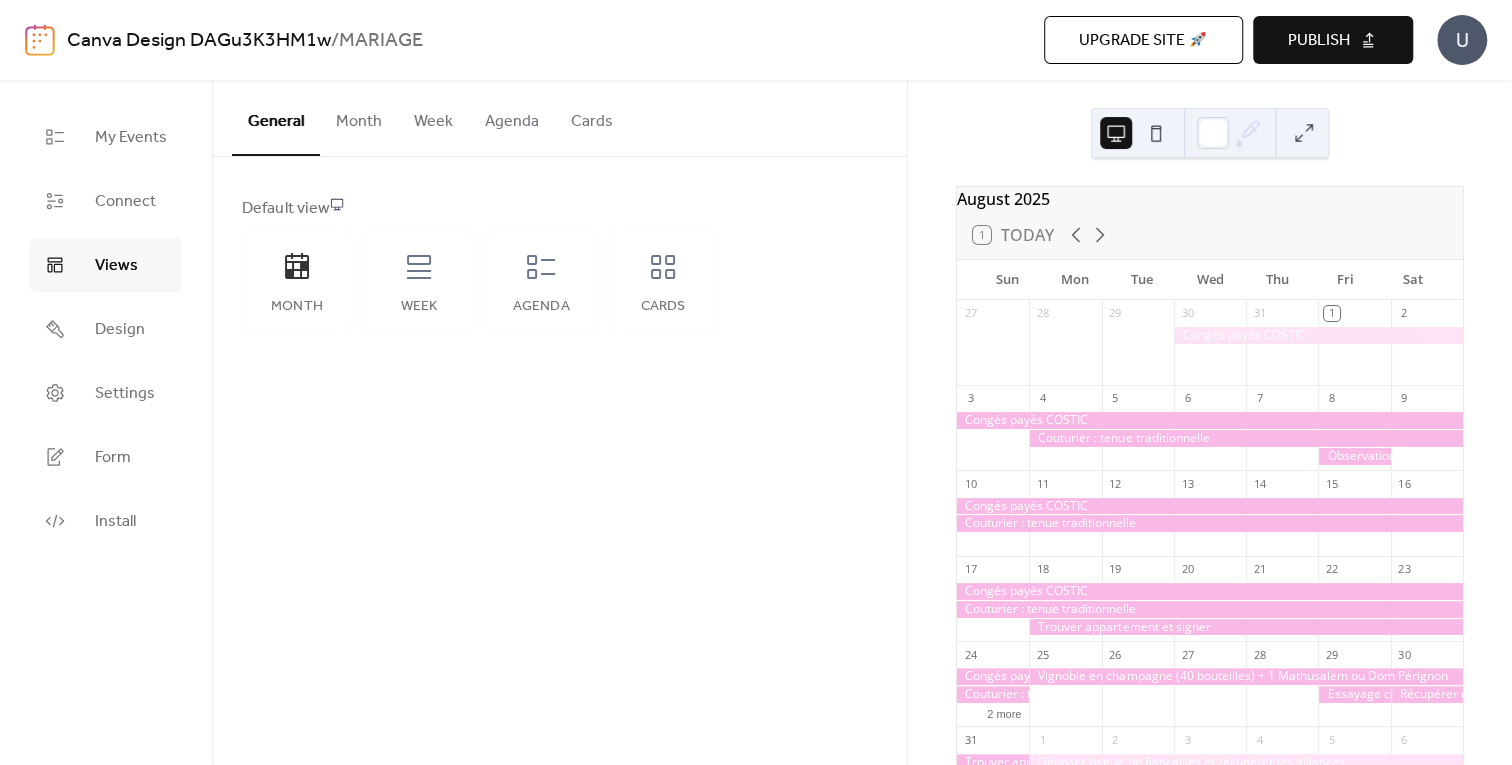click on "Publish" at bounding box center [1319, 41] 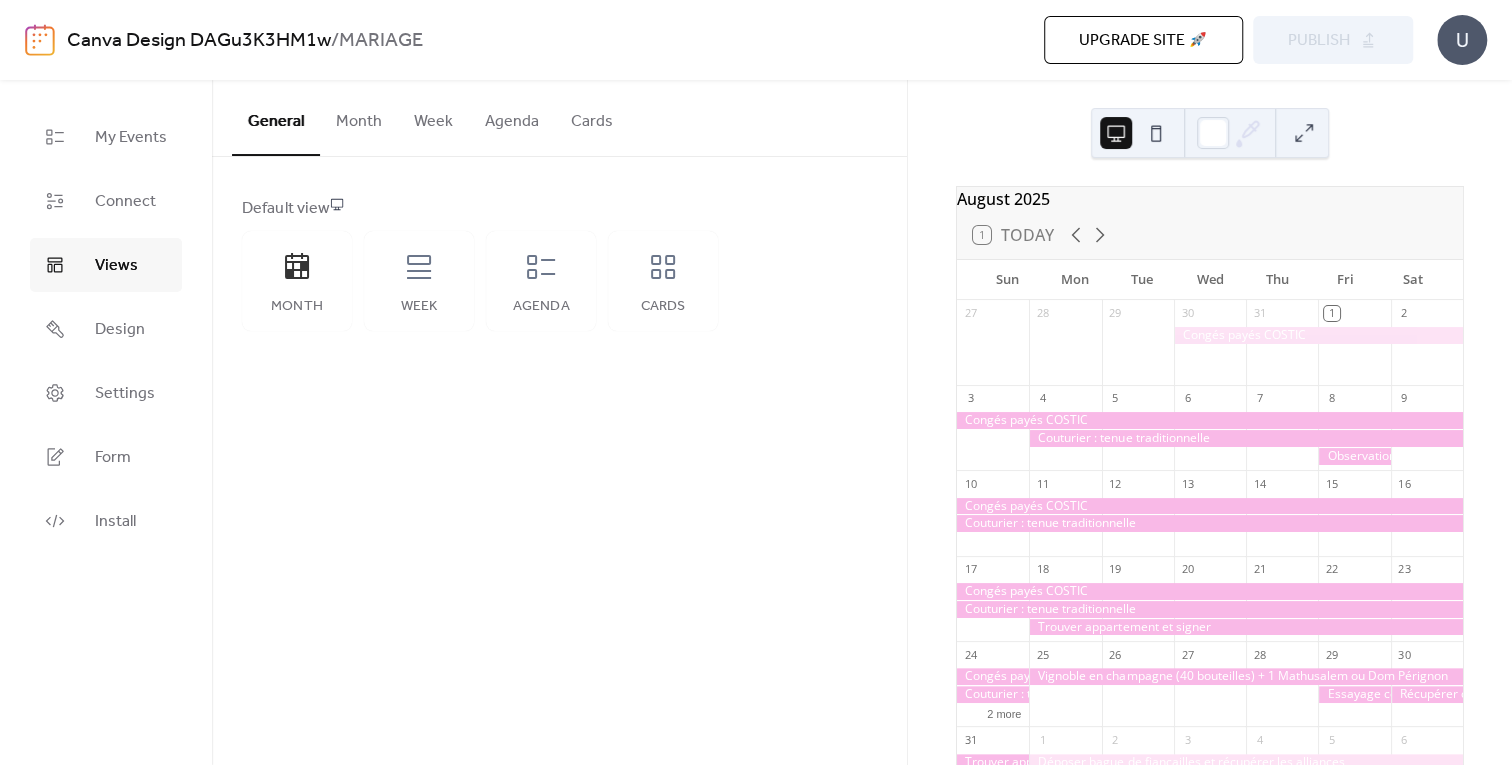 click on "Upgrade site 🚀 Preview Publish" at bounding box center [1076, 40] 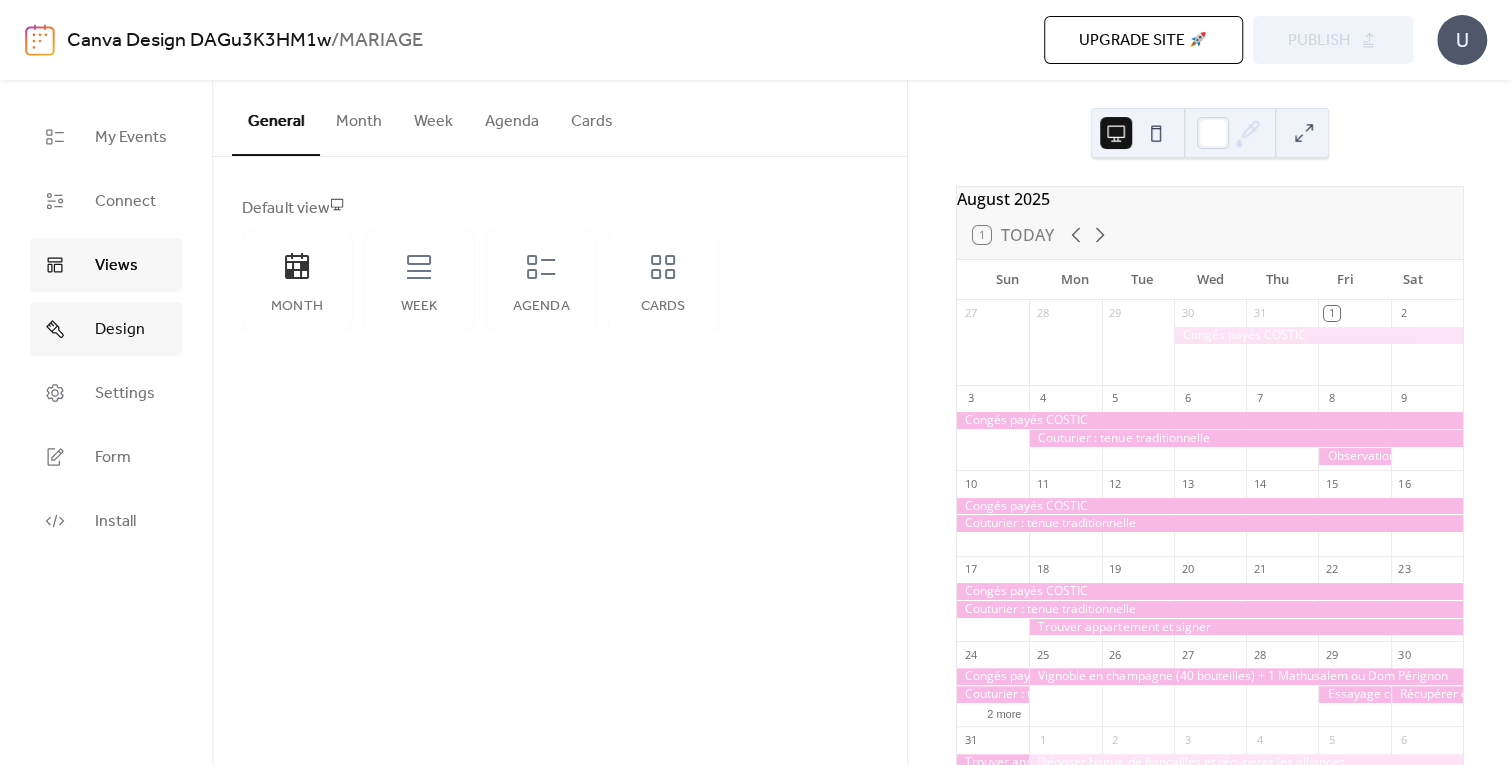 click on "Design" at bounding box center [120, 330] 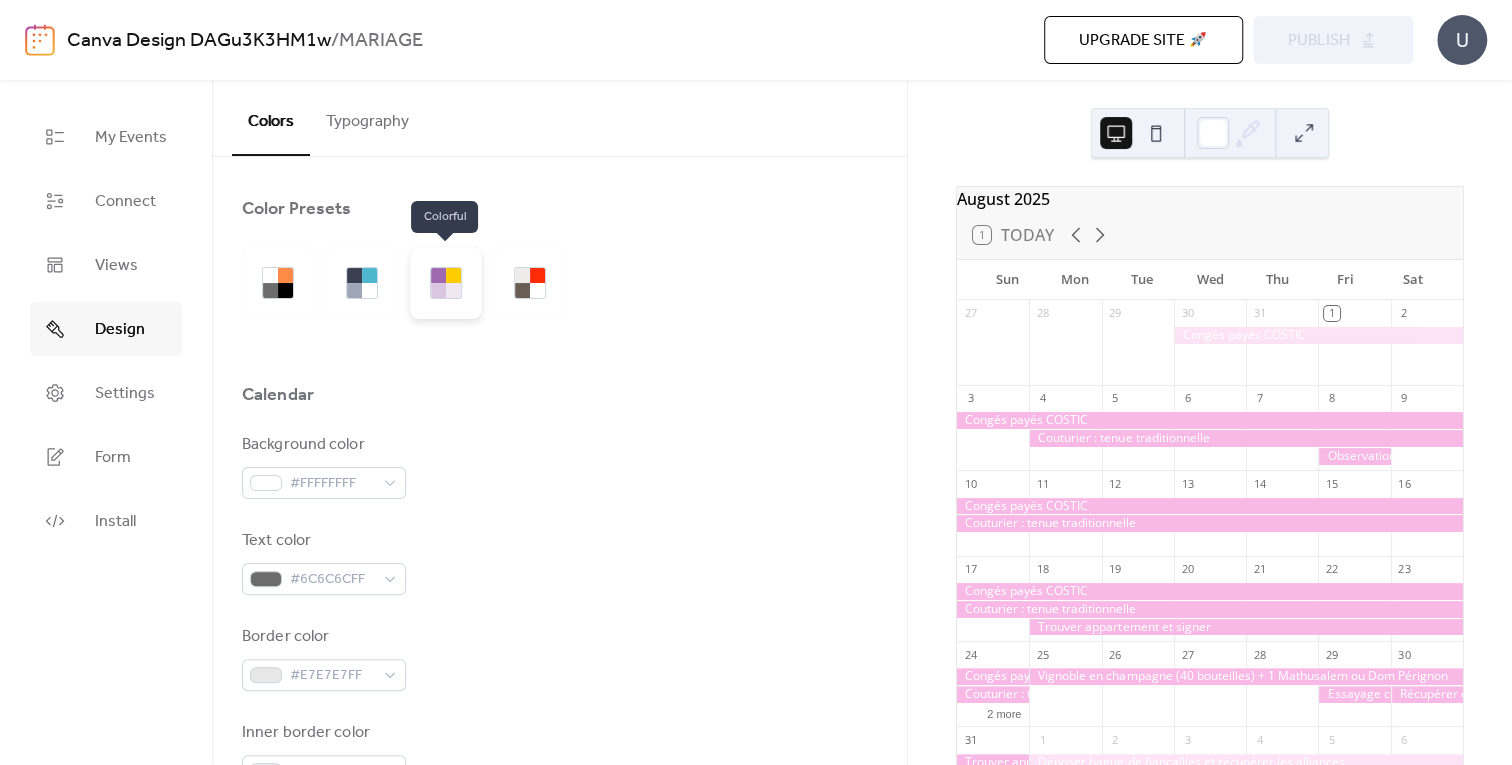 click at bounding box center [438, 290] 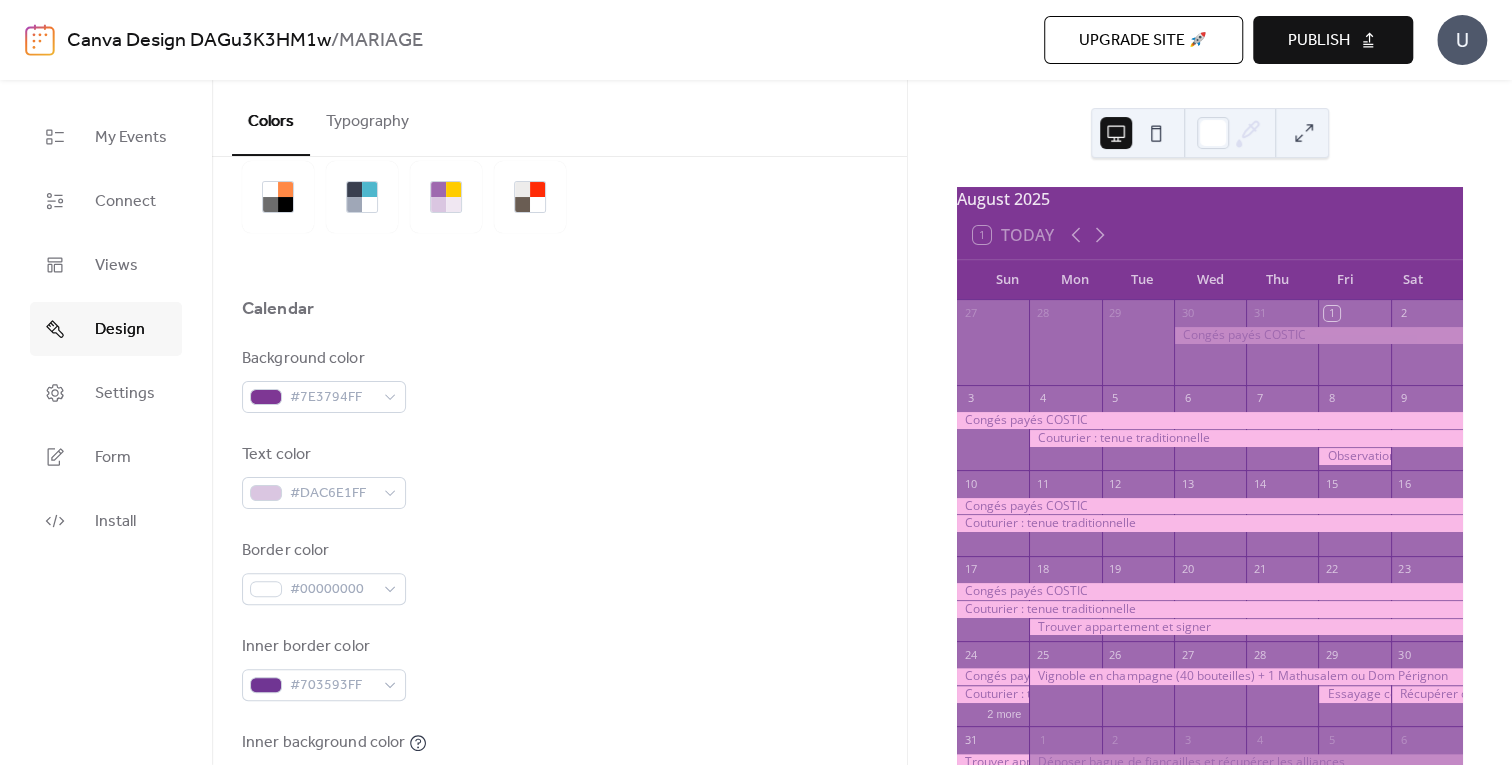 scroll, scrollTop: 91, scrollLeft: 0, axis: vertical 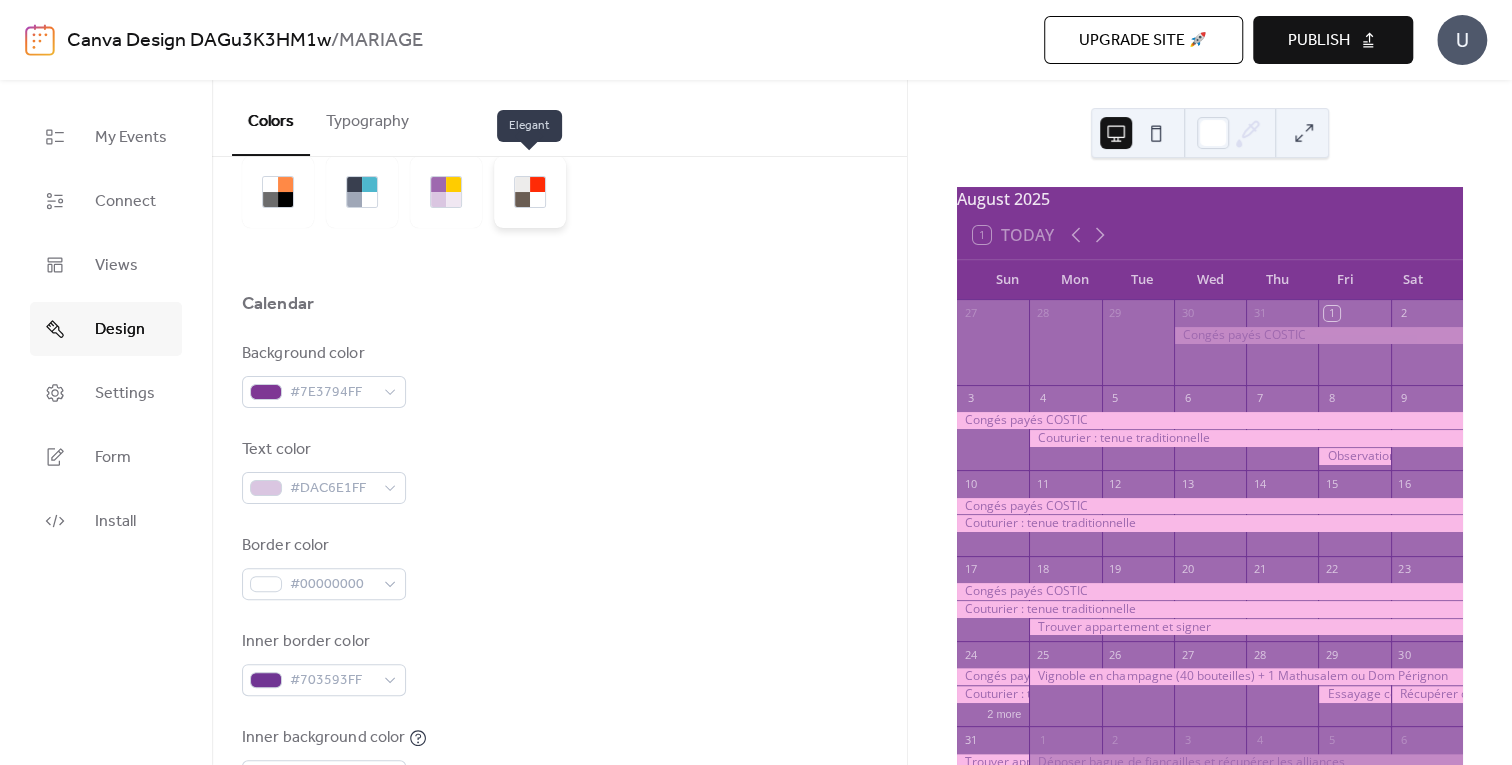 click at bounding box center (522, 199) 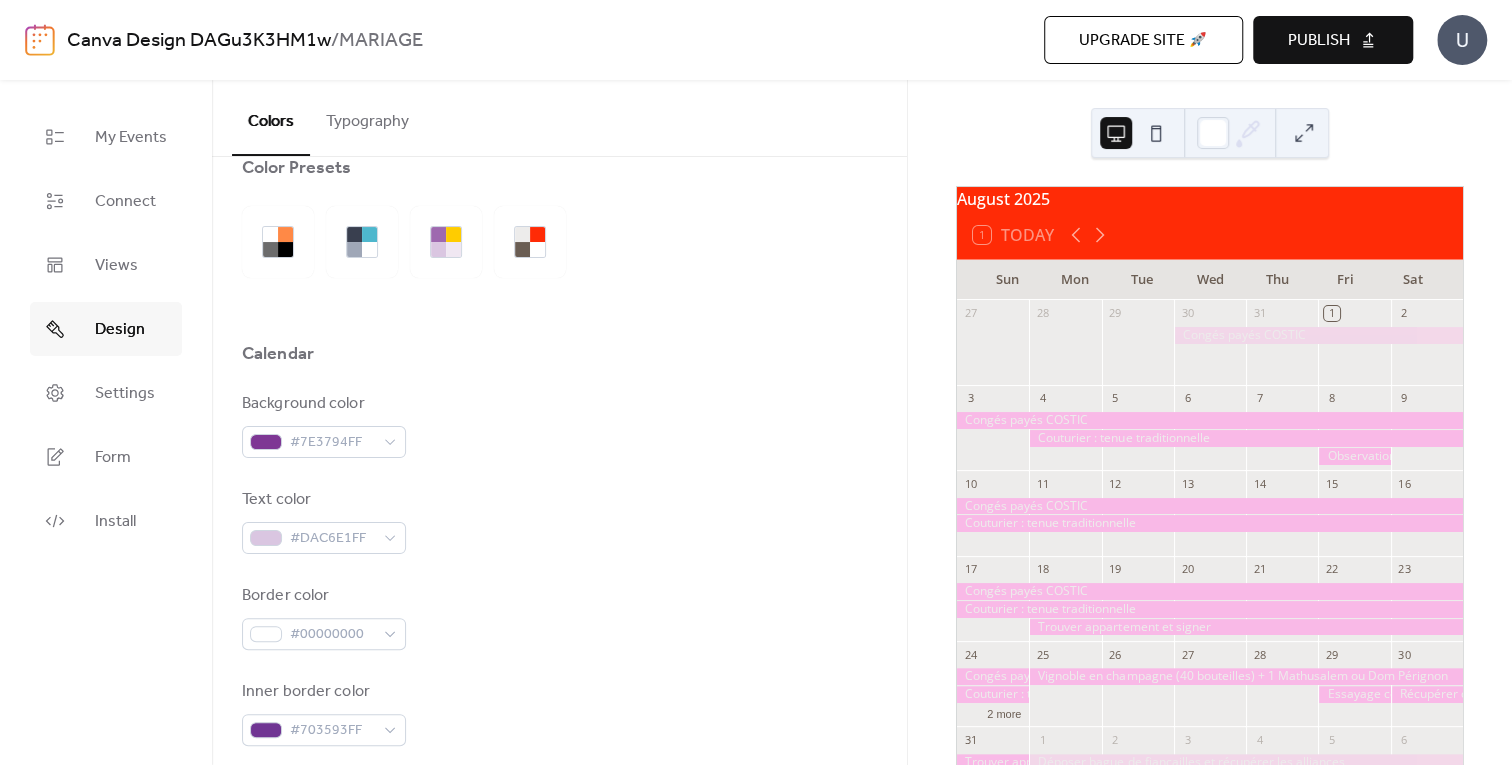 scroll, scrollTop: 40, scrollLeft: 0, axis: vertical 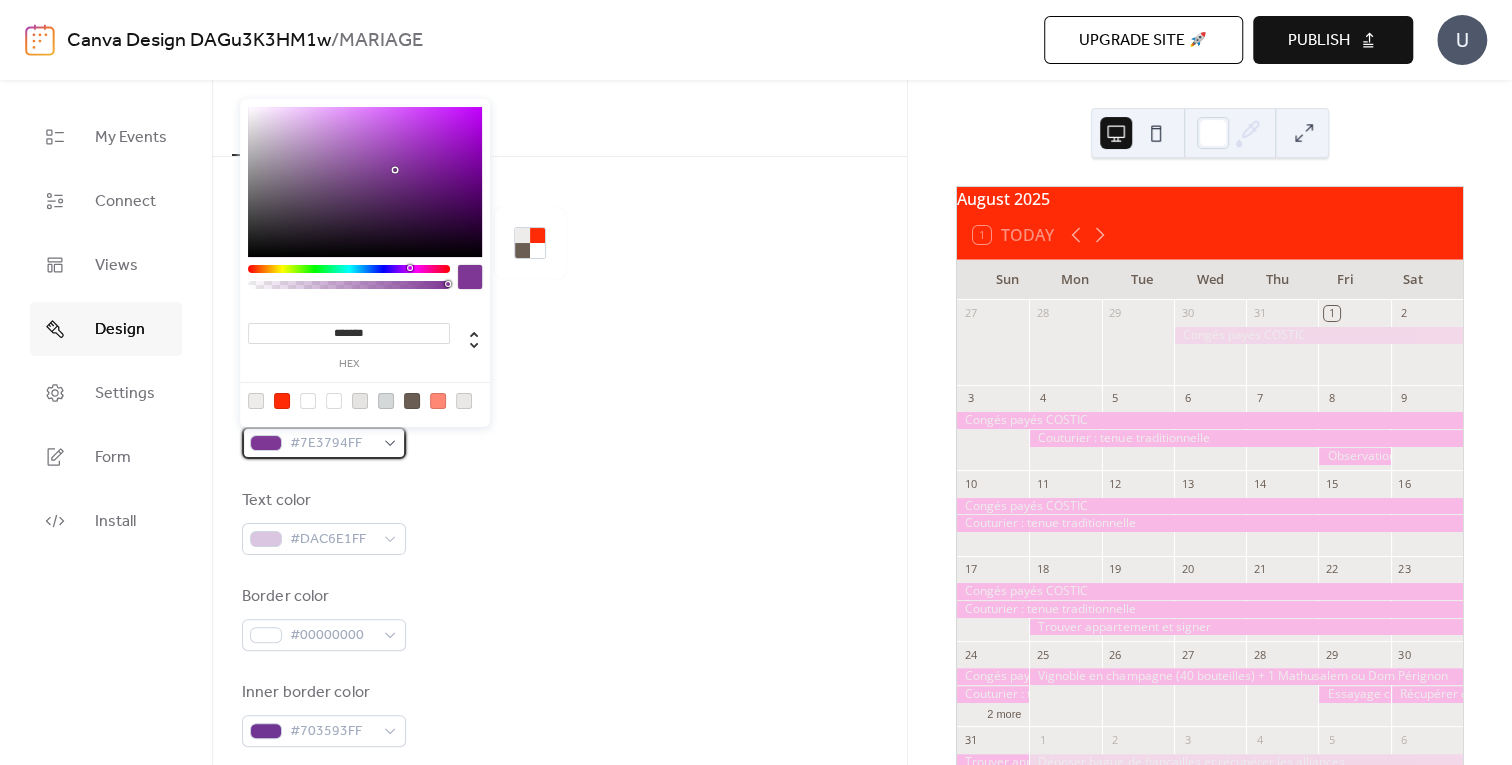 click on "#7E3794FF" at bounding box center (332, 444) 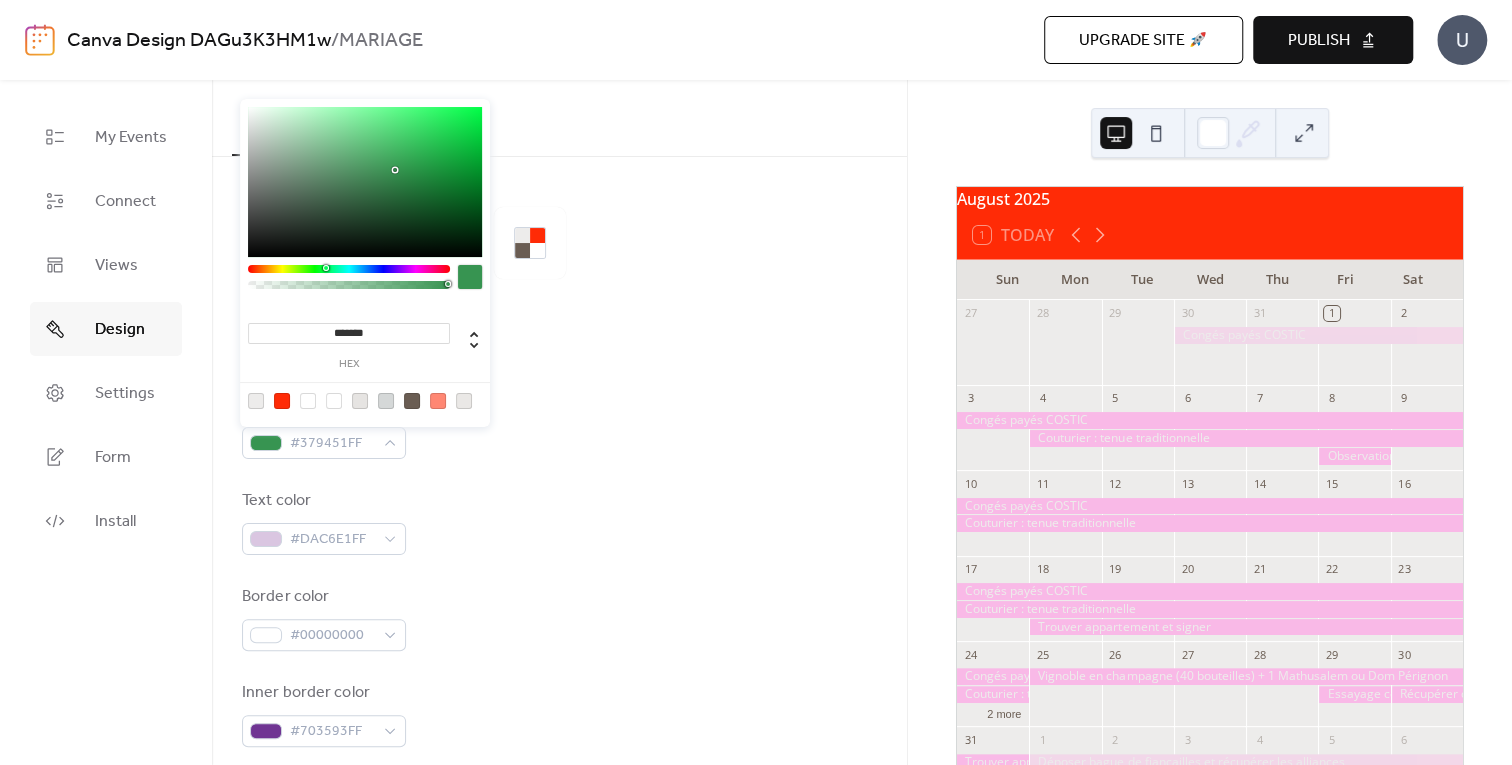 drag, startPoint x: 405, startPoint y: 270, endPoint x: 325, endPoint y: 270, distance: 80 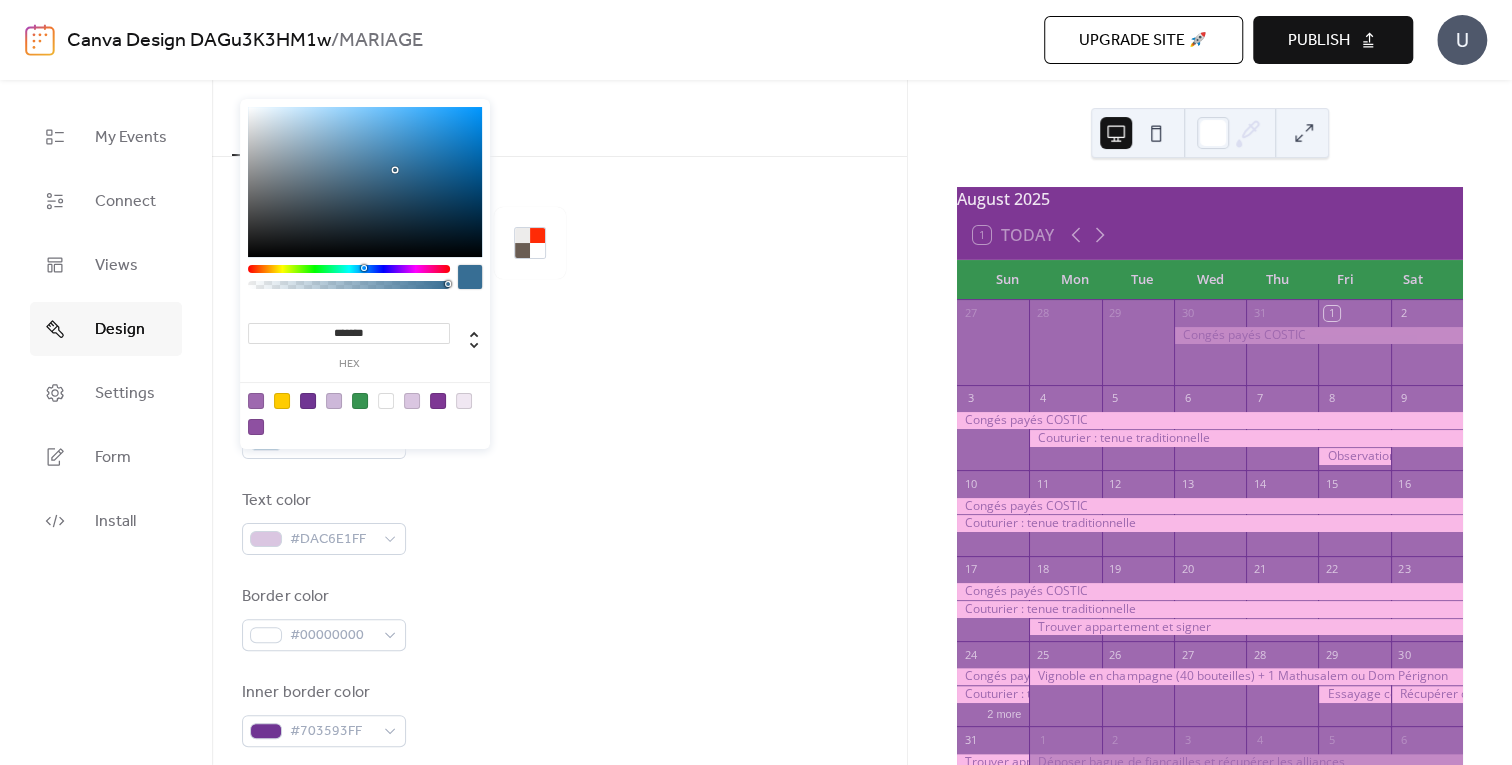 type on "*******" 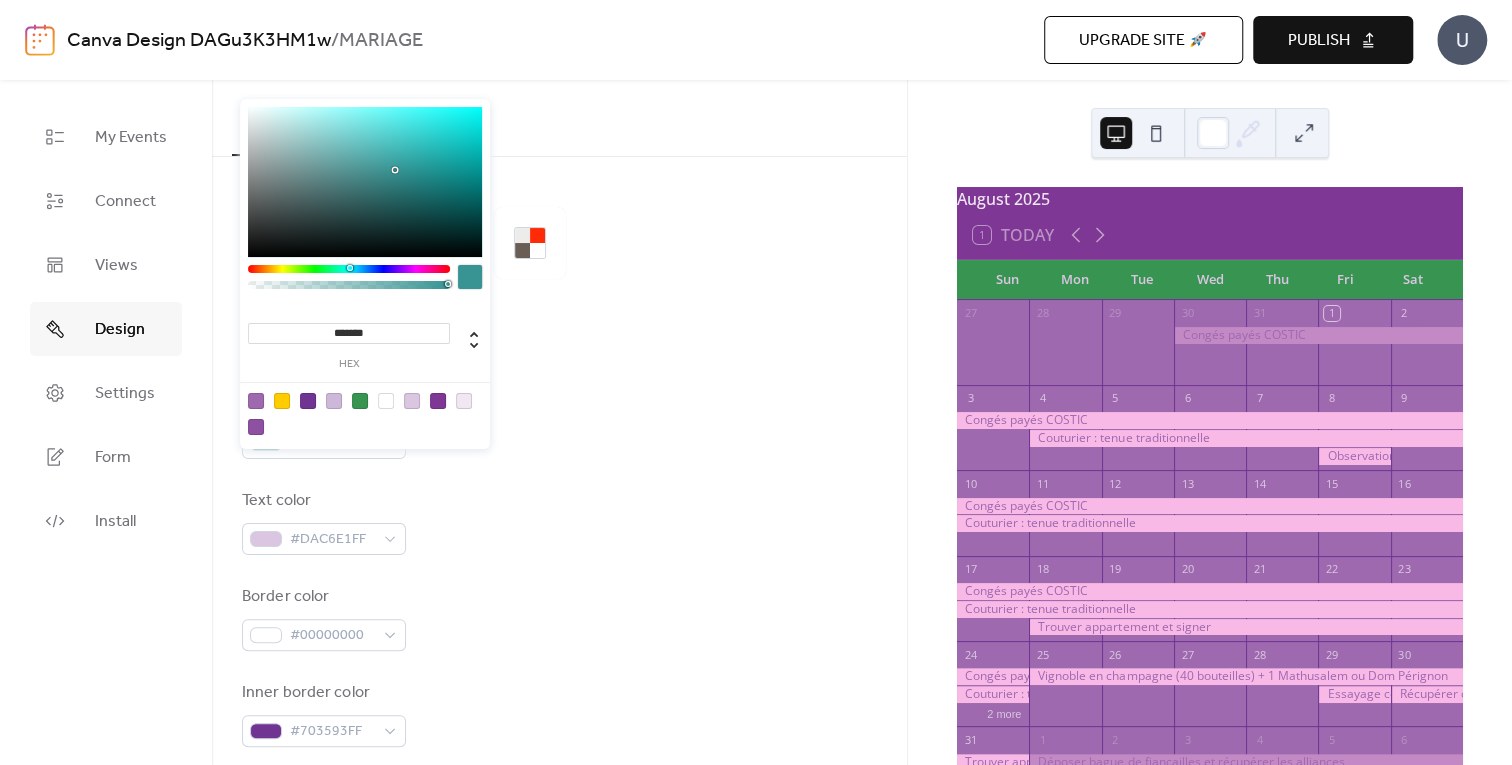 drag, startPoint x: 325, startPoint y: 270, endPoint x: 349, endPoint y: 273, distance: 24.186773 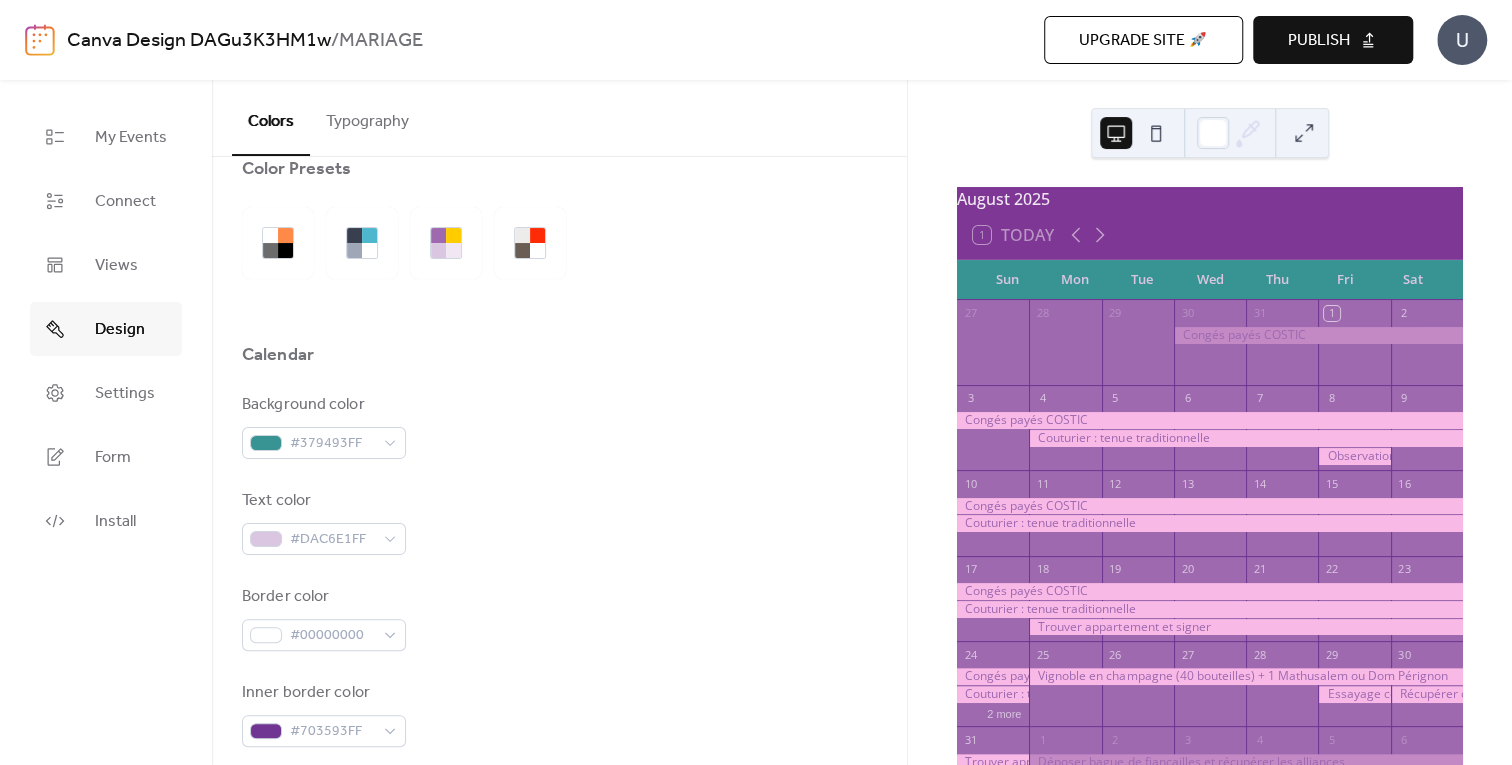 click at bounding box center (559, 385) 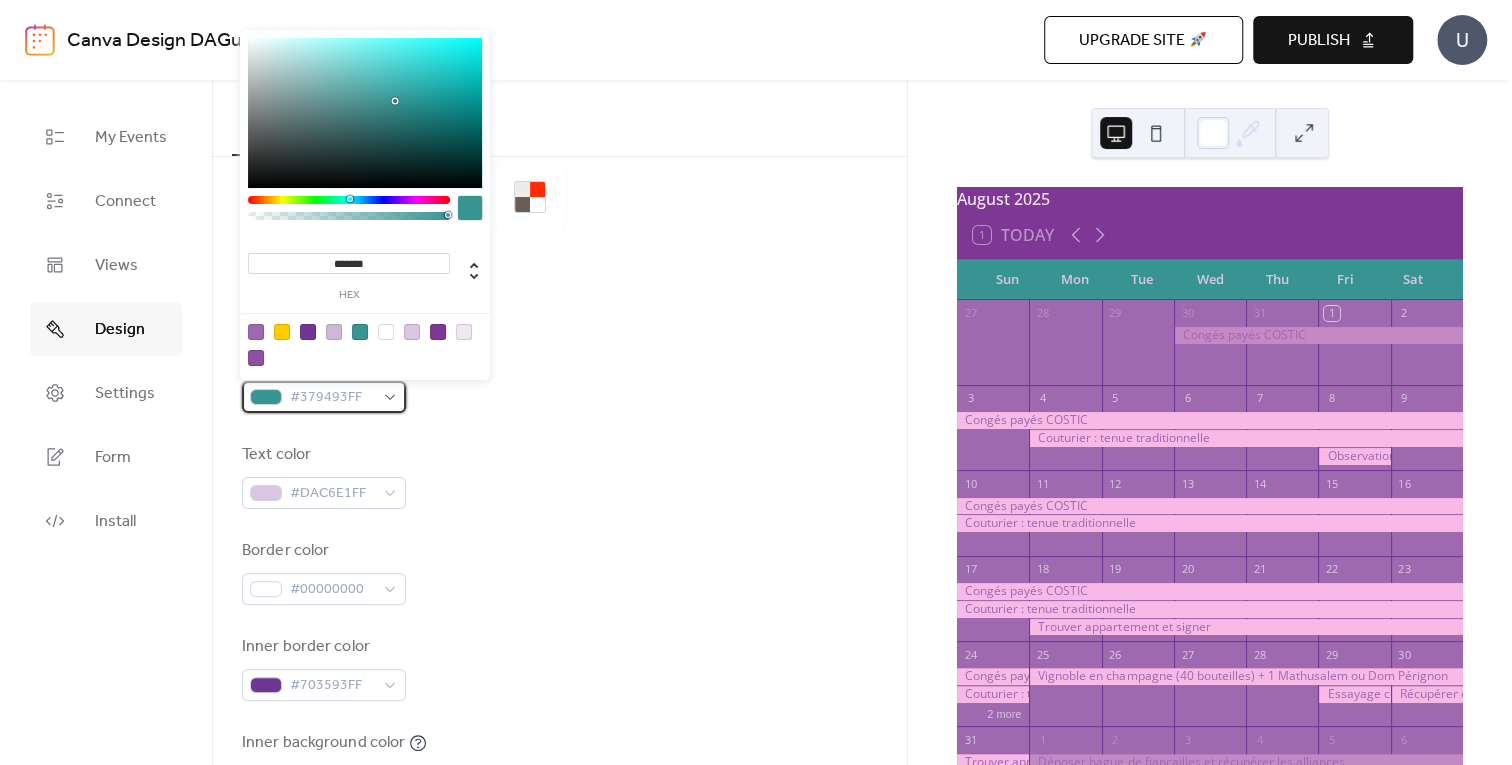 click on "#379493FF" at bounding box center (332, 398) 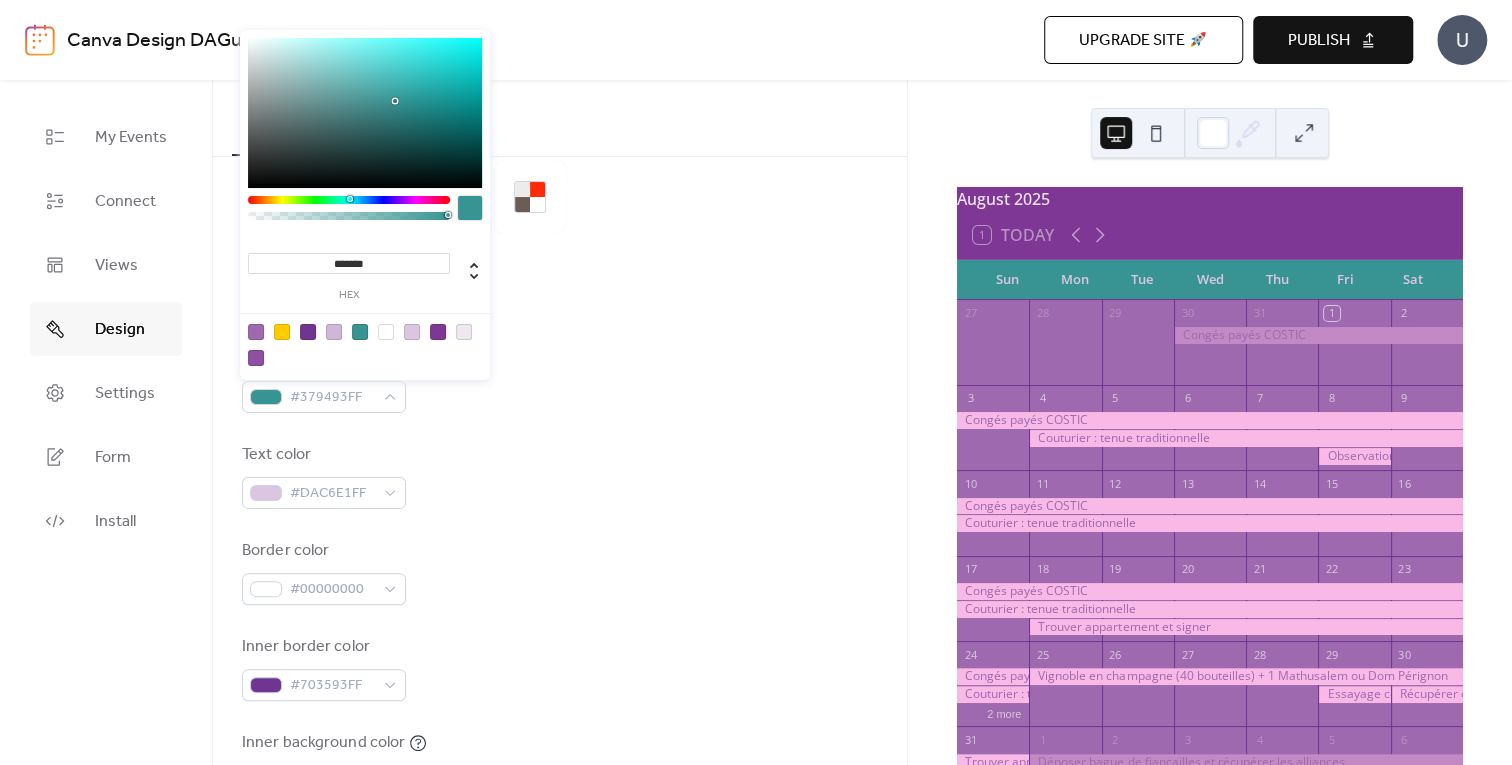 click at bounding box center (386, 332) 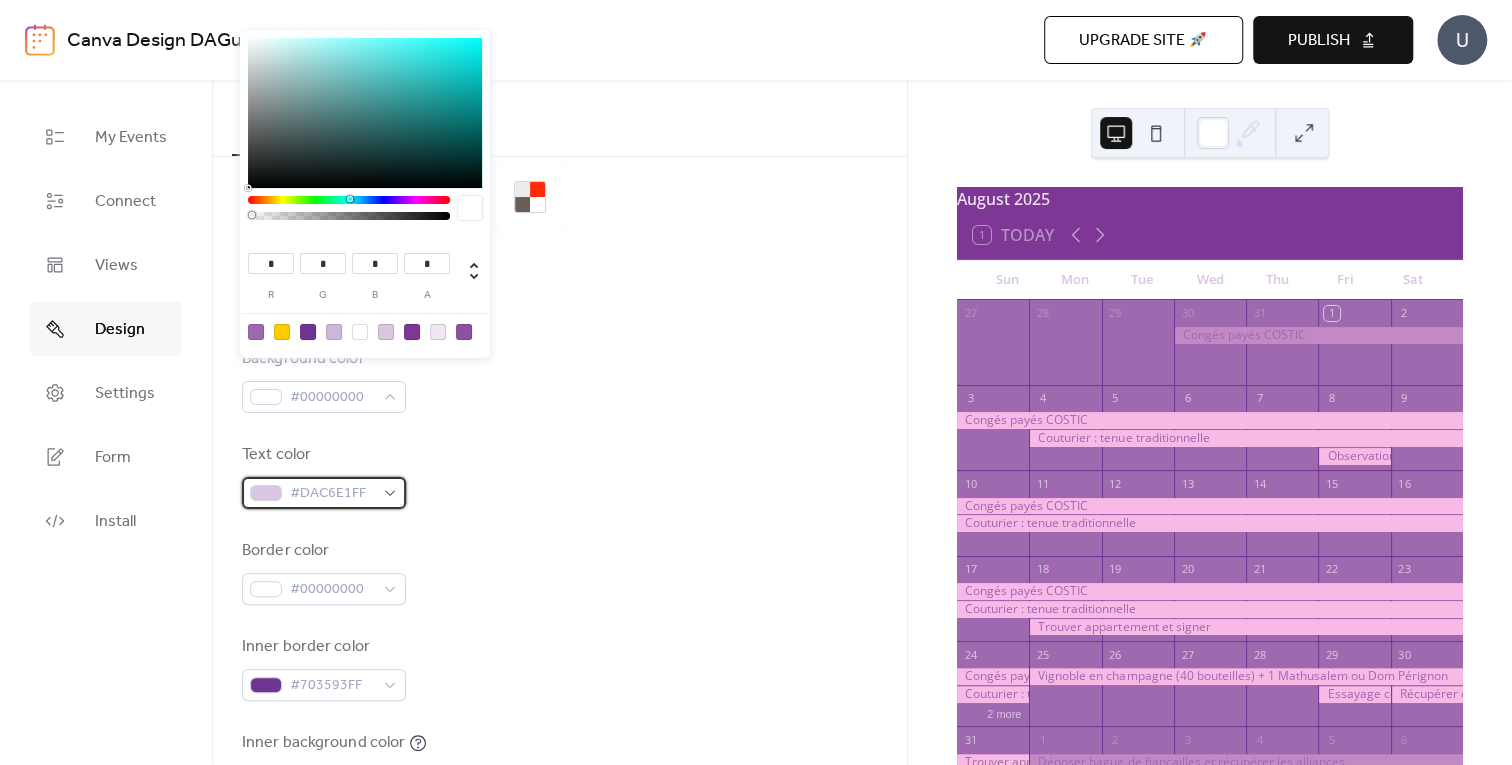 click on "#DAC6E1FF" at bounding box center (332, 494) 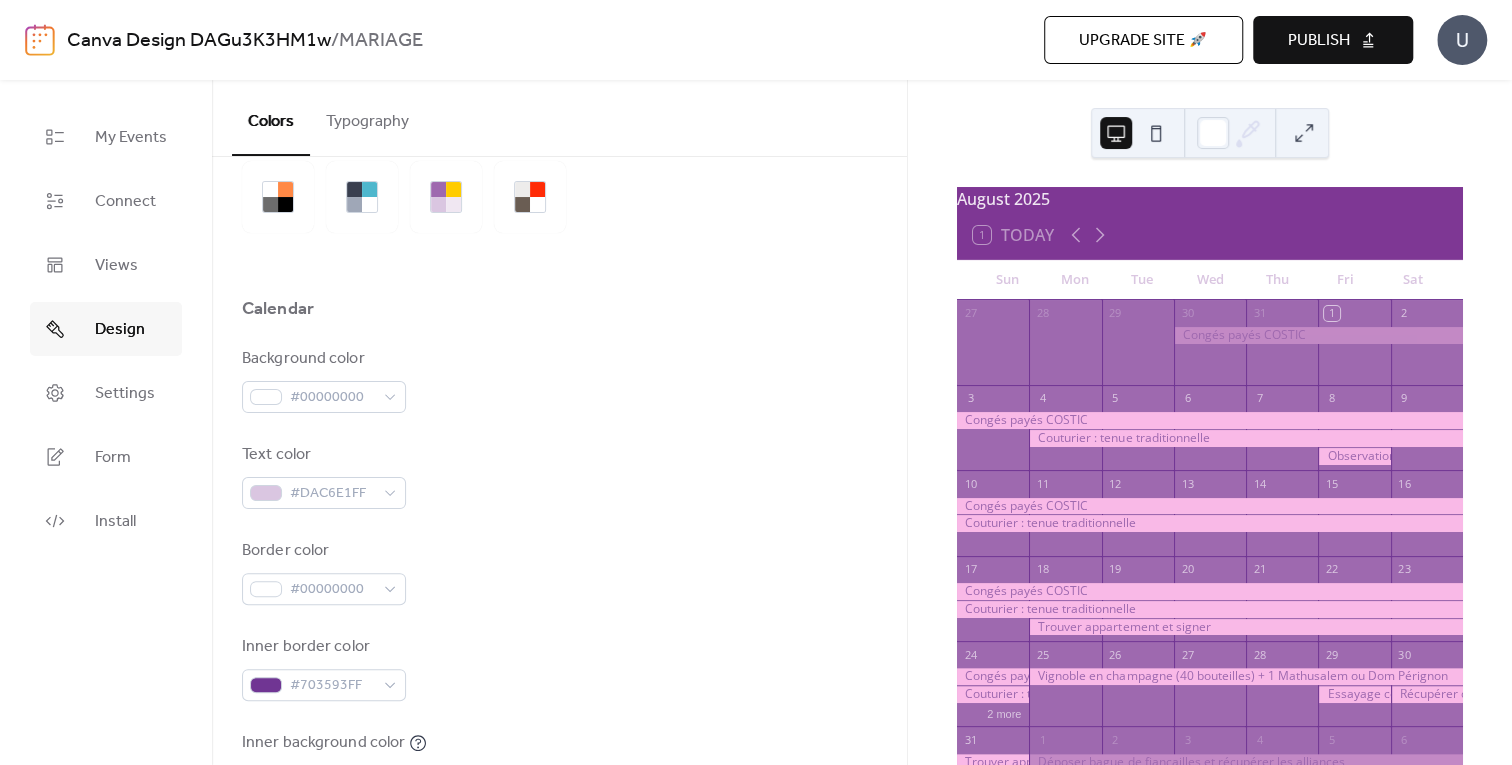 click on "Background color #00000000 Text color #DAC6E1FF Border color #00000000 Inner border color #703593FF Inner background color #9E69AFFF Default event color #FFCC00FF" at bounding box center [559, 620] 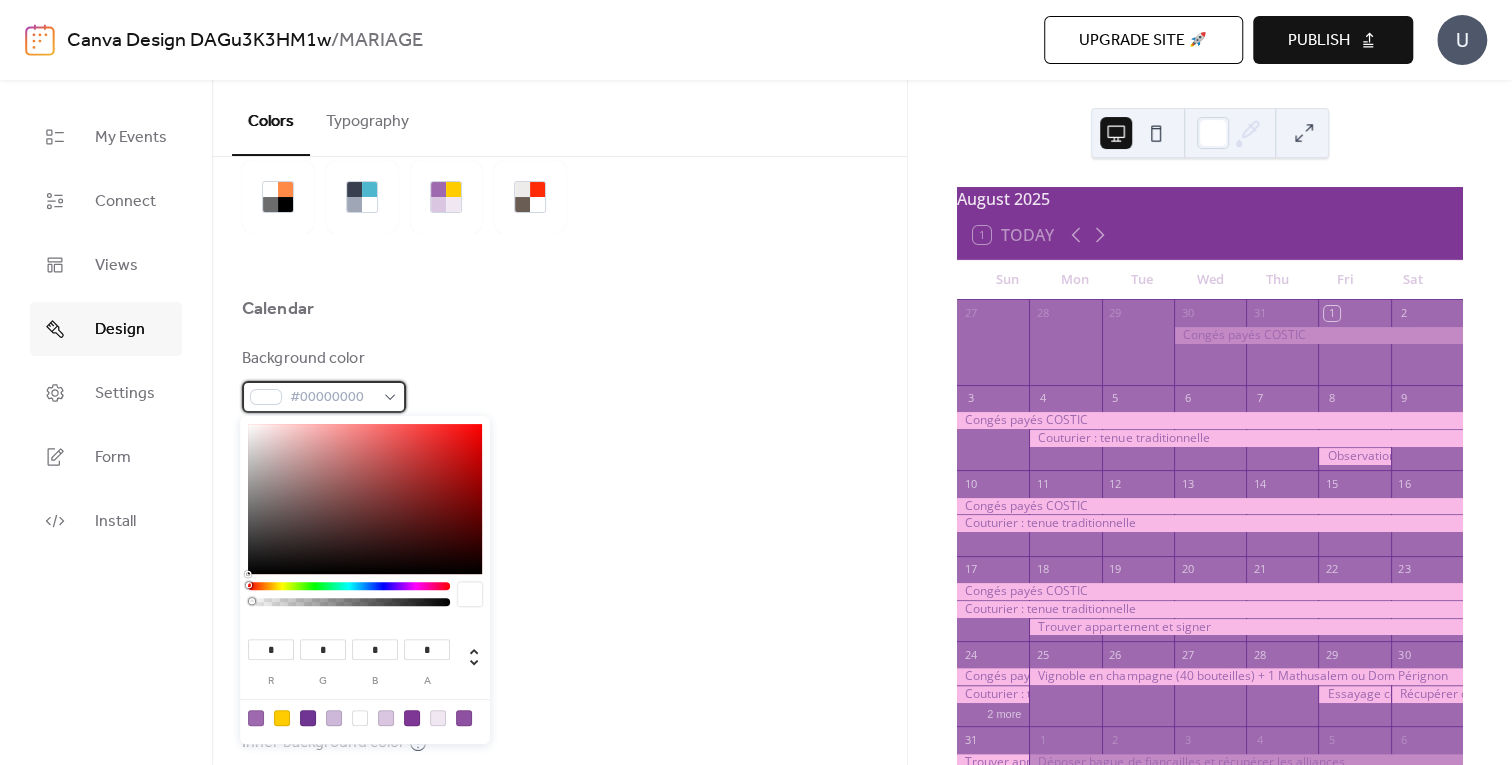 click on "Canva Design DAGu3K3HM1w  /  MARIAGE Upgrade site 🚀 Preview Publish   U My Events Connect Views Design Settings Form Install Design Colors Typography Color Presets Calendar Background color #00000000 Text color #DAC6E1FF Border color #00000000 Inner border color #703593FF Inner background color #9E69AFFF Default event color #FFCC00FF Header Background color #7E3794FF Text color #F0E7F2FF Border color #8E50A1FF Event card Background color #8E50A1FF Month View Highlight busy days Busy day background color #7E3794FF Date Icon   Use event color Background color #DAC6E1FF Text color #7E3794FF Base Font Size * px Font Families Header font Open Sans Week days font Open Sans Day numbers font Open Sans Events titles font Open Sans Events text font Open Sans Date icon days font Open Sans Date icon months font Open Sans August [YEAR] 1 Today Sun Mon Tue Wed Thu Fri Sat 27 28 29 30 31 1 2 3 4 5 6 7 8 9 10 11 12 13 14 15 16 17 18 19 20 21 22 2 more 23 24 2 more 25 26 27 28 29 30 31 1 2 3 4 5 6 Powered by   Preview * r *" at bounding box center (756, 382) 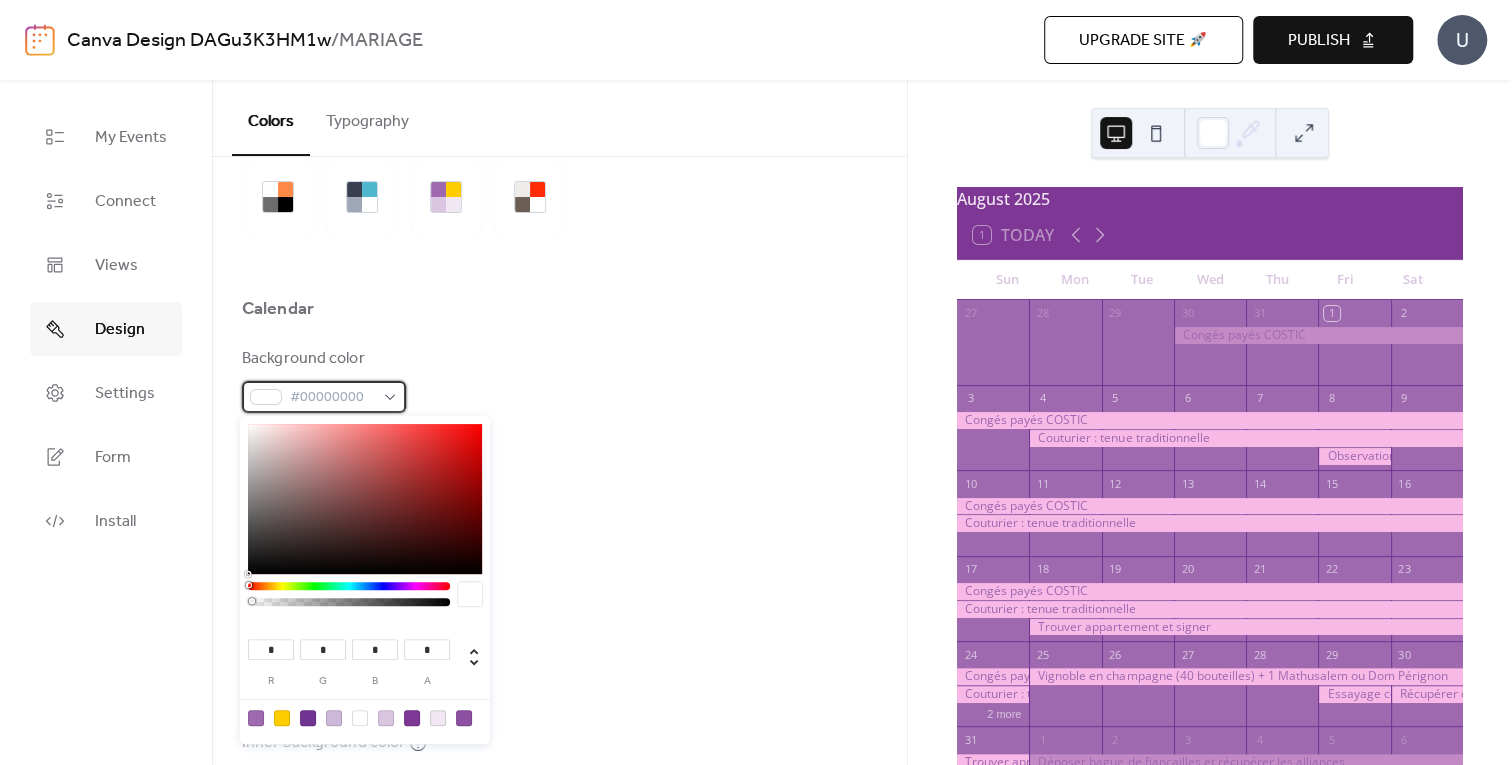 click on "#00000000" at bounding box center (332, 398) 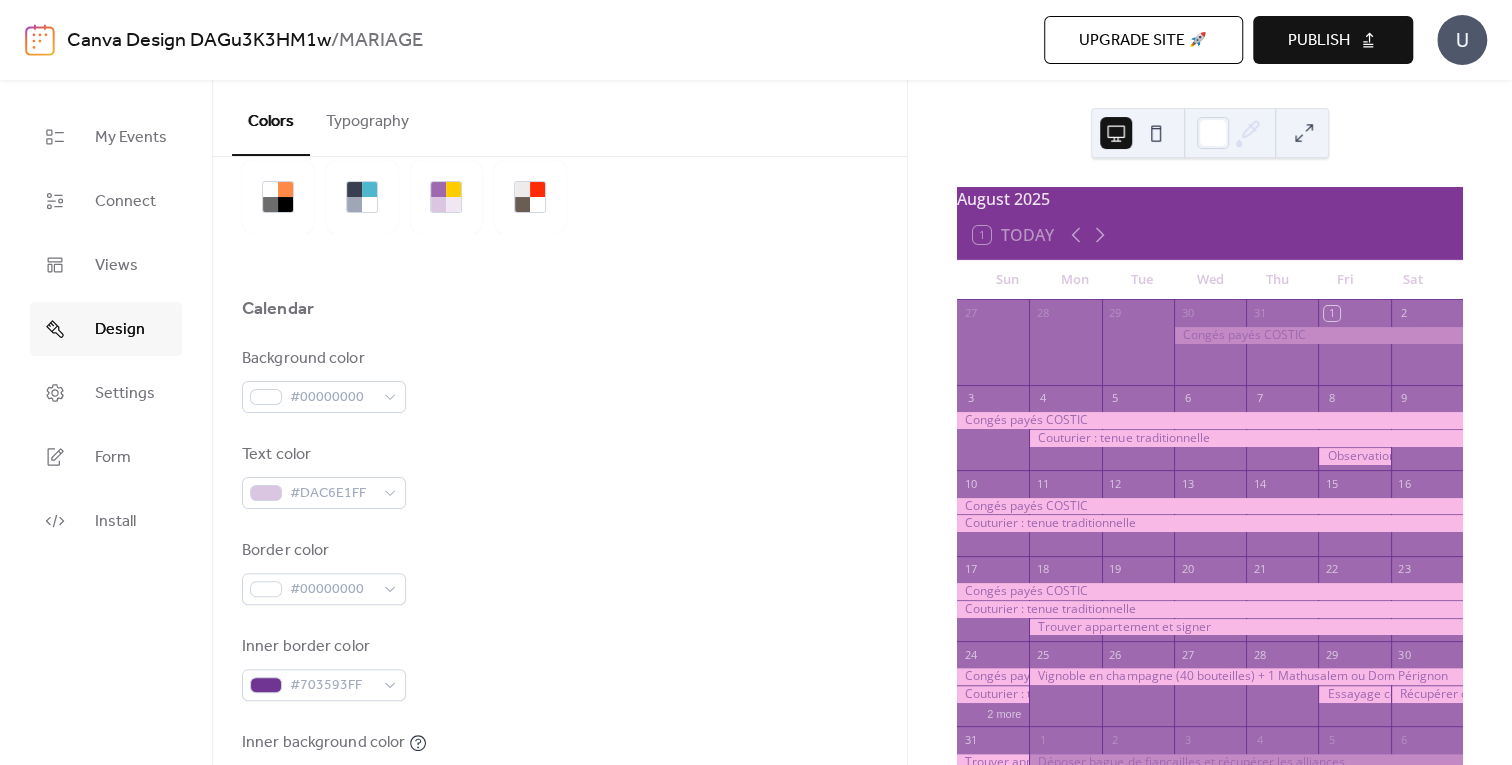 click on "Background color #00000000" at bounding box center [559, 380] 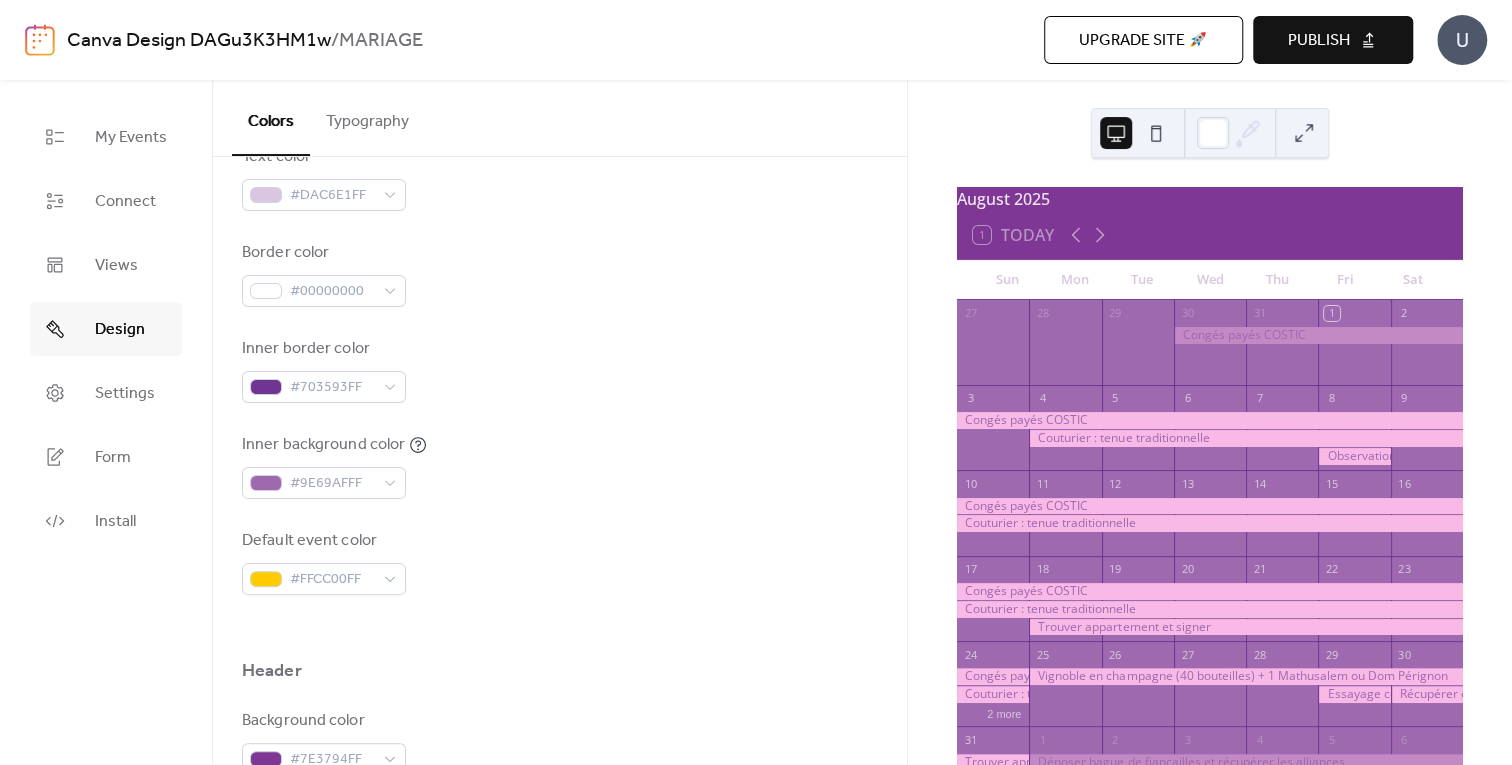 scroll, scrollTop: 384, scrollLeft: 0, axis: vertical 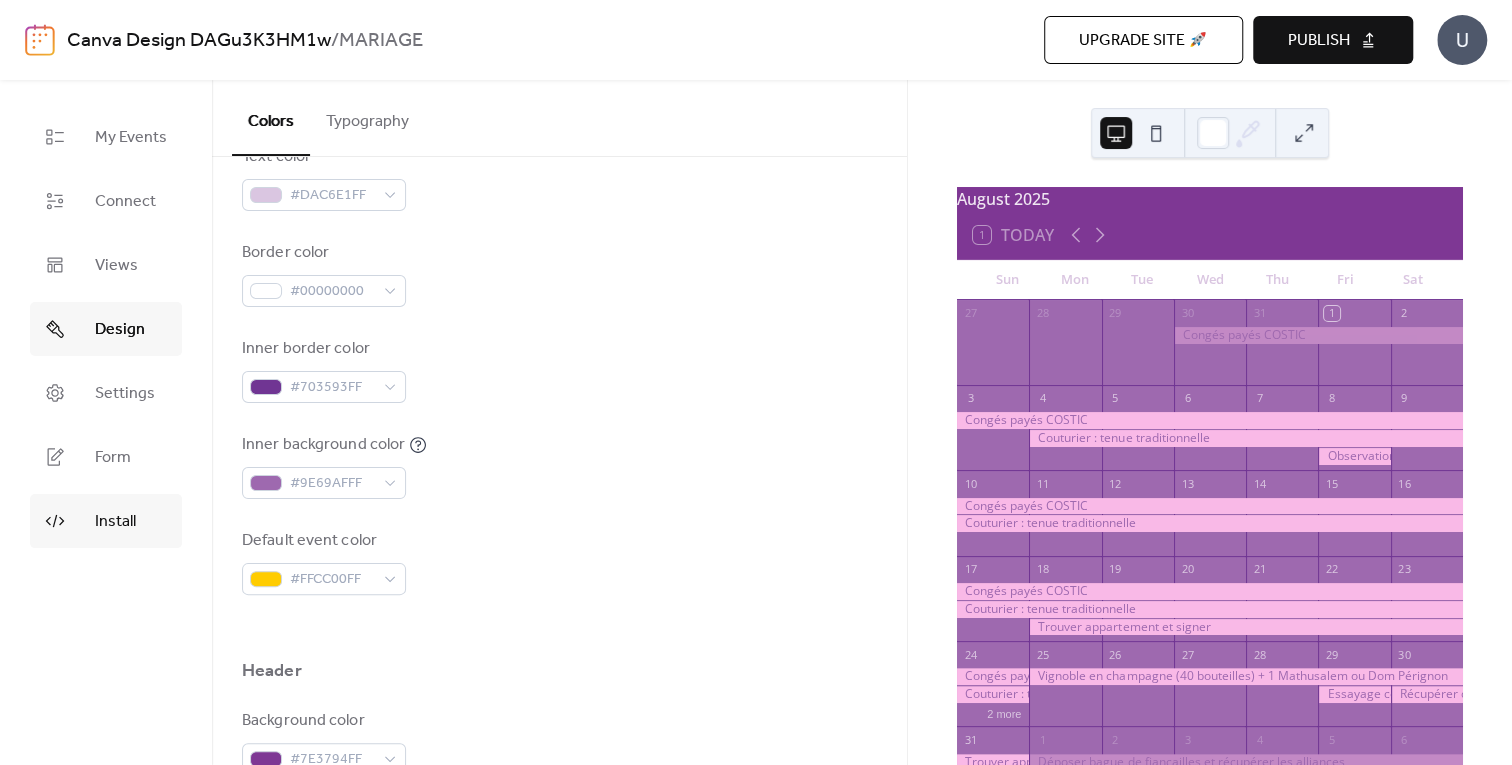 click on "Install" at bounding box center (106, 521) 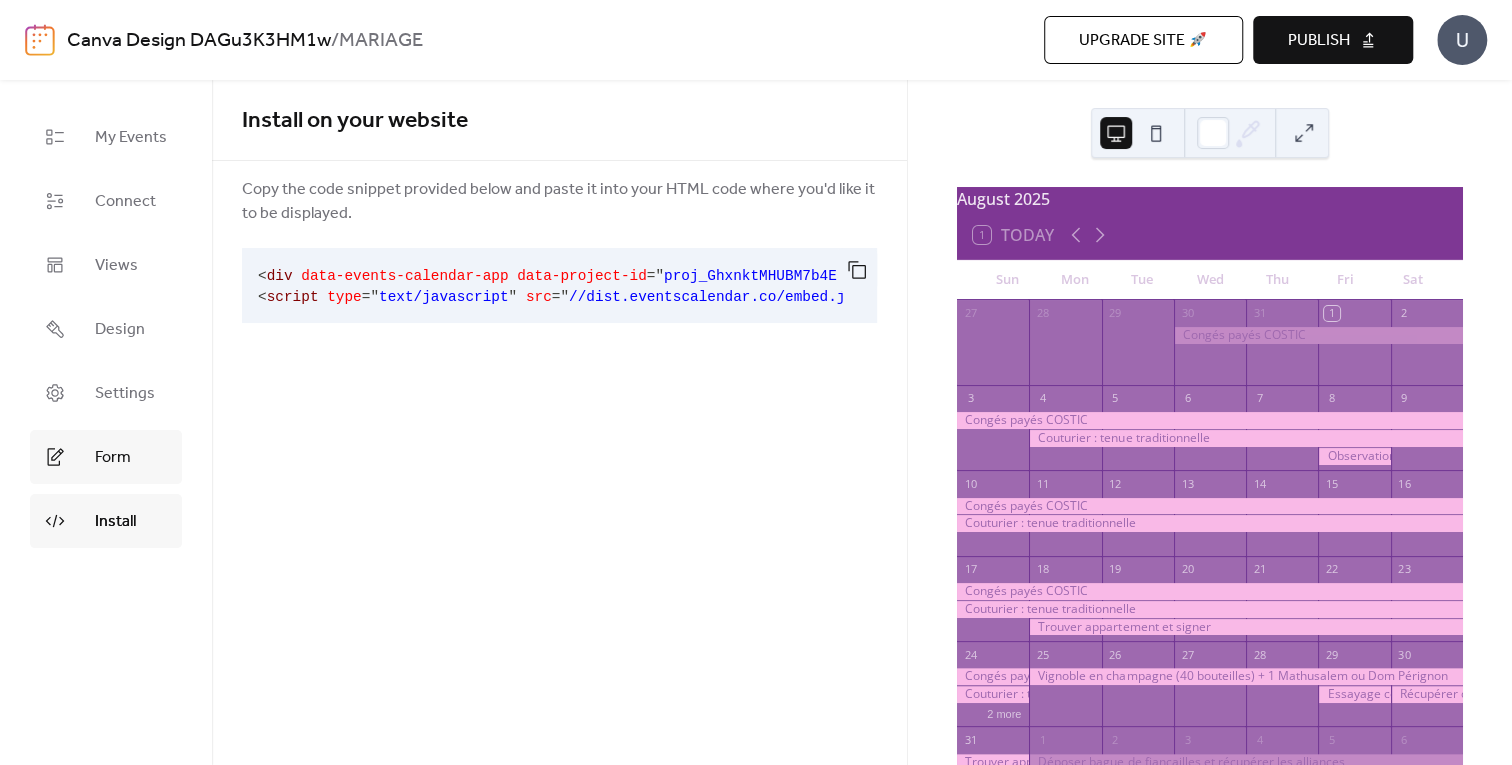 click on "Form" at bounding box center [106, 457] 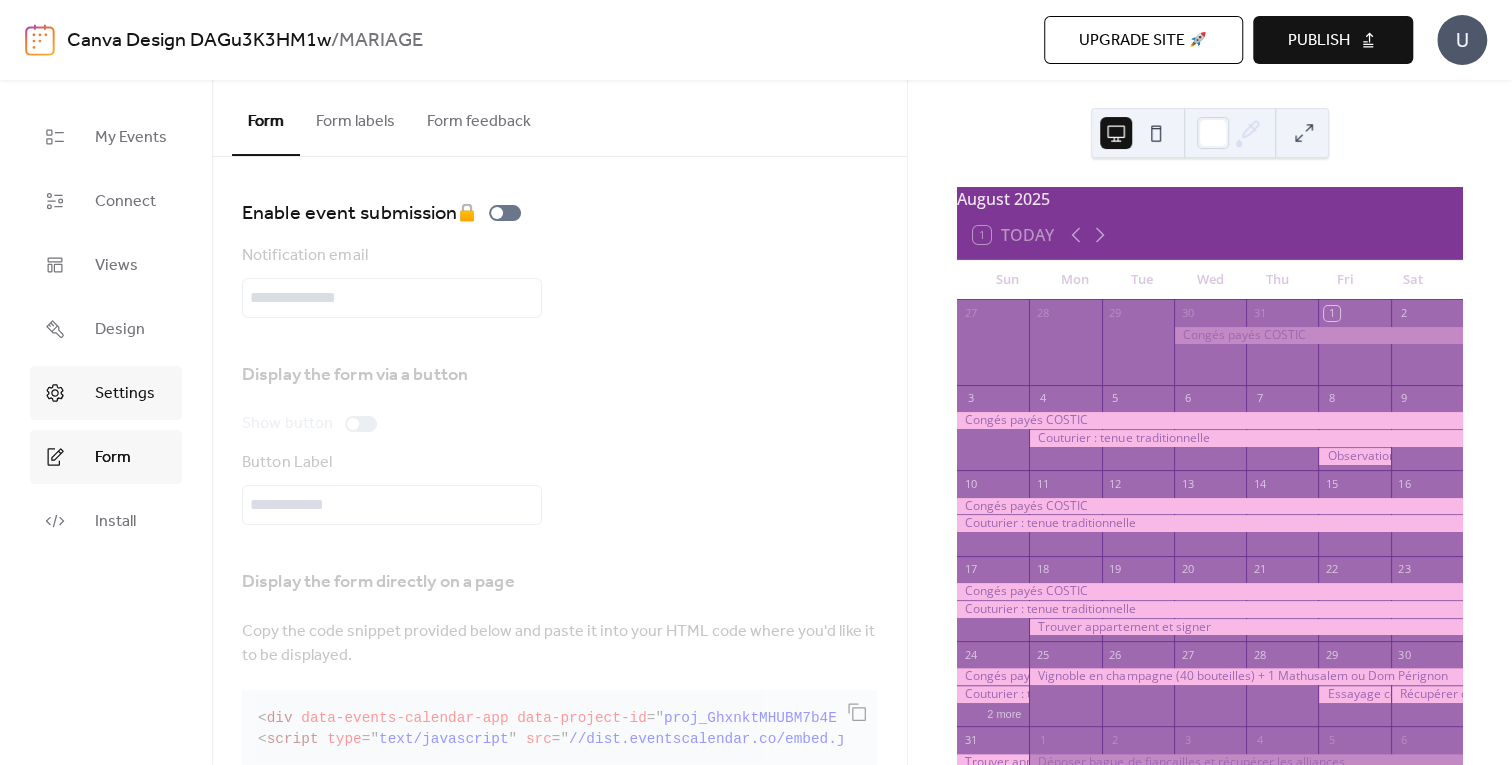 click on "Settings" at bounding box center (106, 393) 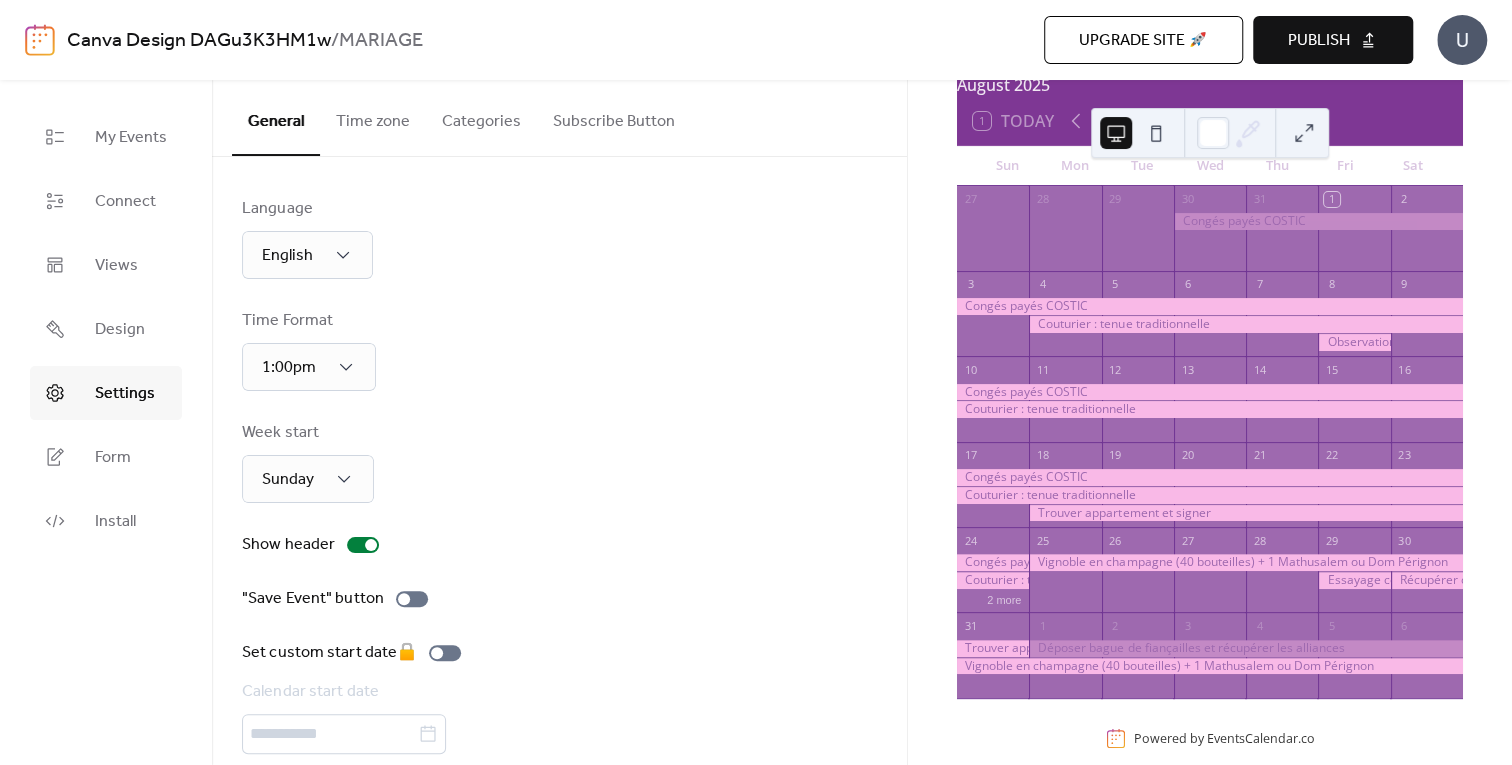 scroll, scrollTop: 150, scrollLeft: 0, axis: vertical 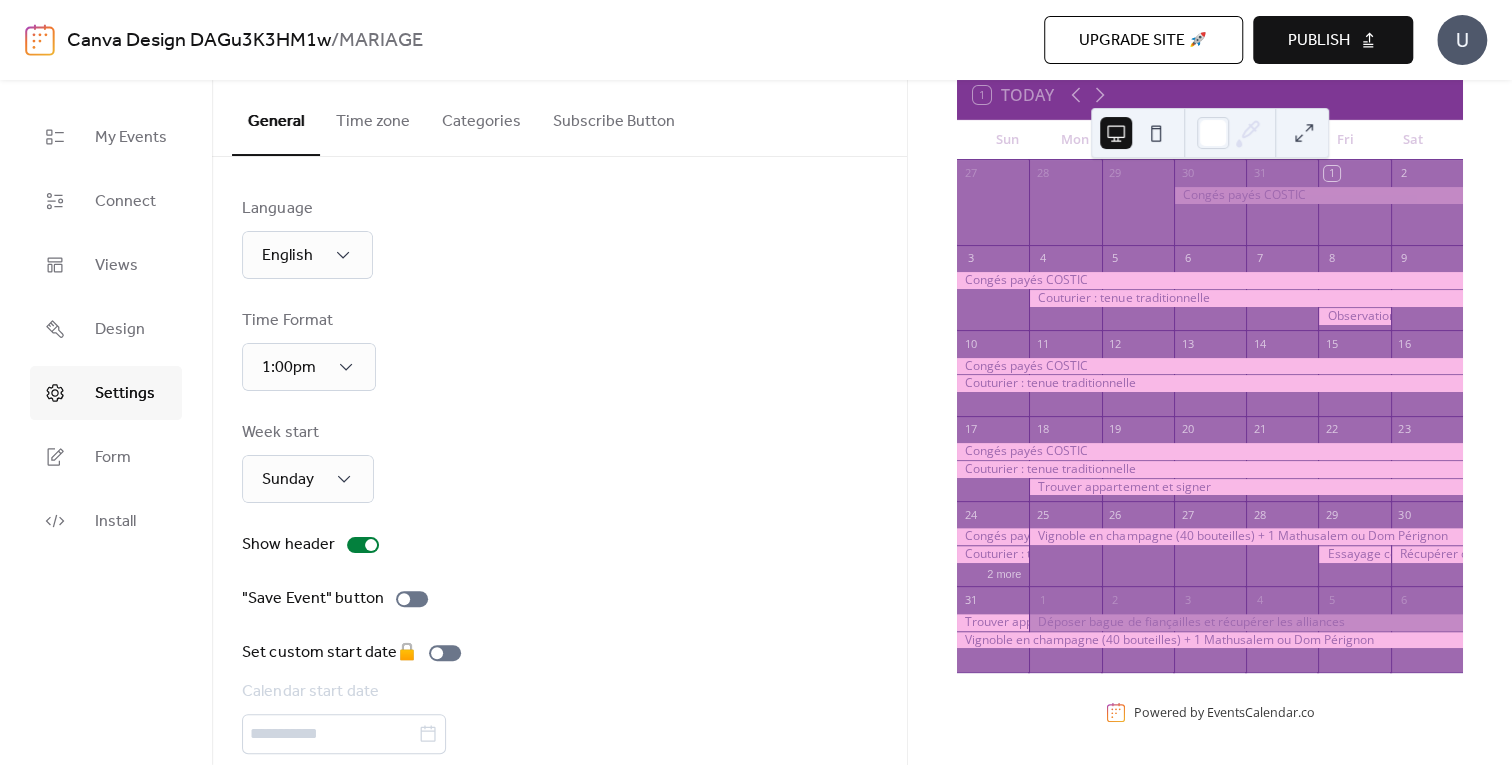 click on "Publish" at bounding box center [1319, 41] 